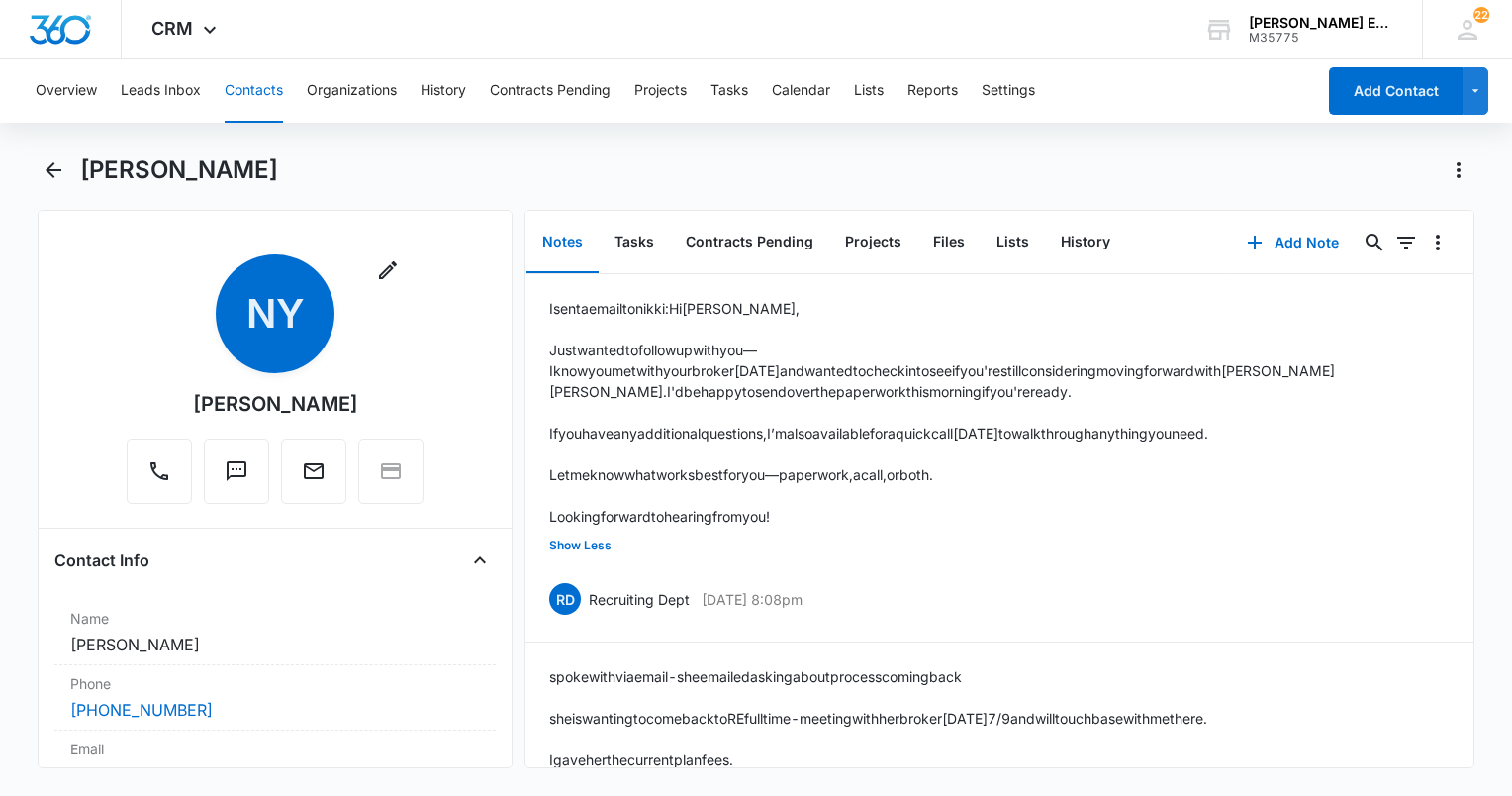 scroll, scrollTop: 0, scrollLeft: 0, axis: both 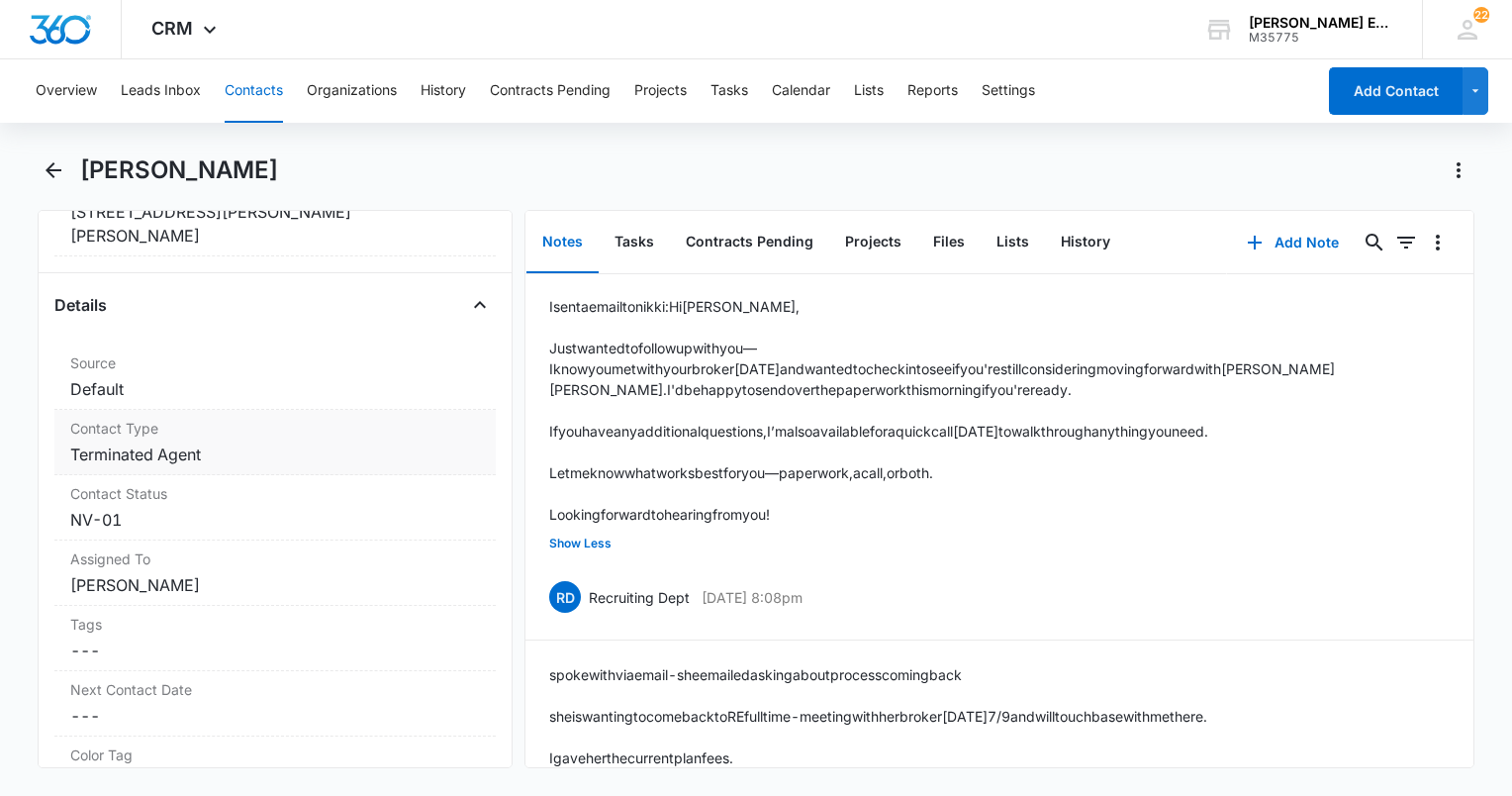 click on "Cancel Save Changes Terminated Agent" at bounding box center [275, 454] 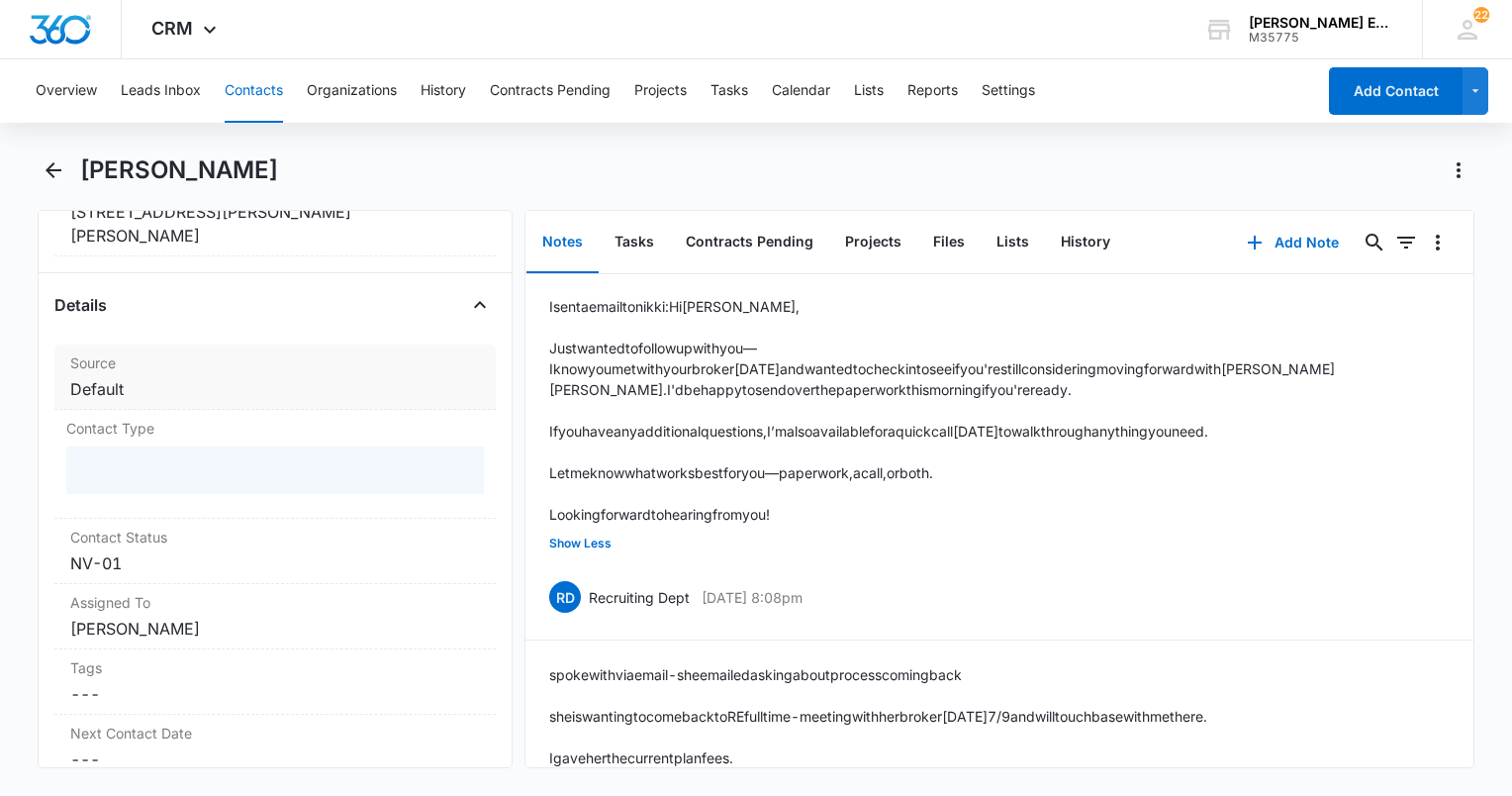 click on "Cancel Save Changes Default" at bounding box center [275, 389] 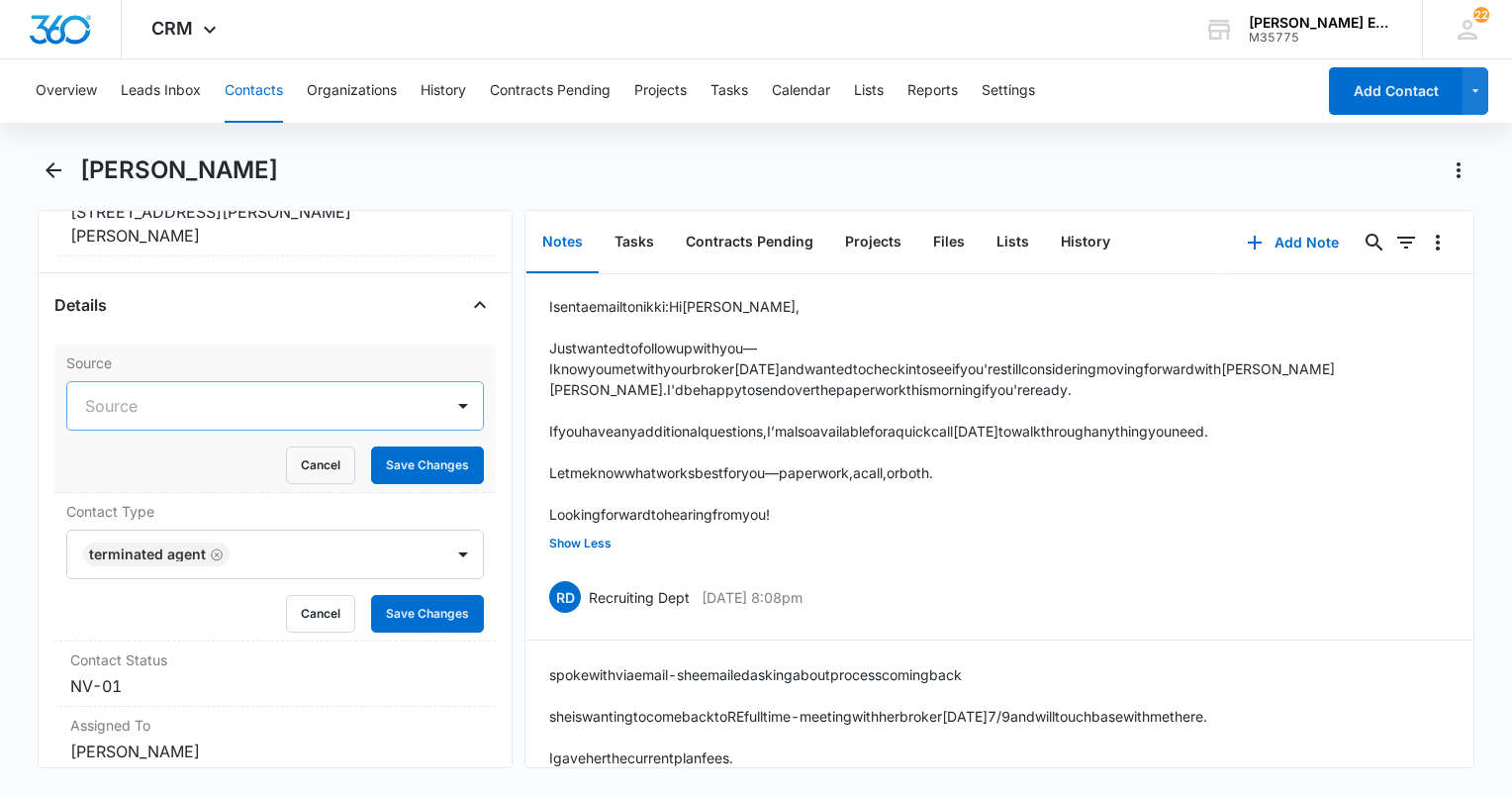 drag, startPoint x: 446, startPoint y: 378, endPoint x: 358, endPoint y: 383, distance: 88.141931 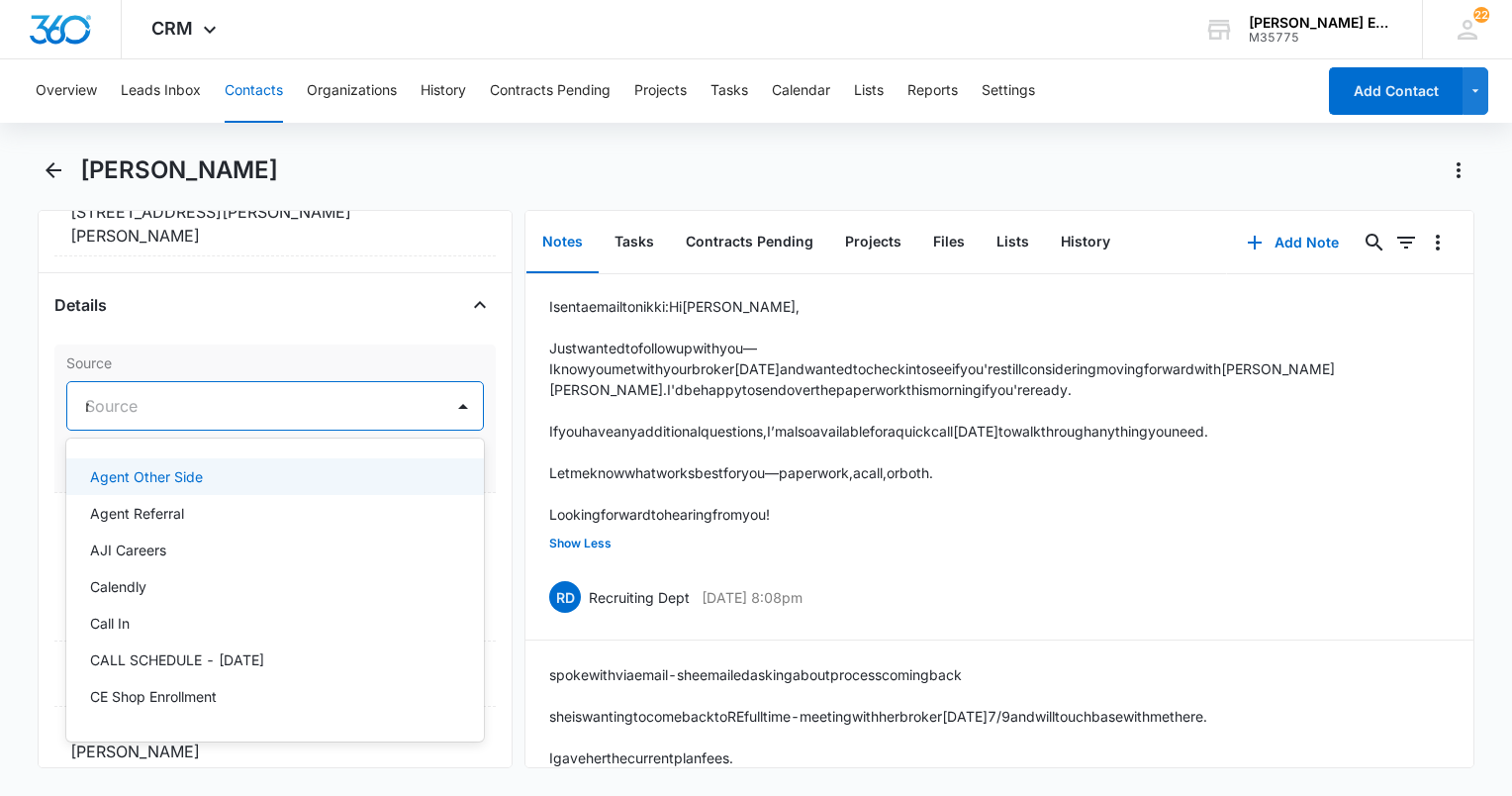 type on "re" 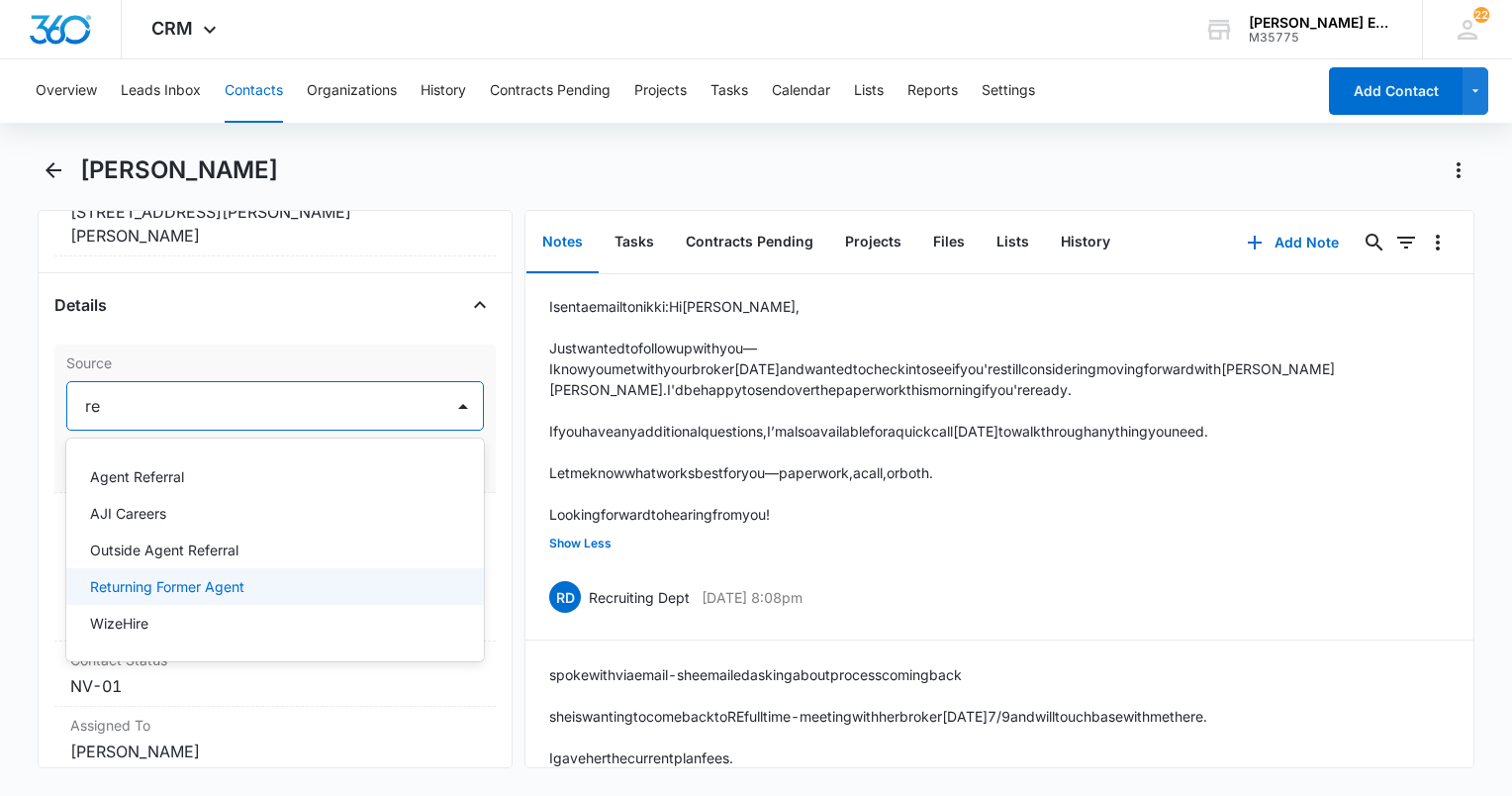 click on "Returning Former Agent" at bounding box center (167, 586) 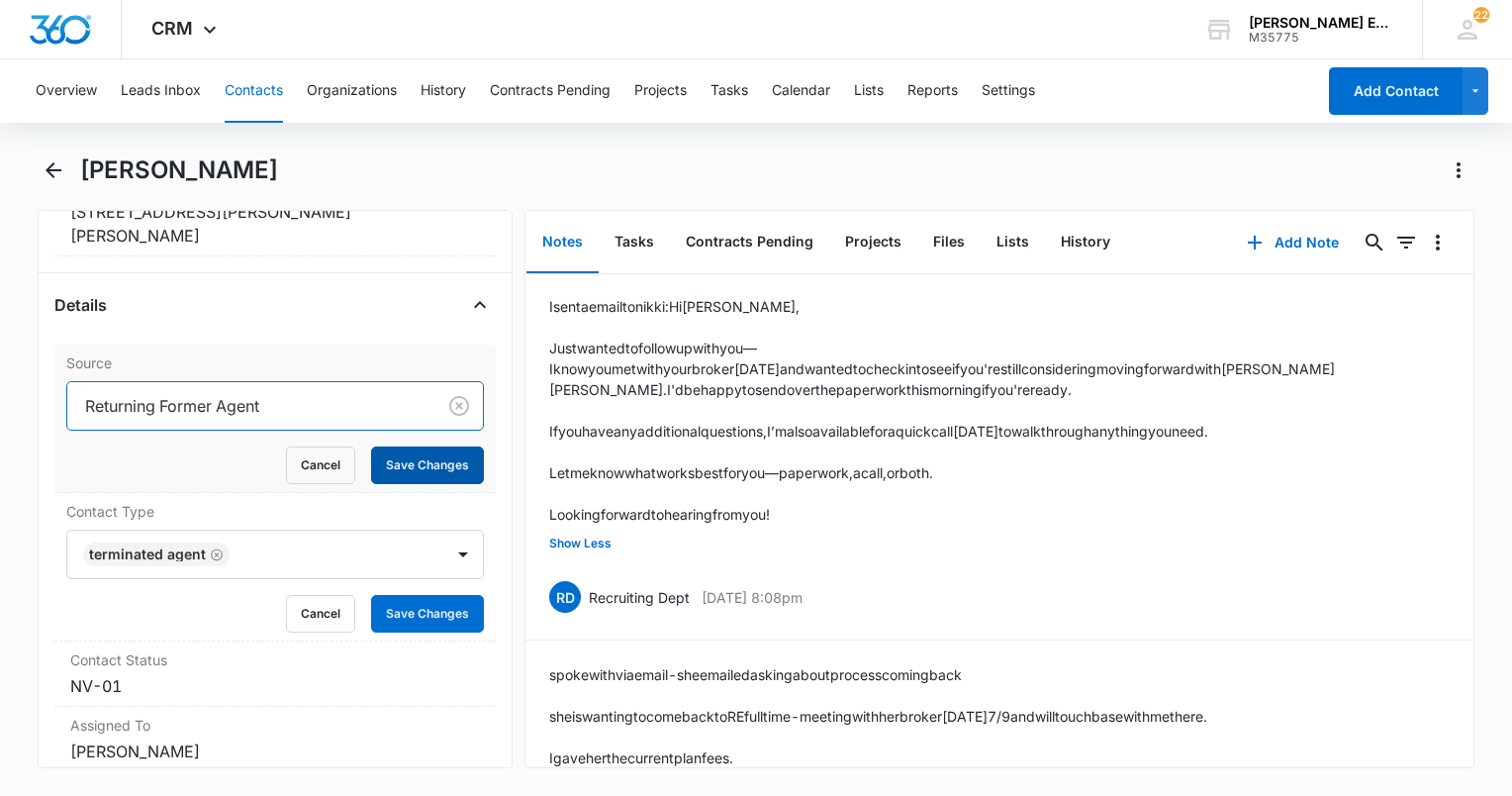click on "Save Changes" at bounding box center [427, 465] 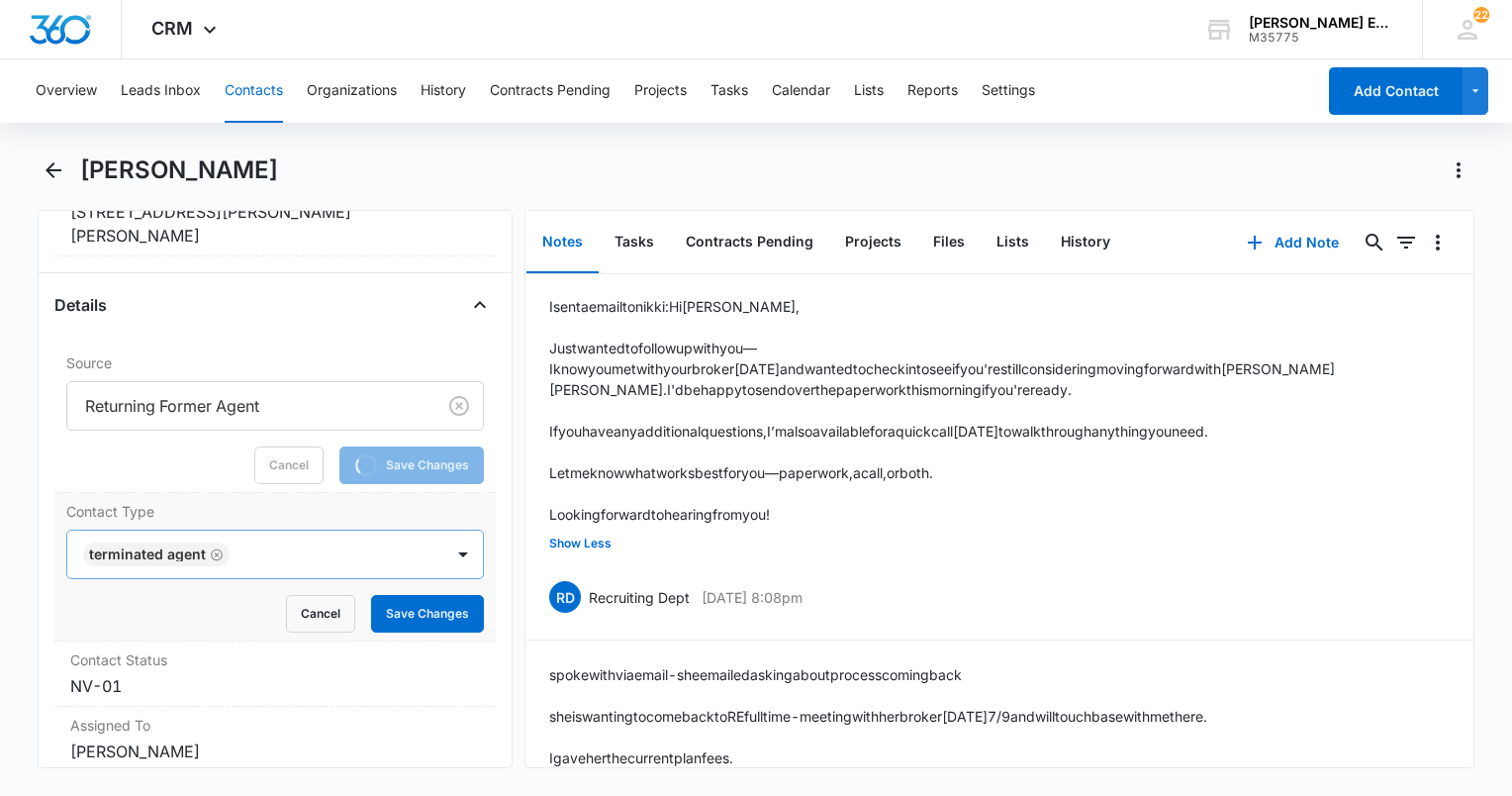 click 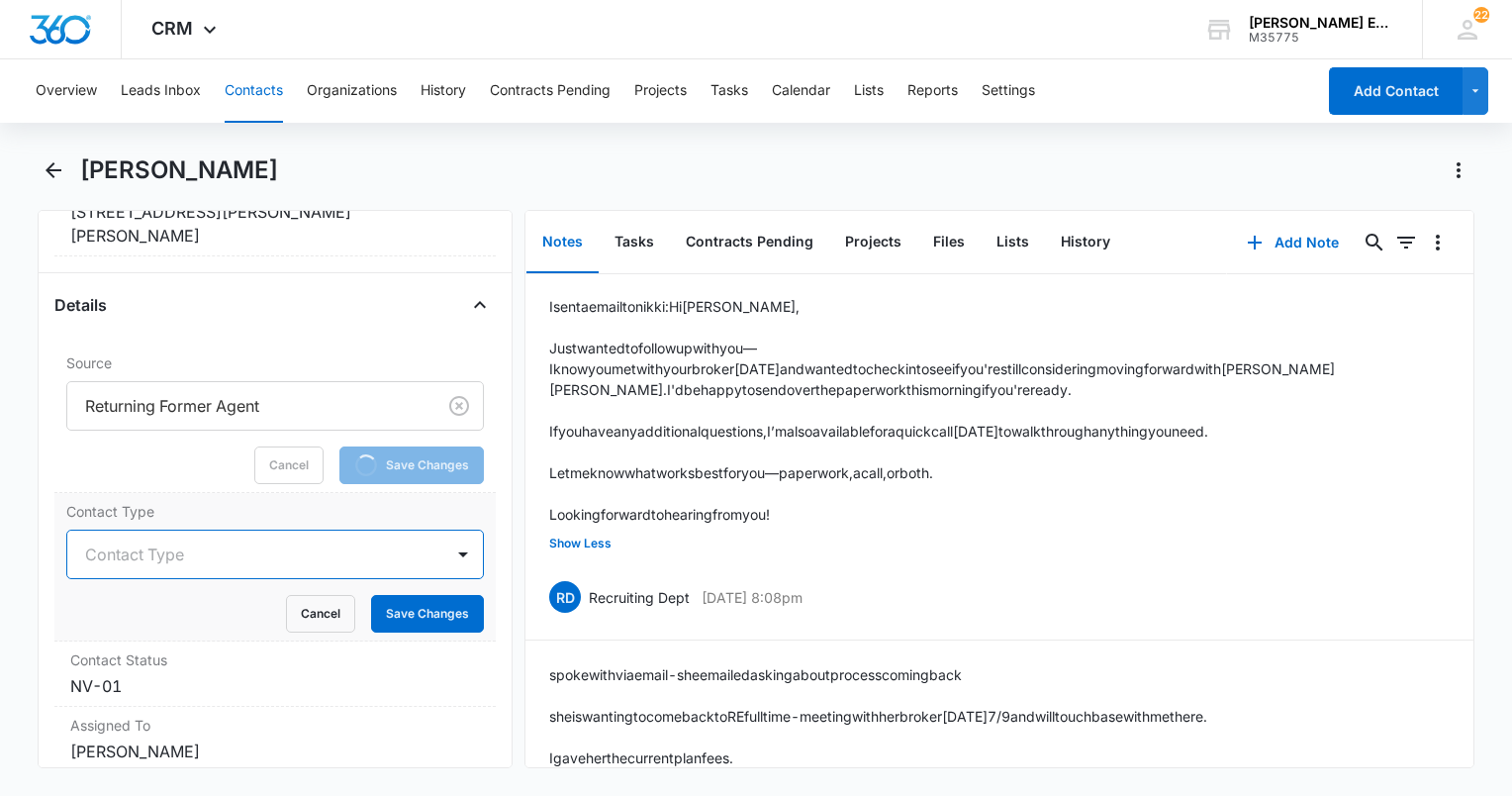 click at bounding box center (251, 554) 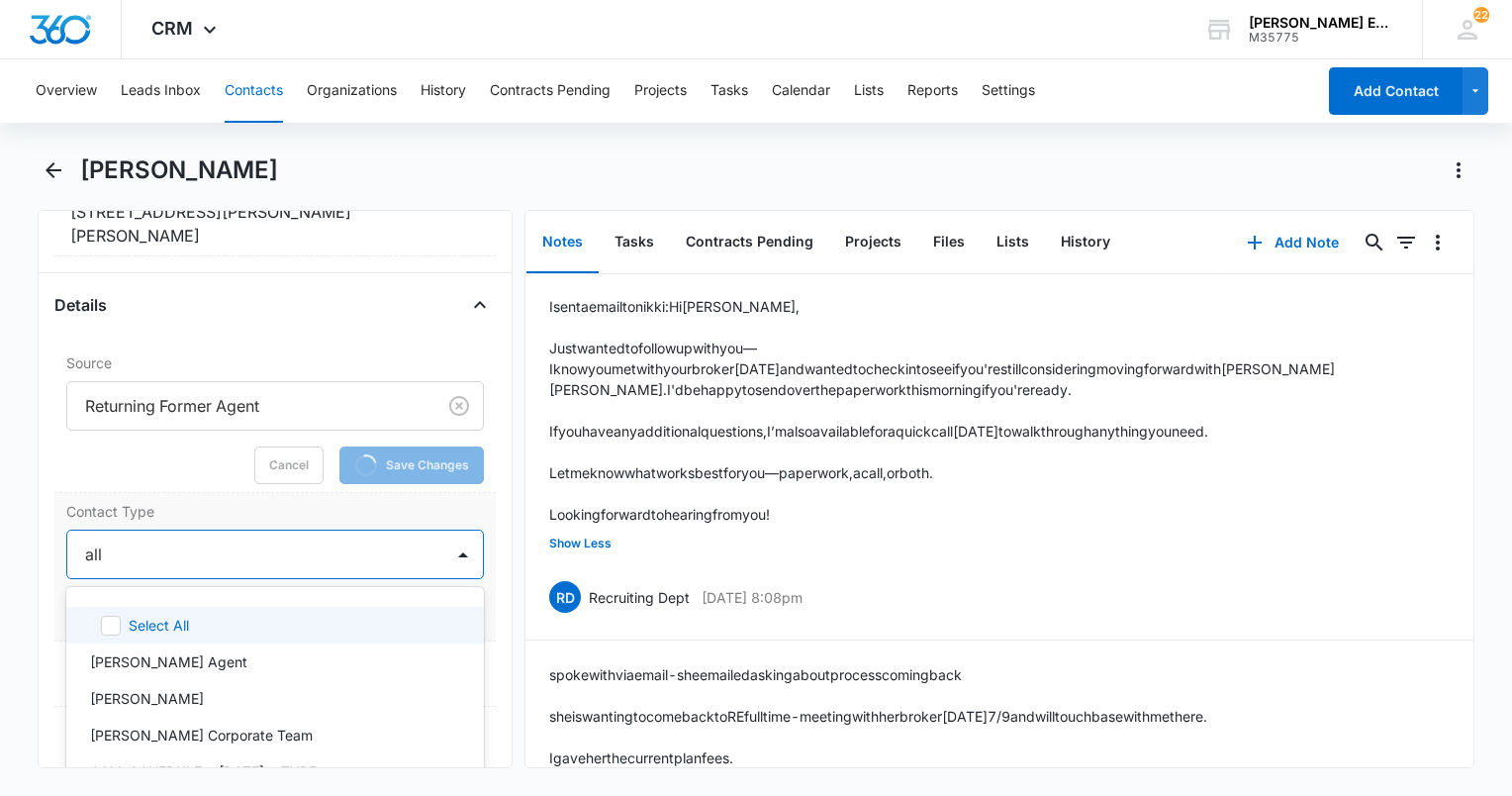 type on "[MEDICAL_DATA]" 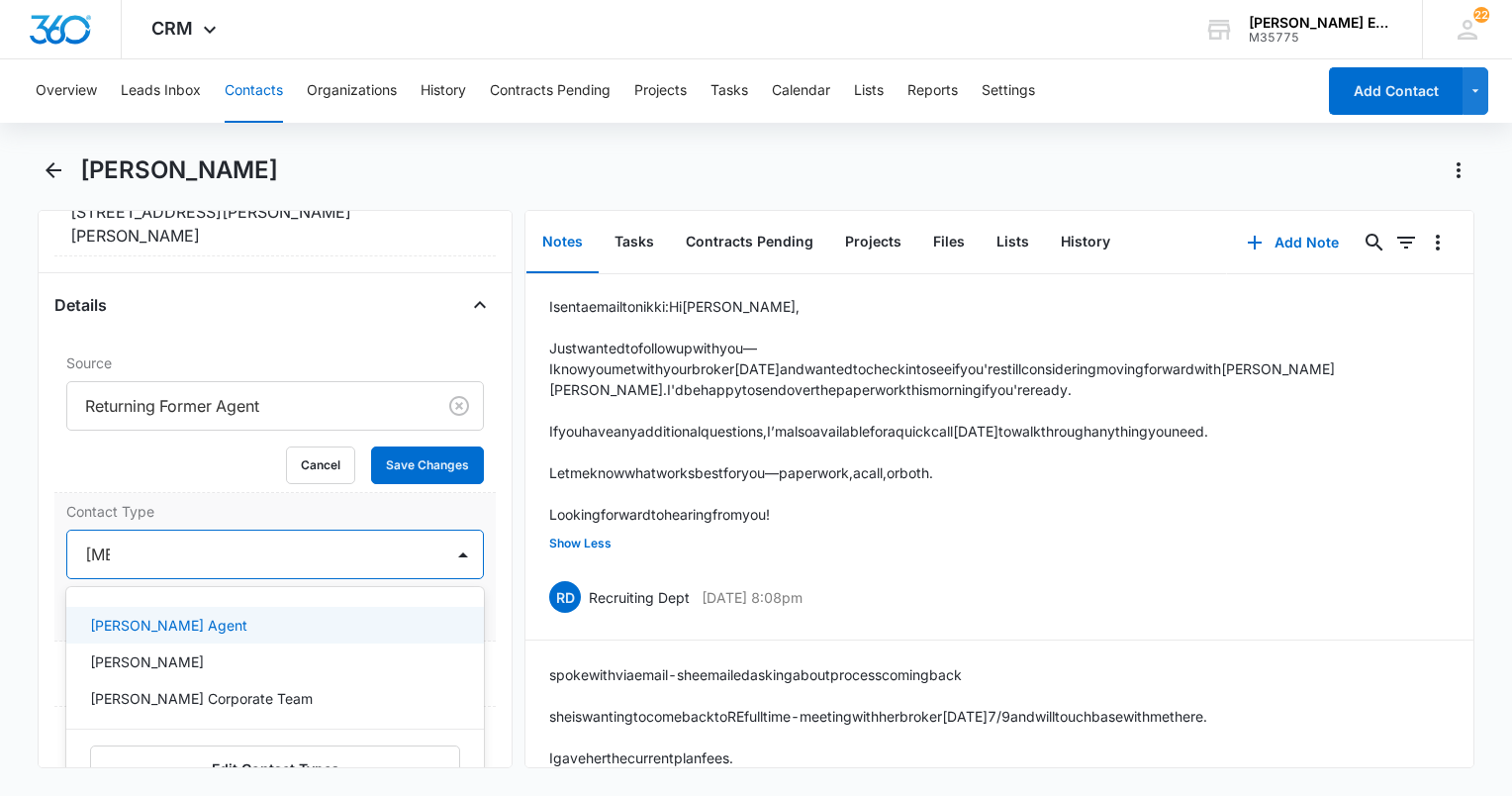 click on "[PERSON_NAME] Agent" at bounding box center [168, 625] 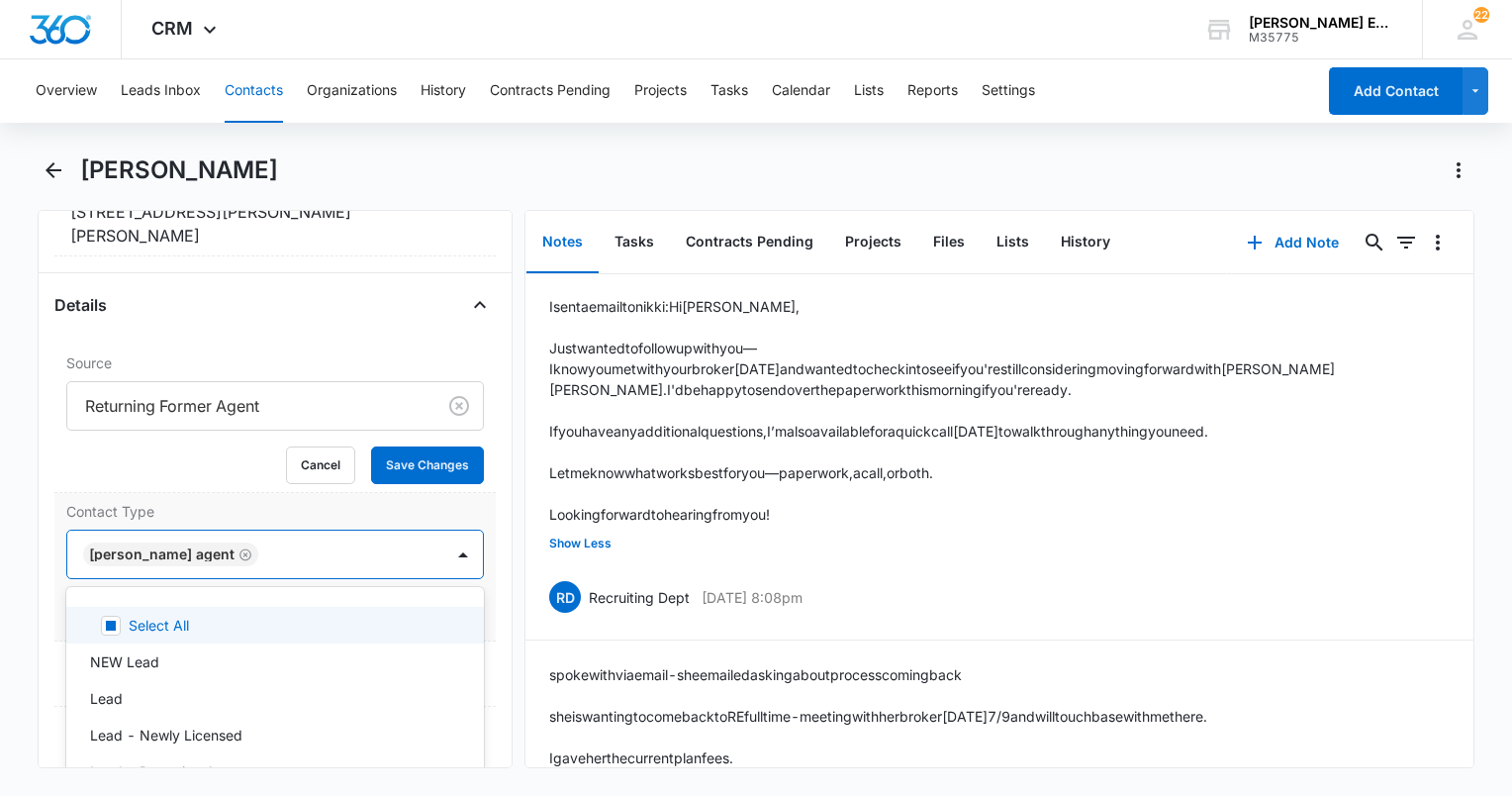 click at bounding box center [340, 554] 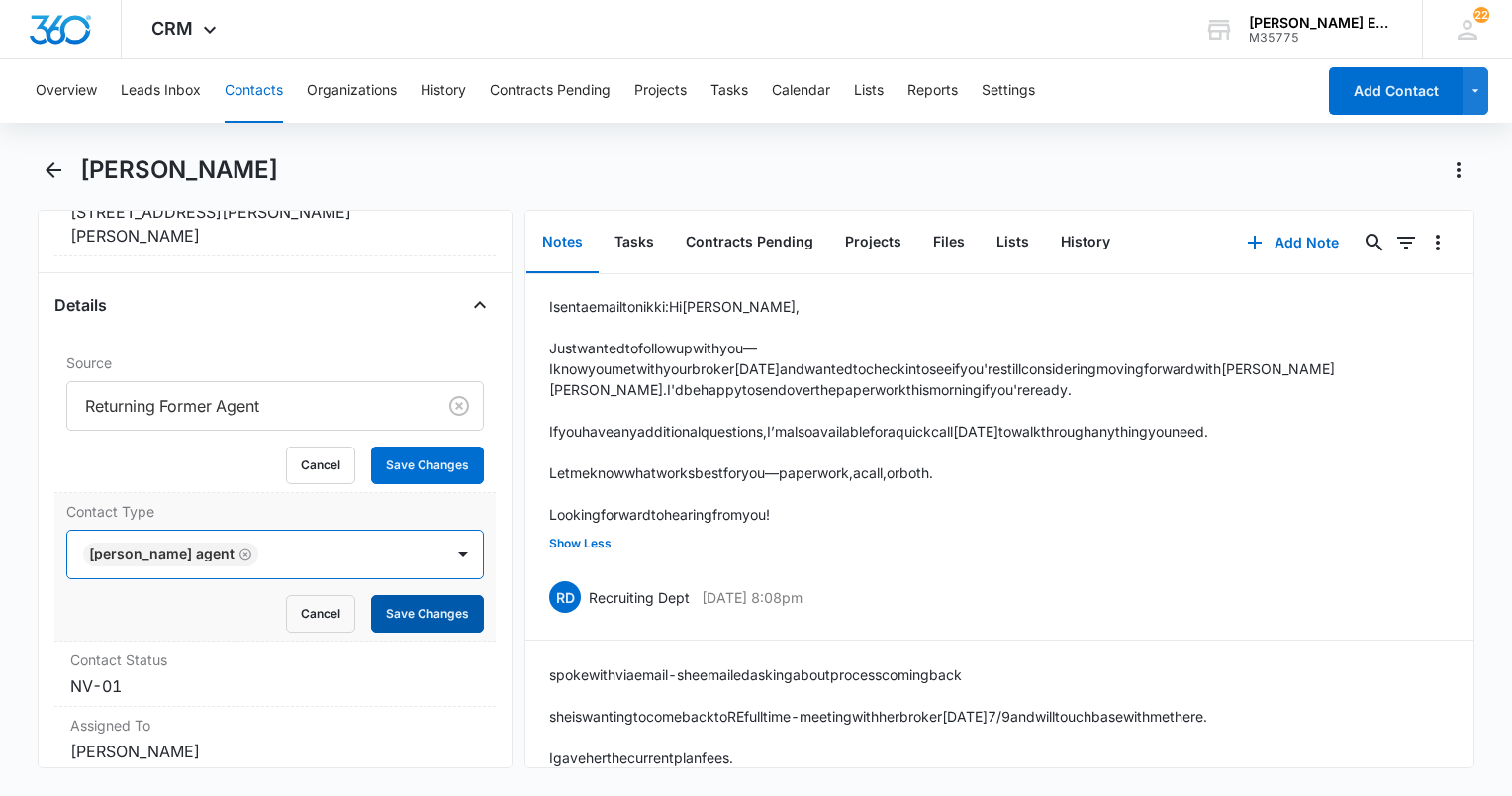 click on "Save Changes" at bounding box center [427, 614] 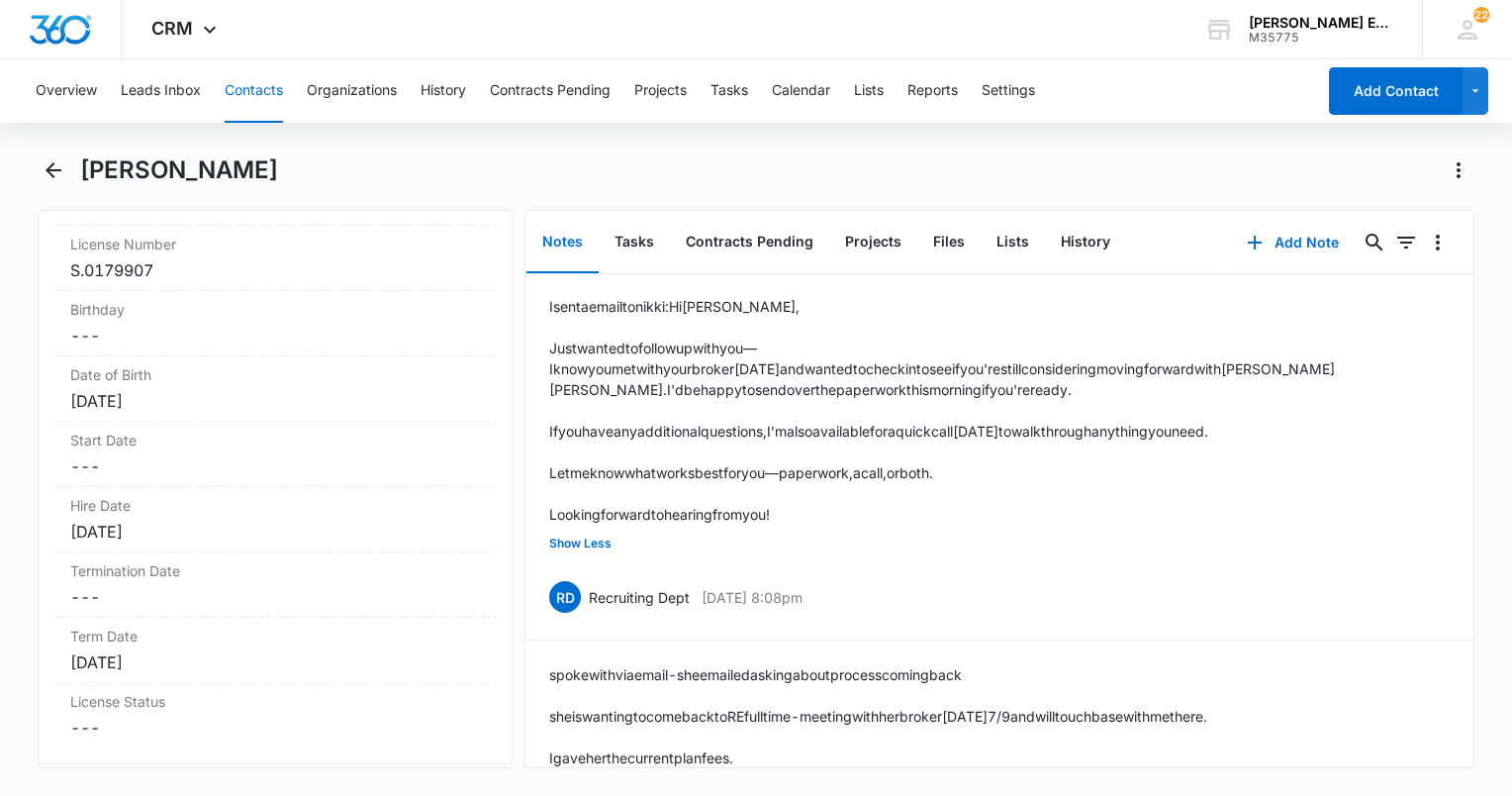 scroll, scrollTop: 2178, scrollLeft: 0, axis: vertical 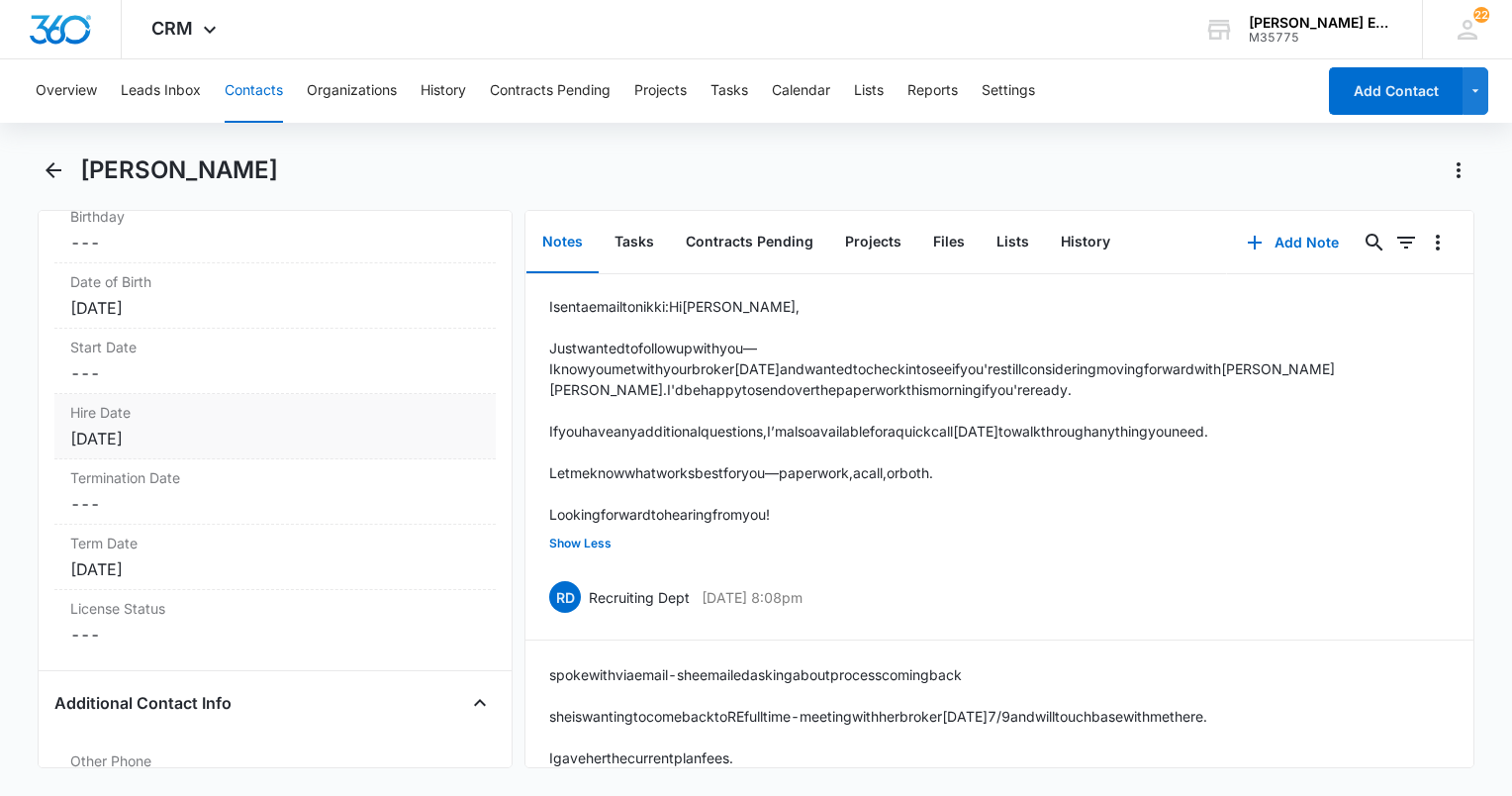 click on "[DATE]" at bounding box center [275, 439] 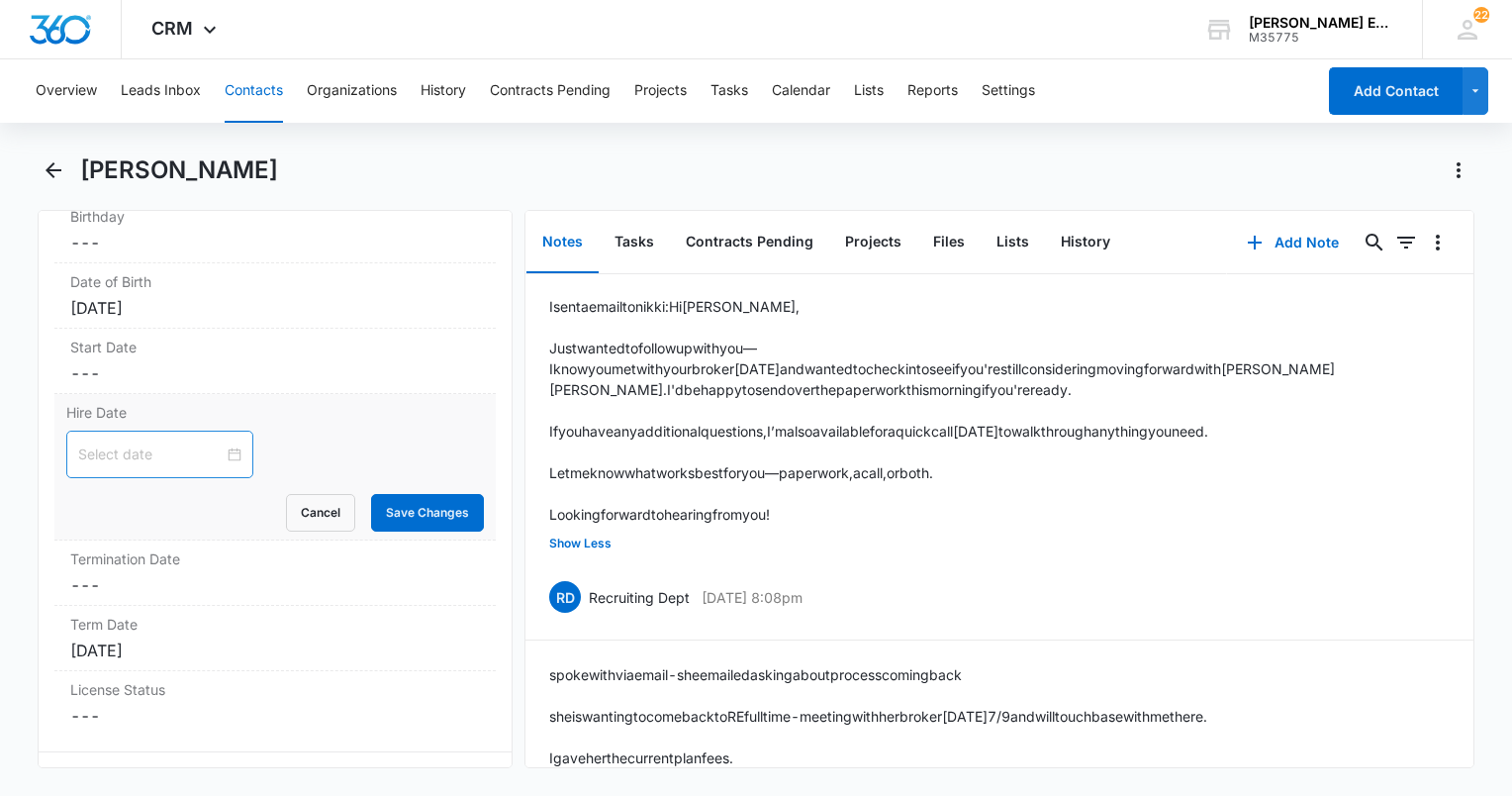click at bounding box center (159, 454) 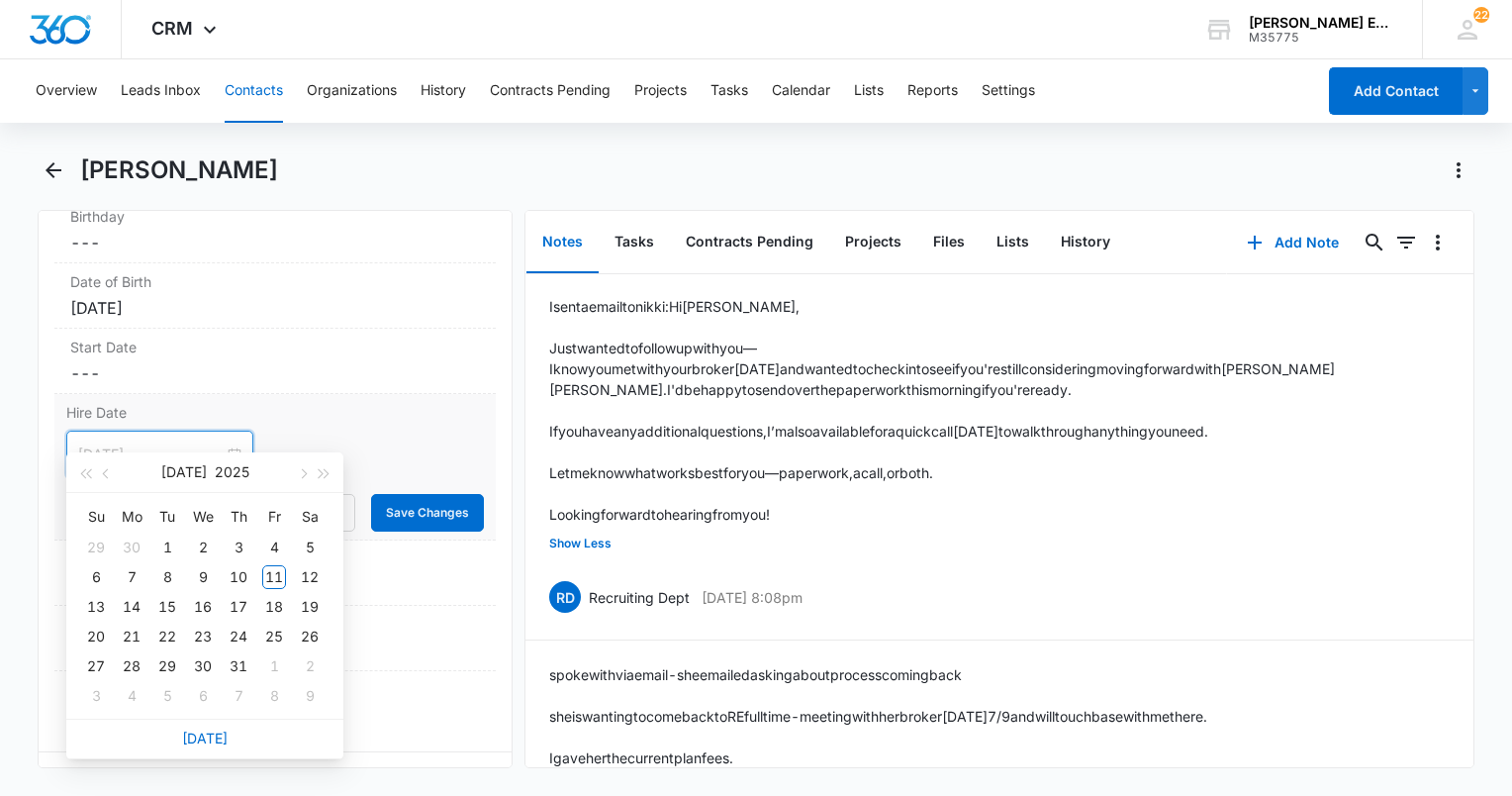 type on "[DATE]" 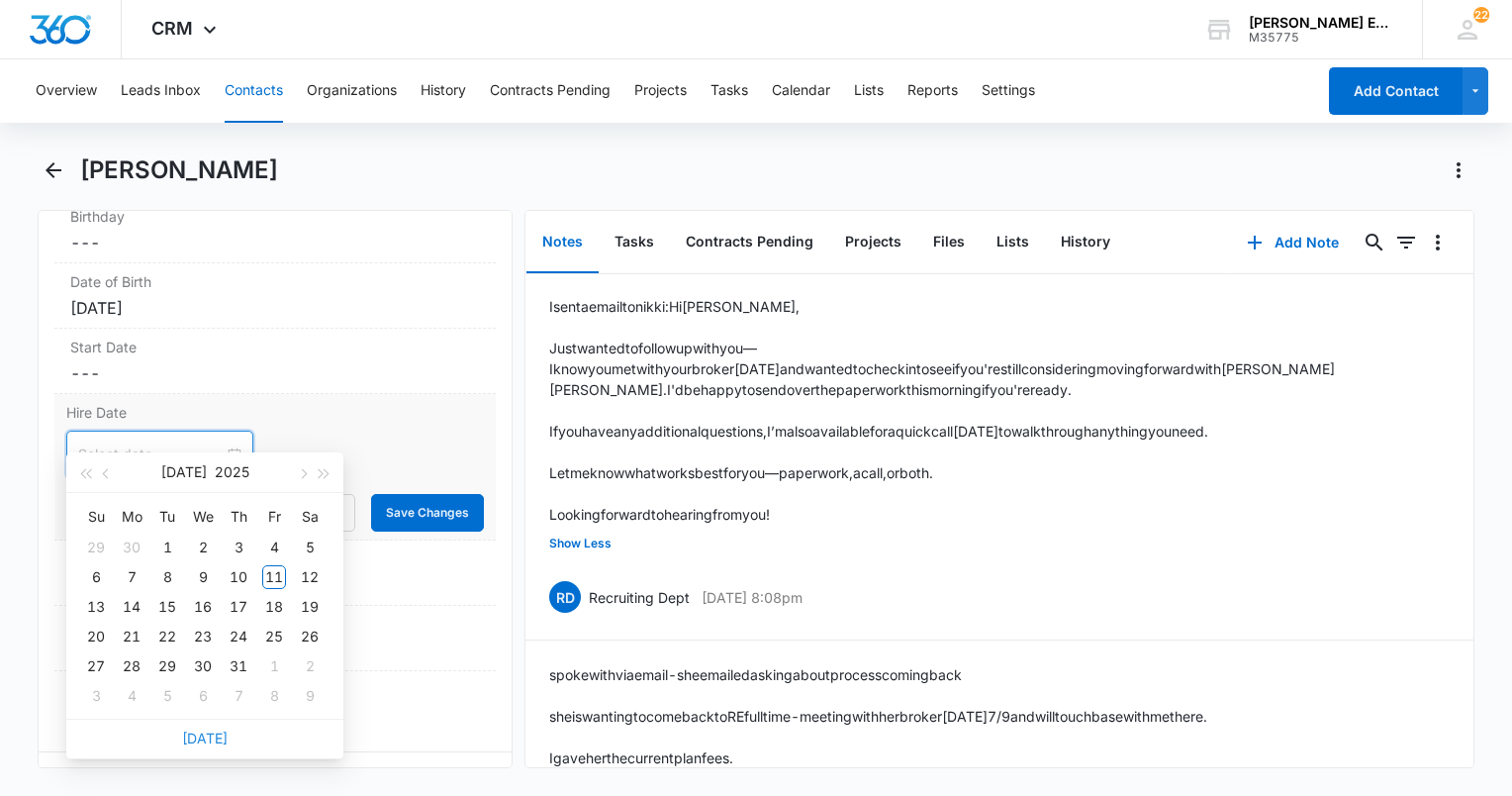 click on "[DATE]" at bounding box center [205, 738] 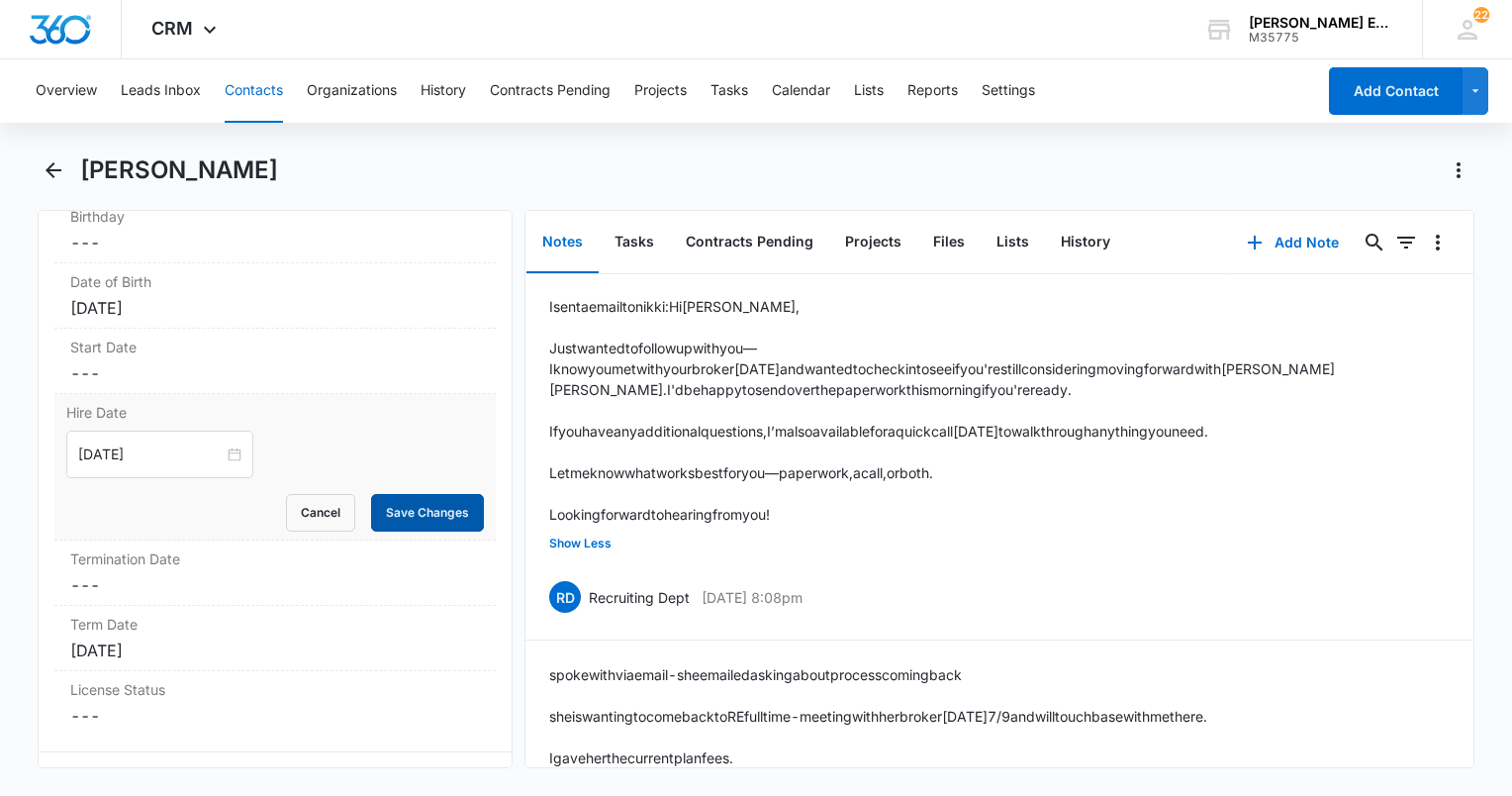 click on "Save Changes" at bounding box center [427, 513] 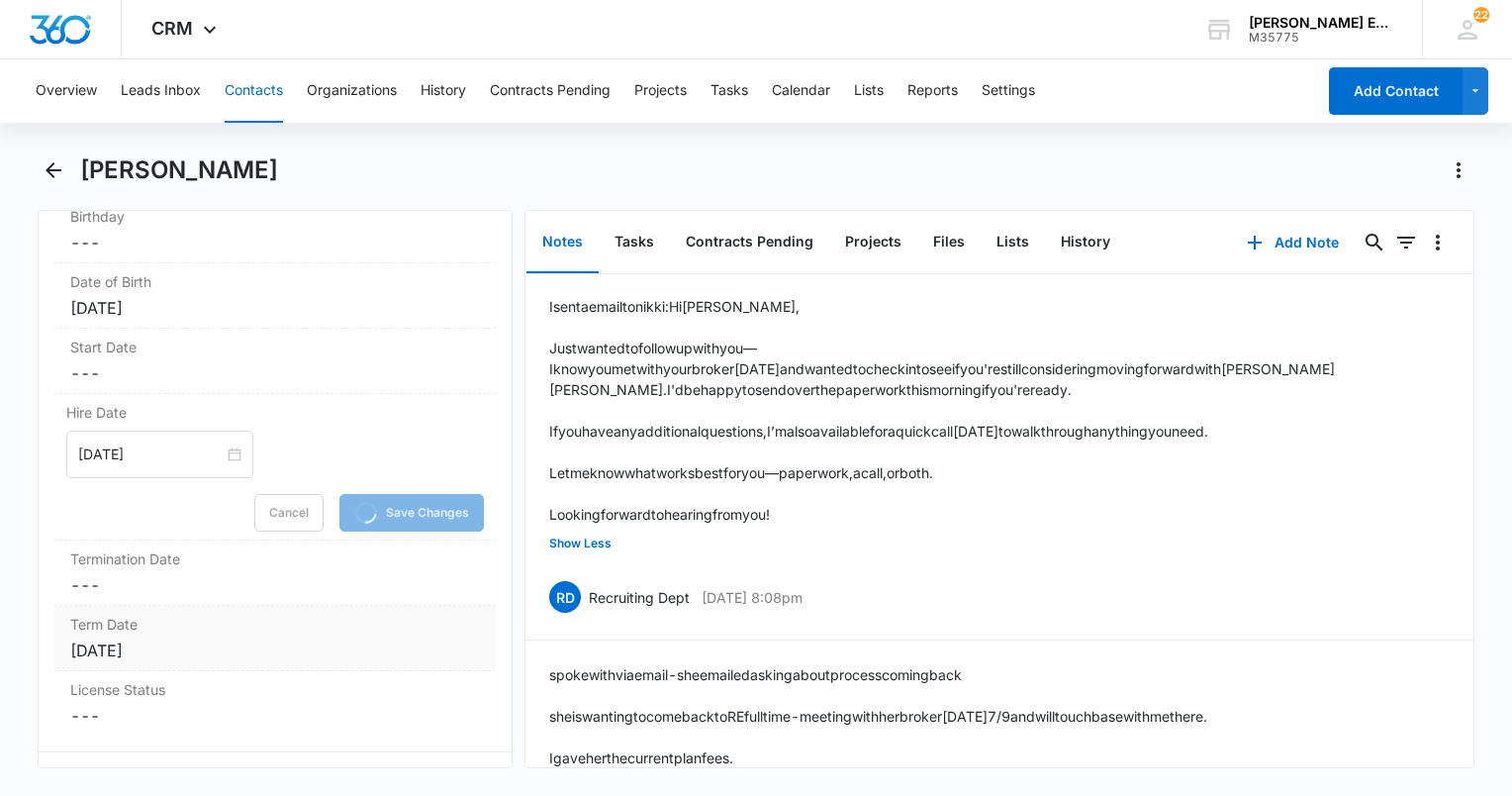 click on "Term Date Cancel Save Changes [DATE]" at bounding box center (275, 639) 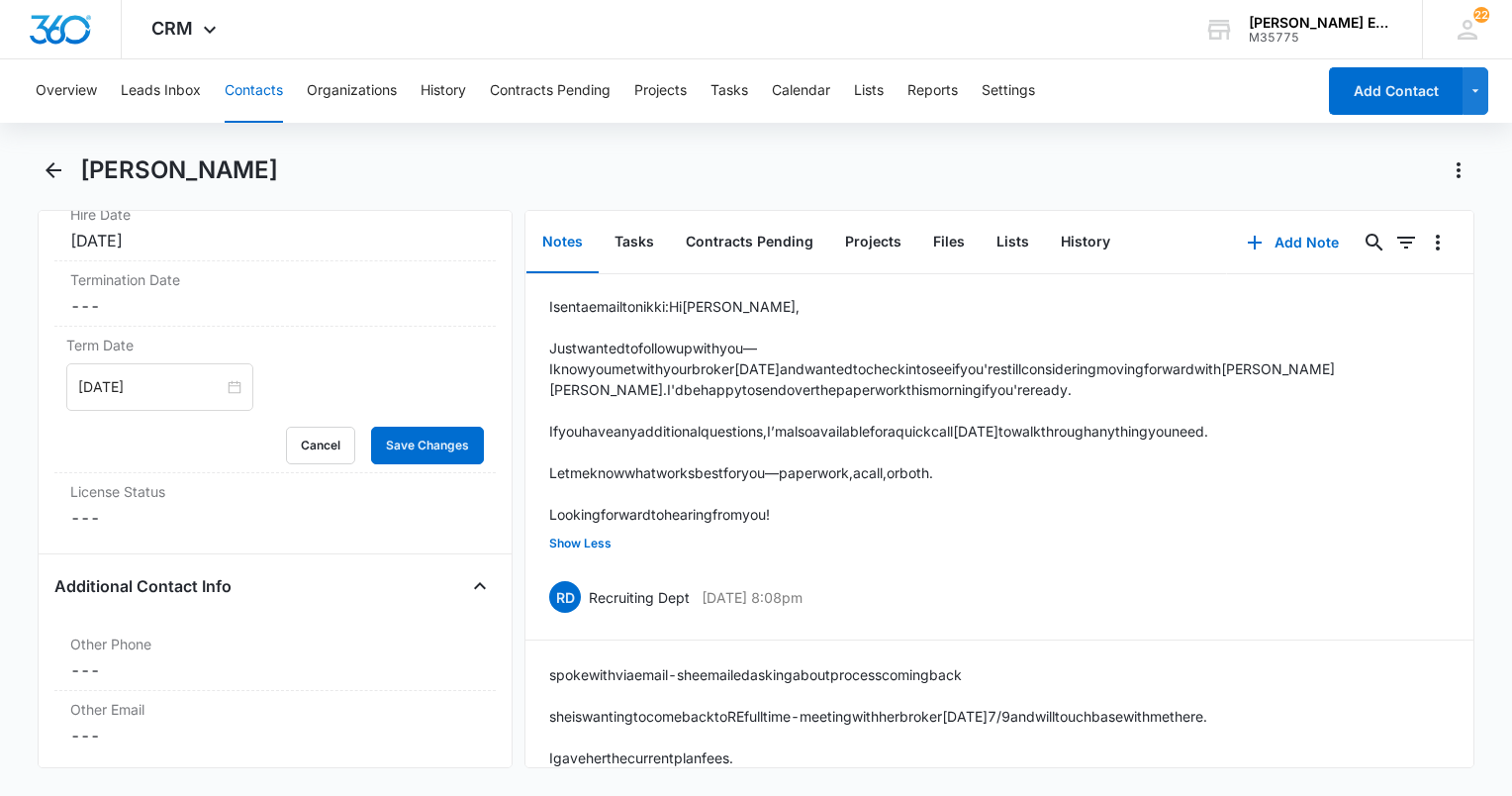 scroll, scrollTop: 2360, scrollLeft: 0, axis: vertical 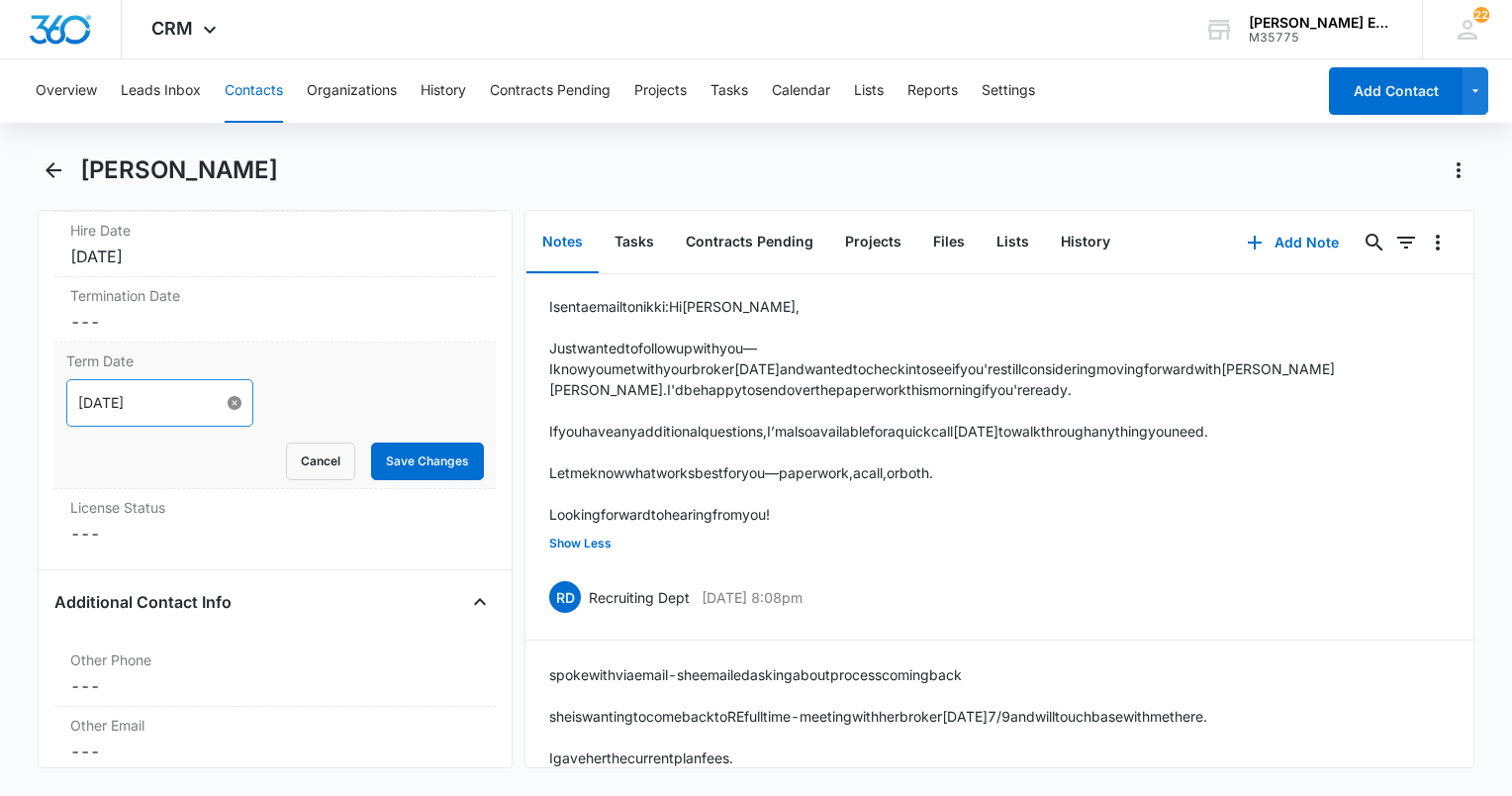 type 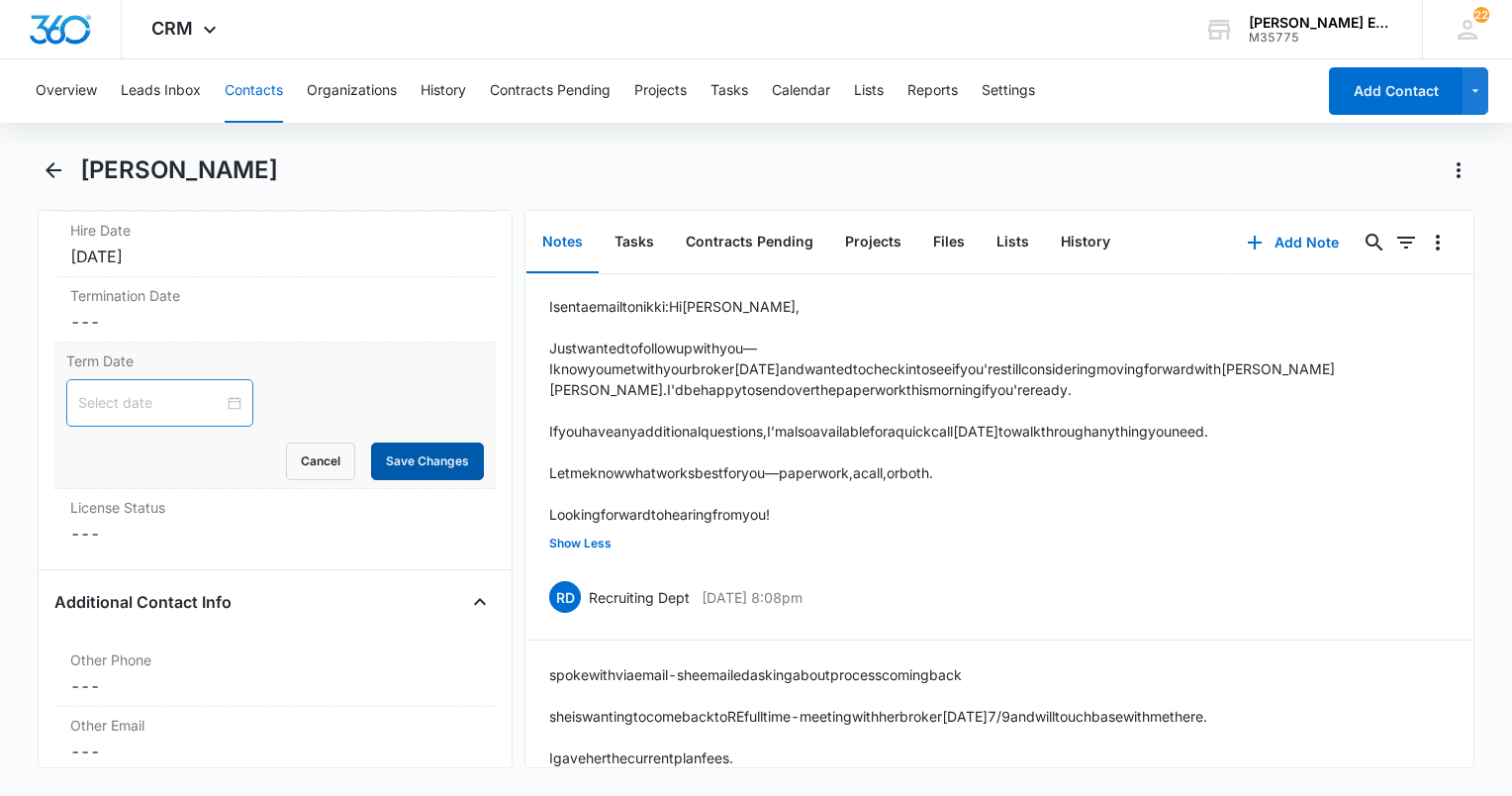 click on "Save Changes" at bounding box center [427, 461] 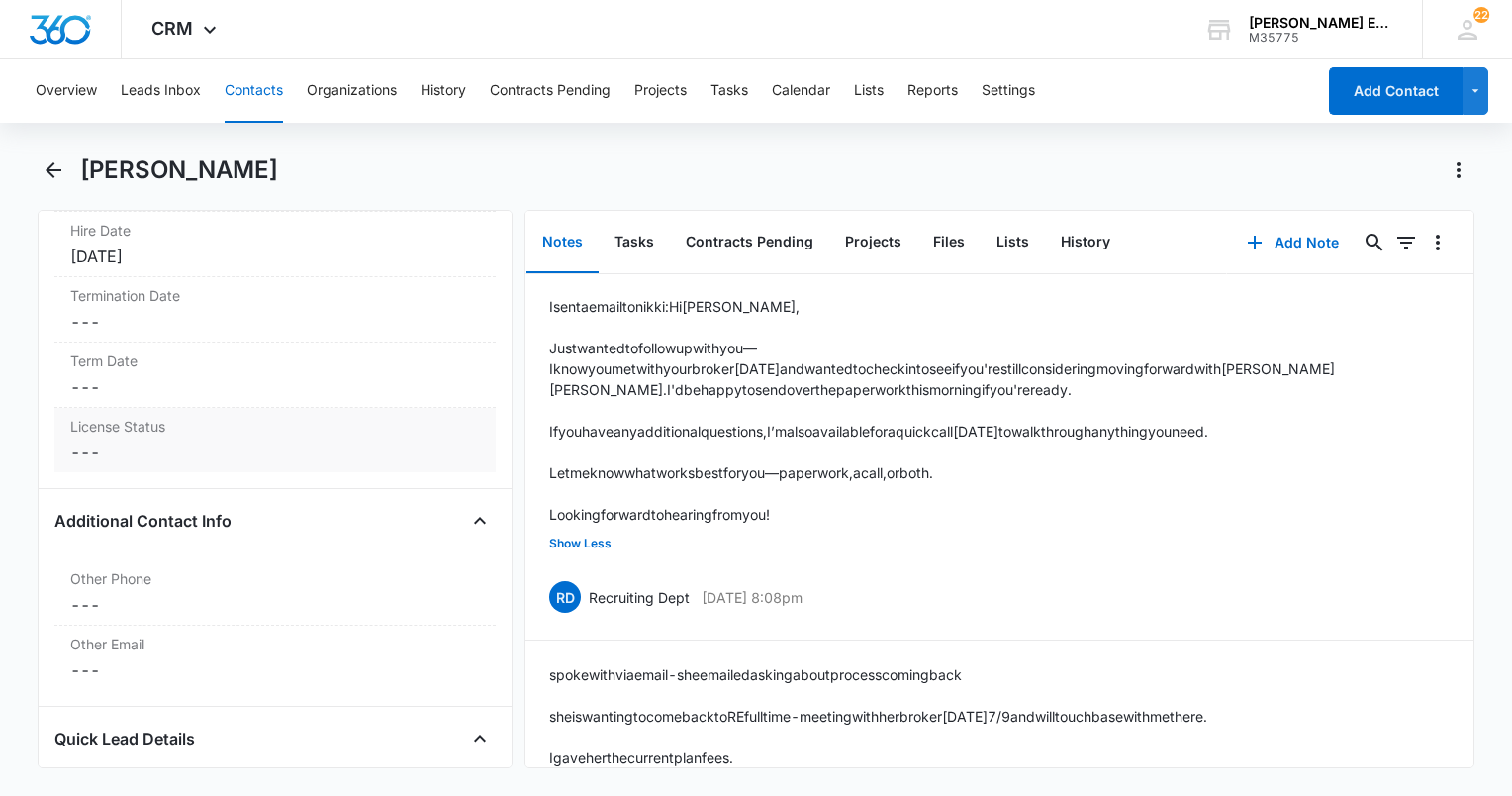 click on "License Status Cancel Save Changes ---" at bounding box center [275, 440] 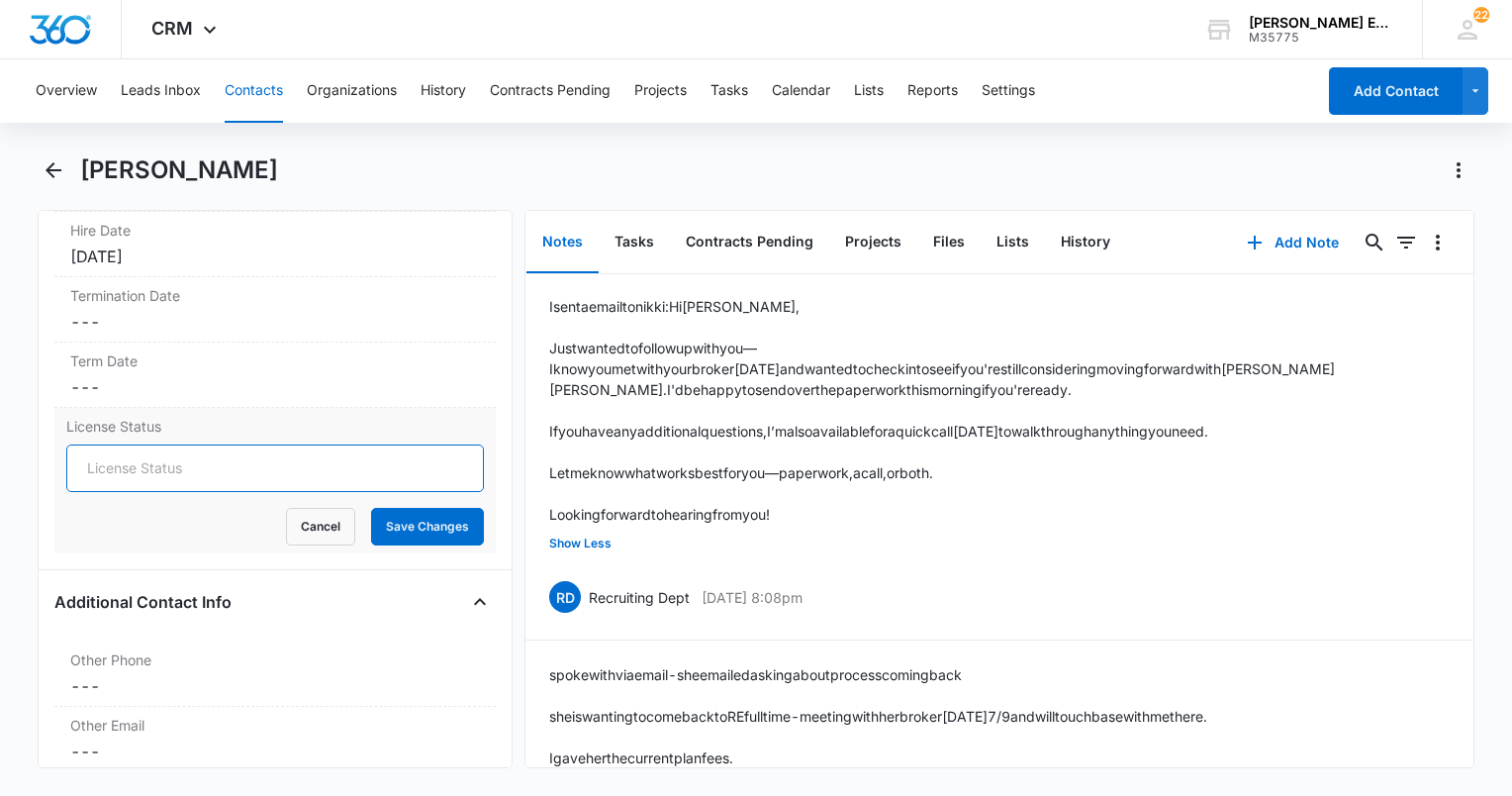 click on "License Status" at bounding box center [275, 468] 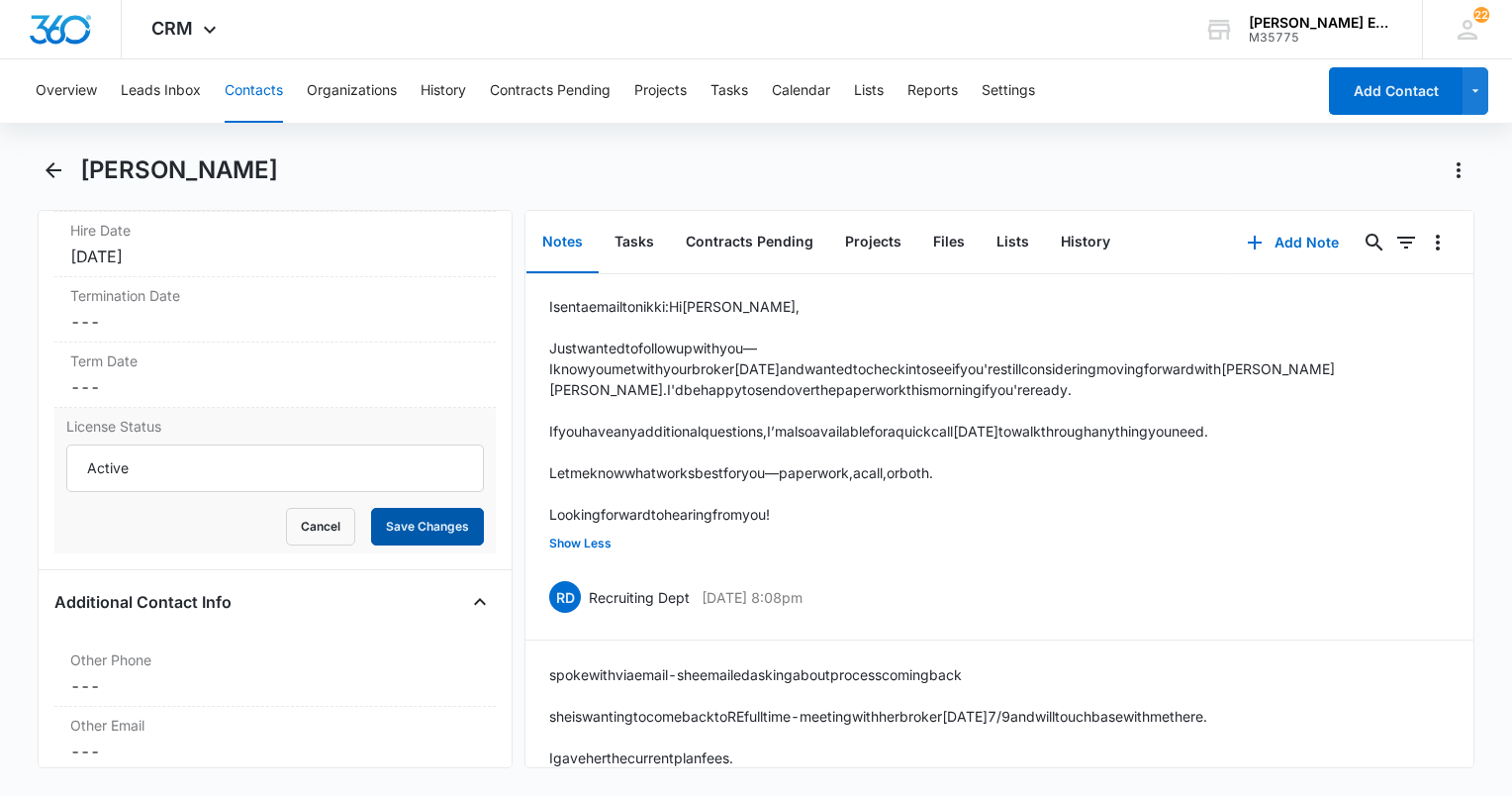 click on "Save Changes" at bounding box center [427, 527] 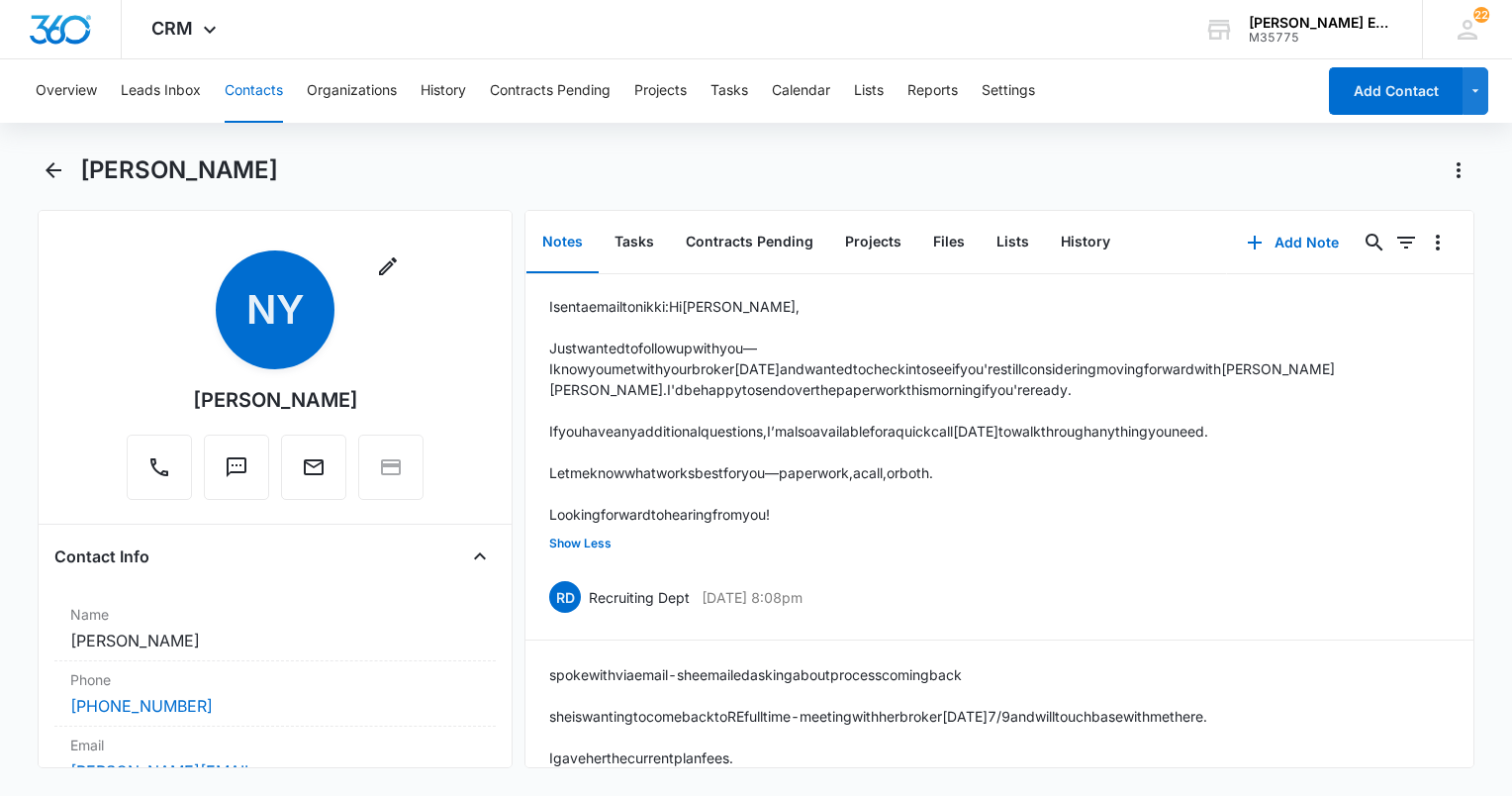 scroll, scrollTop: 0, scrollLeft: 0, axis: both 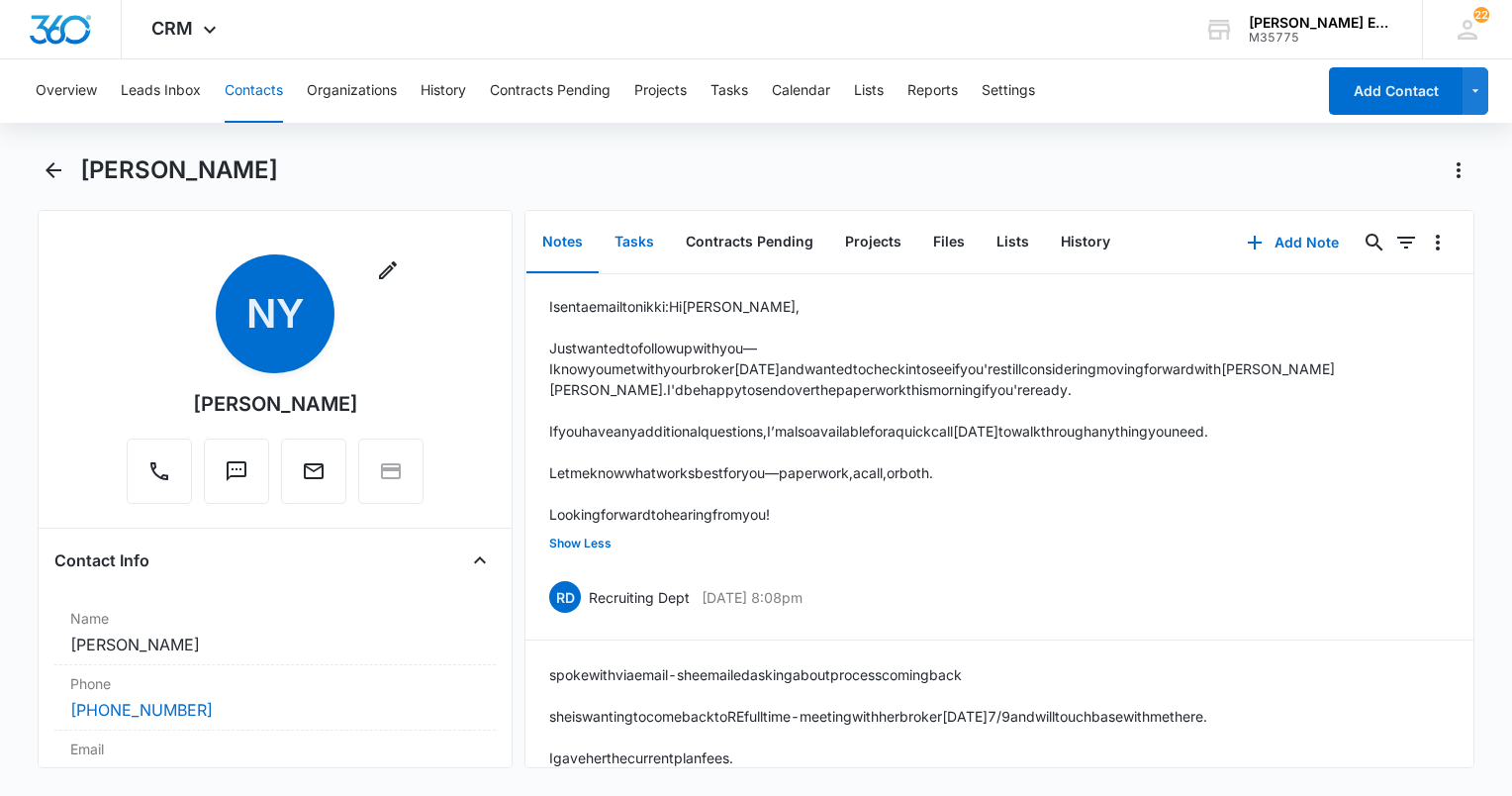 click on "Tasks" at bounding box center [634, 243] 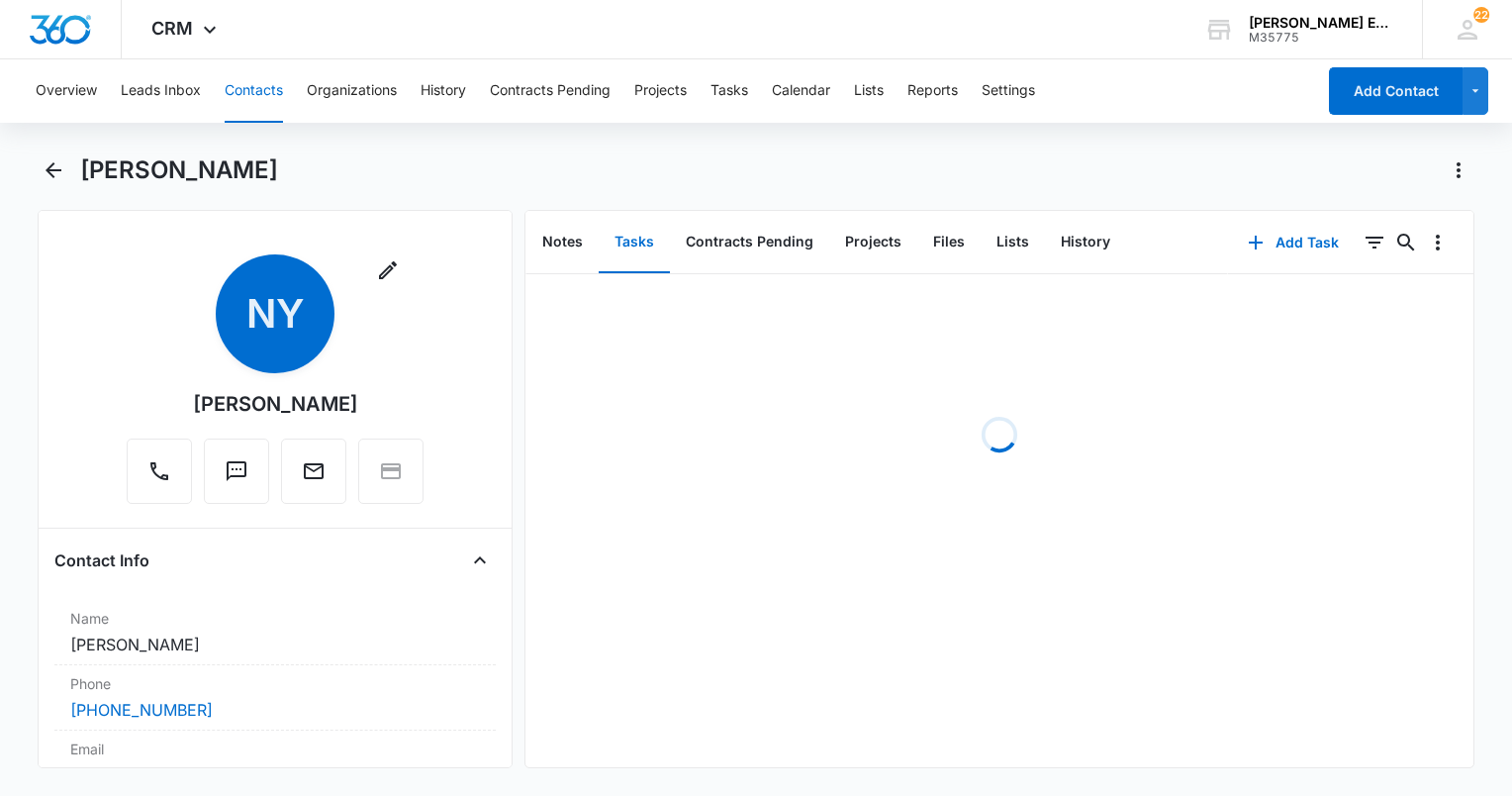 scroll, scrollTop: 0, scrollLeft: 0, axis: both 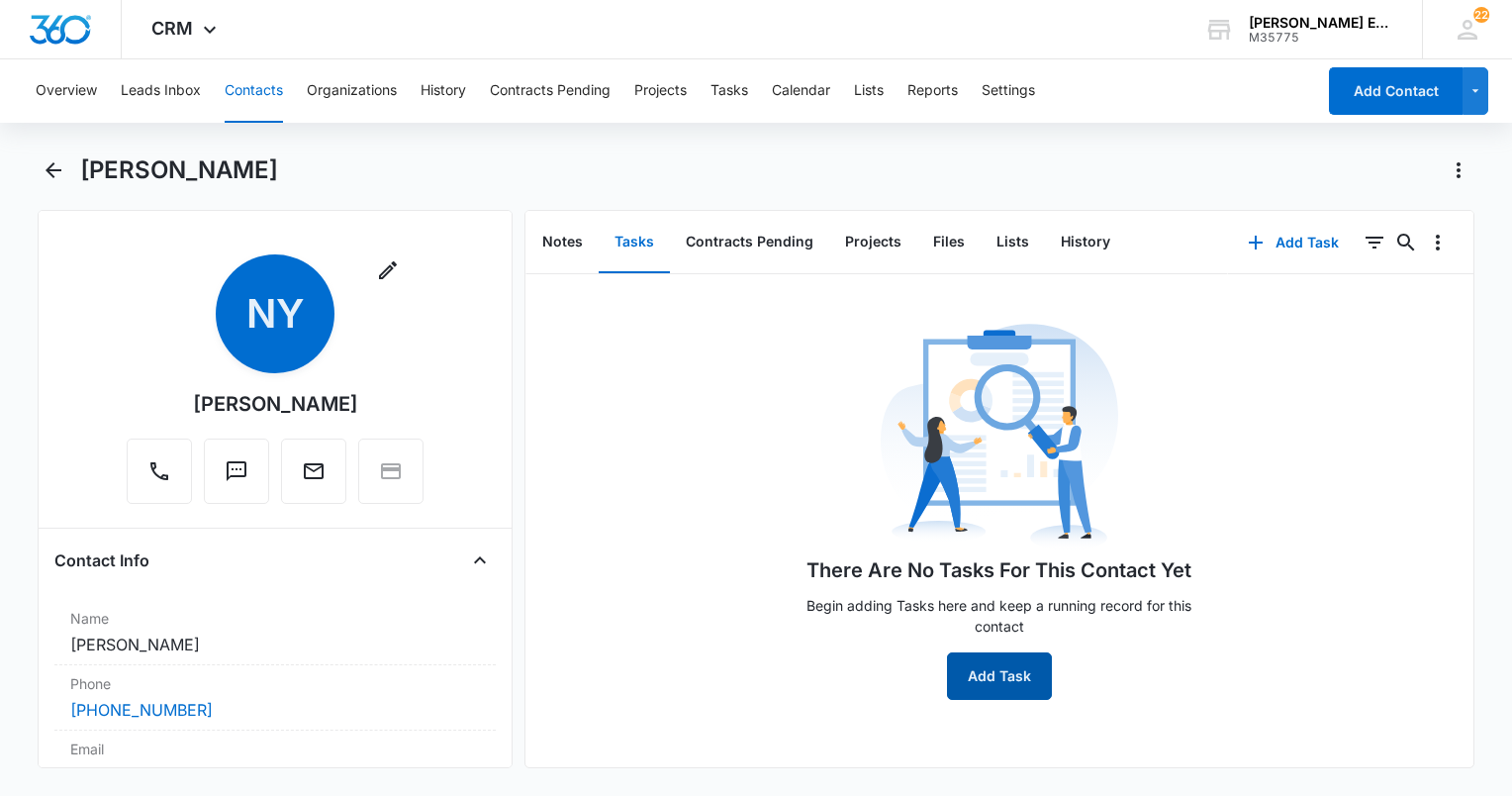 click on "Add Task" at bounding box center [999, 676] 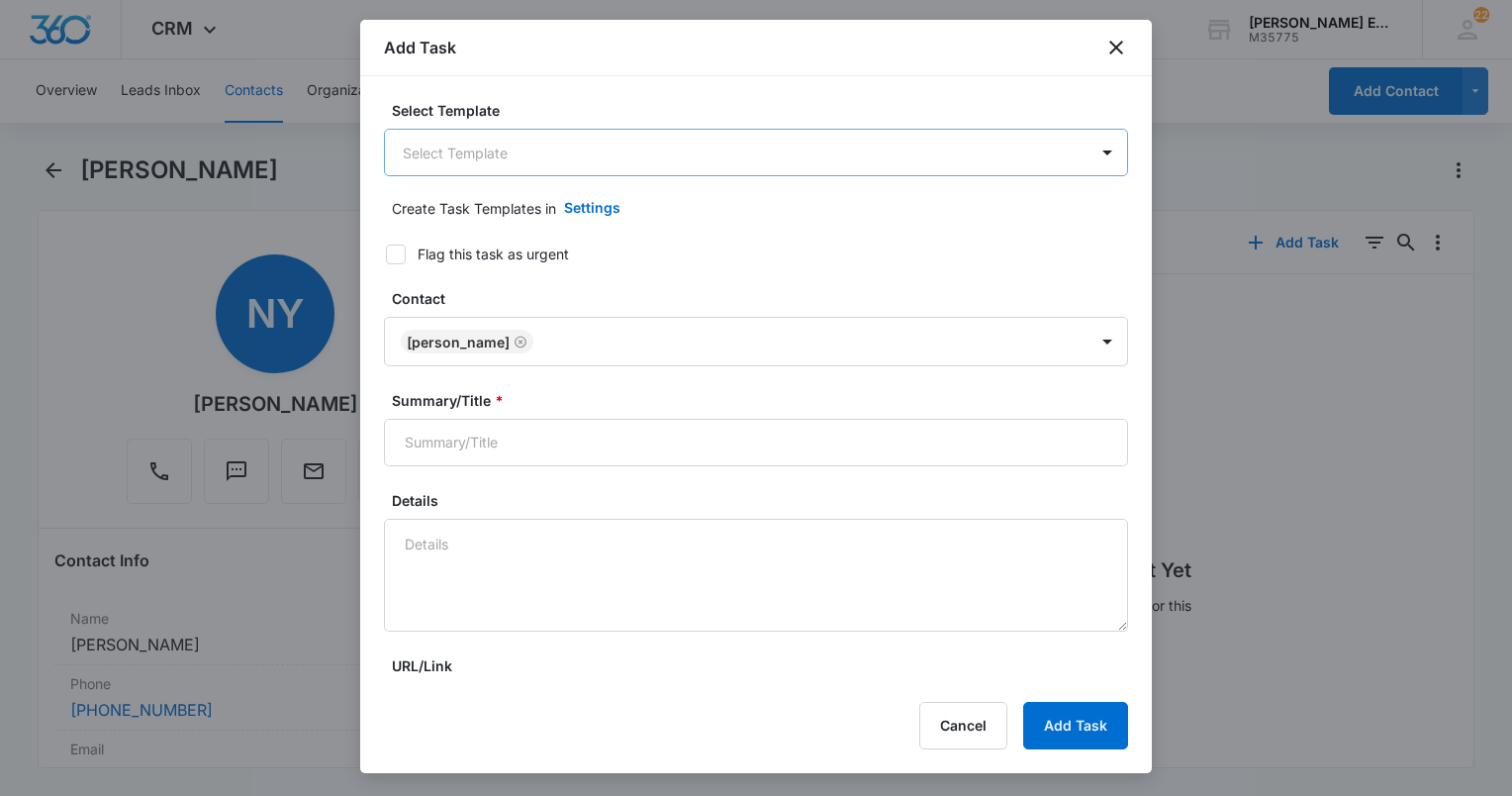 click on "CRM Apps Reputation Websites Forms CRM Email Social Shop Payments POS Content Ads Intelligence Files Brand Settings [PERSON_NAME] Estates and Homes  M35775 Your Accounts View All 22 CC [PERSON_NAME] [EMAIL_ADDRESS][DOMAIN_NAME] My Profile 22 Notifications Support Logout Terms & Conditions   •   Privacy Policy Overview Leads Inbox Contacts Organizations History Contracts Pending Projects Tasks Calendar Lists Reports Settings Add Contact [PERSON_NAME] Remove NY [PERSON_NAME] Contact Info Name Cancel Save Changes [PERSON_NAME] Phone Cancel Save Changes [PHONE_NUMBER] Email Cancel Save Changes [PERSON_NAME][EMAIL_ADDRESS][DOMAIN_NAME] Organization Cancel Save Changes --- Address Cancel Save Changes [STREET_ADDRESS][PERSON_NAME][PERSON_NAME] Details Source Cancel Save Changes Returning Former Agent Contact Type Cancel Save Changes [PERSON_NAME] Agent Contact Status Cancel Save Changes NV-01 Assigned To Cancel Save Changes [PERSON_NAME] Tags Cancel Save Changes --- Next Contact Date Cancel Save Changes --- Color Tag Current Color: Cancel Save Changes 0" at bounding box center (756, 398) 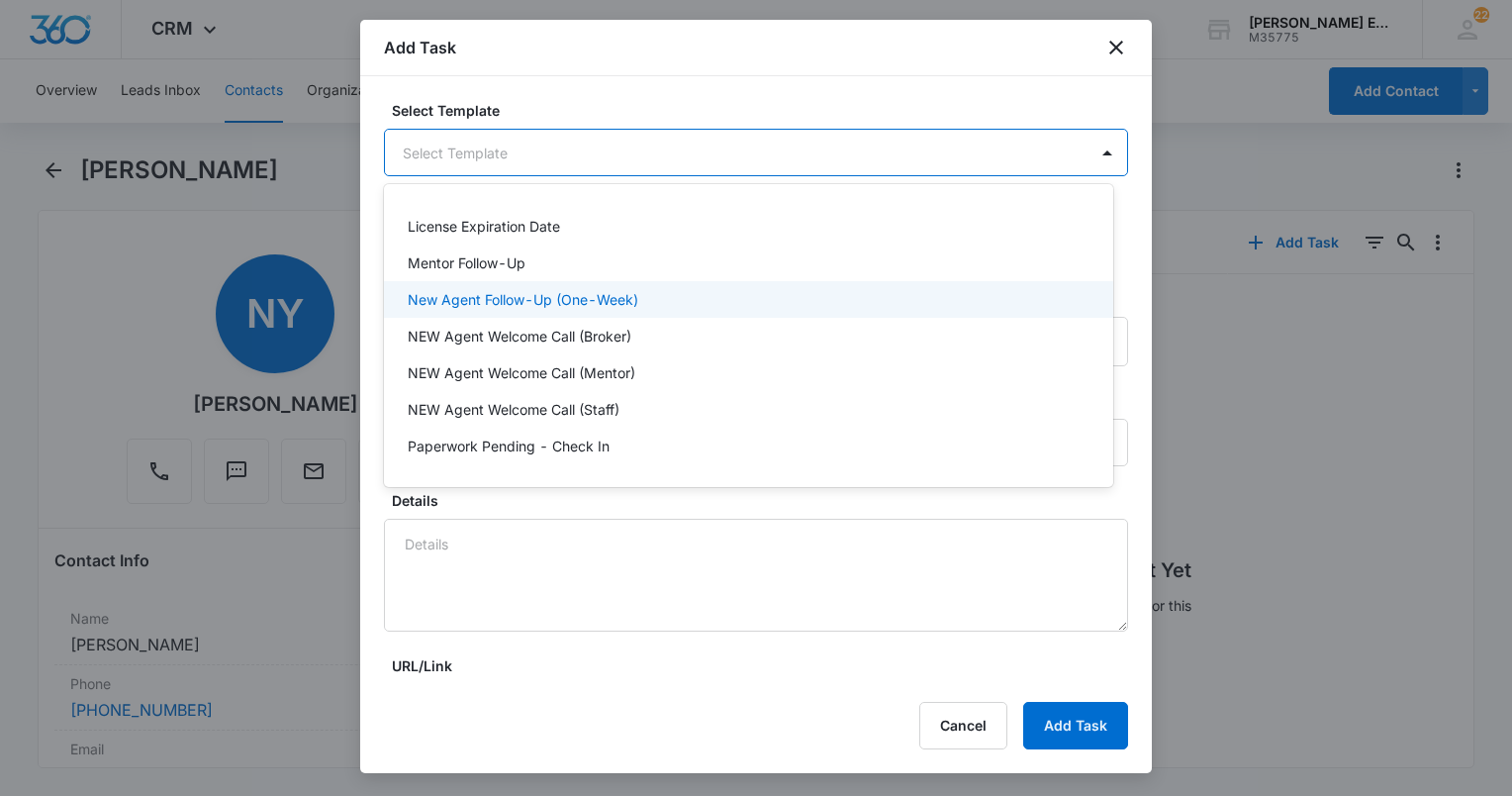 scroll, scrollTop: 495, scrollLeft: 0, axis: vertical 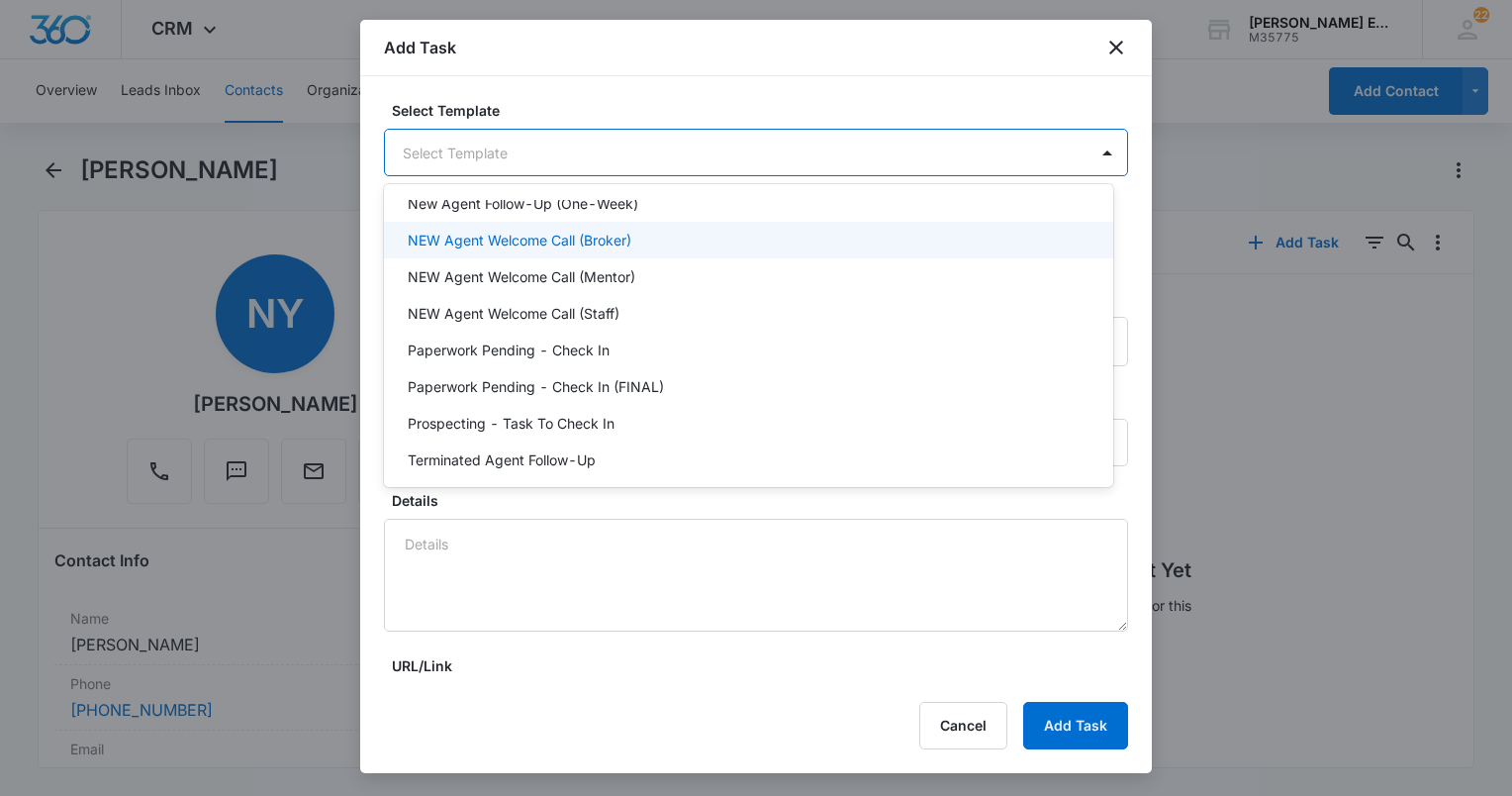 click on "NEW Agent Welcome Call (Broker)" at bounding box center [520, 240] 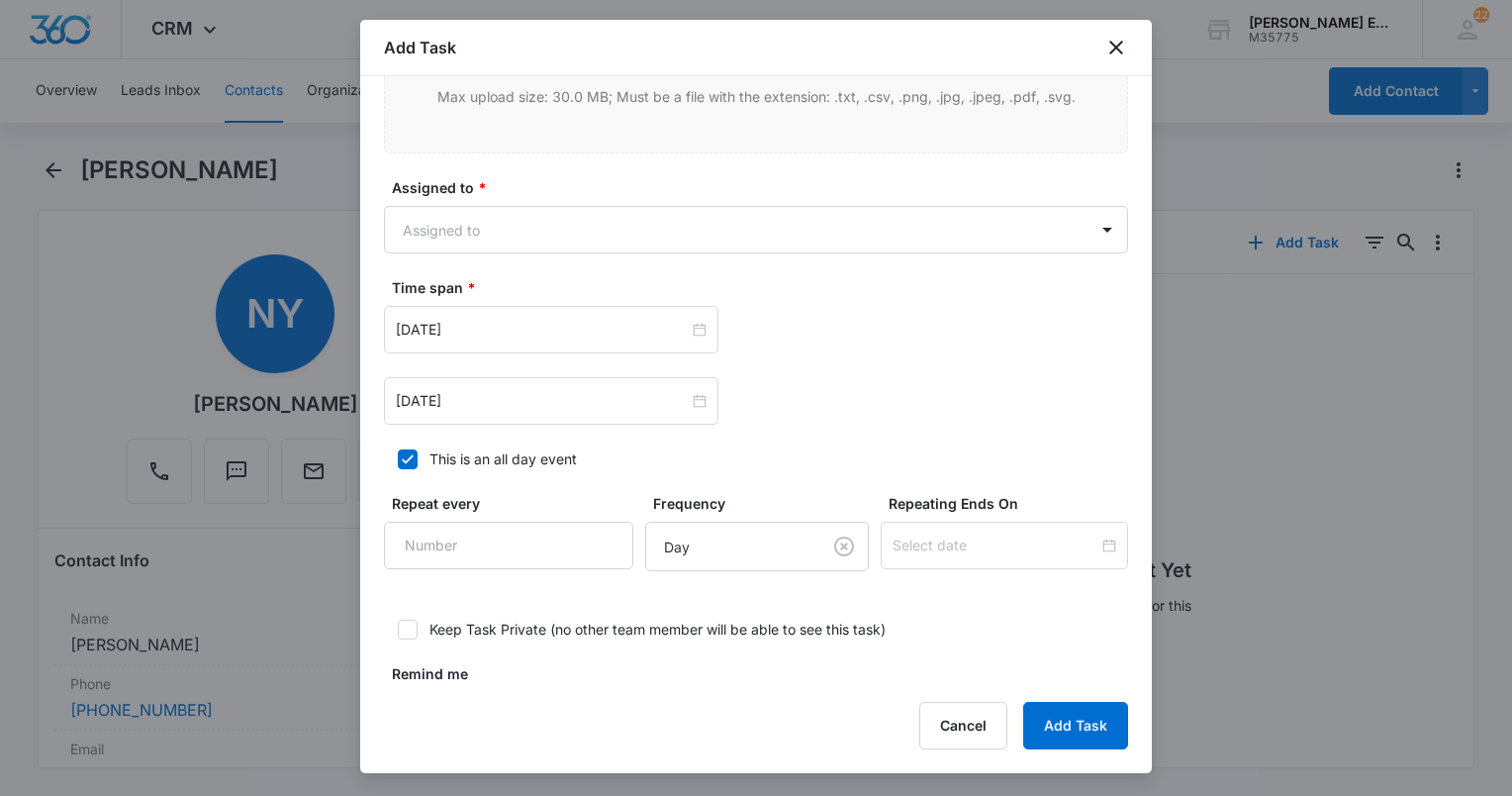 scroll, scrollTop: 1172, scrollLeft: 0, axis: vertical 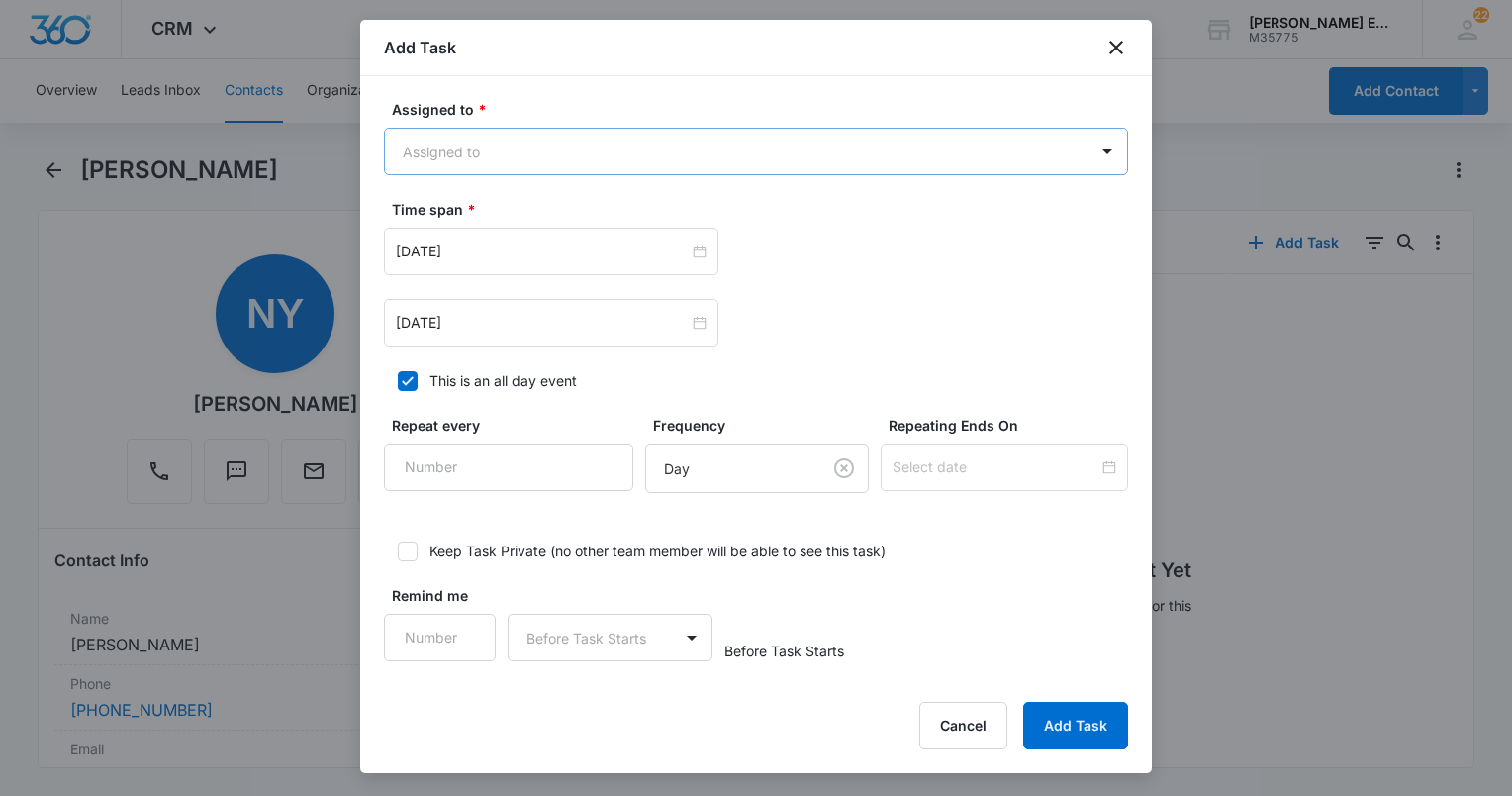 click on "CRM Apps Reputation Websites Forms CRM Email Social Shop Payments POS Content Ads Intelligence Files Brand Settings [PERSON_NAME] Estates and Homes  M35775 Your Accounts View All 22 CC [PERSON_NAME] [EMAIL_ADDRESS][DOMAIN_NAME] My Profile 22 Notifications Support Logout Terms & Conditions   •   Privacy Policy Overview Leads Inbox Contacts Organizations History Contracts Pending Projects Tasks Calendar Lists Reports Settings Add Contact [PERSON_NAME] Remove NY [PERSON_NAME] Contact Info Name Cancel Save Changes [PERSON_NAME] Phone Cancel Save Changes [PHONE_NUMBER] Email Cancel Save Changes [PERSON_NAME][EMAIL_ADDRESS][DOMAIN_NAME] Organization Cancel Save Changes --- Address Cancel Save Changes [STREET_ADDRESS][PERSON_NAME][PERSON_NAME] Details Source Cancel Save Changes Returning Former Agent Contact Type Cancel Save Changes [PERSON_NAME] Agent Contact Status Cancel Save Changes NV-01 Assigned To Cancel Save Changes [PERSON_NAME] Tags Cancel Save Changes --- Next Contact Date Cancel Save Changes --- Color Tag Current Color: Cancel Save Changes 0" at bounding box center [756, 398] 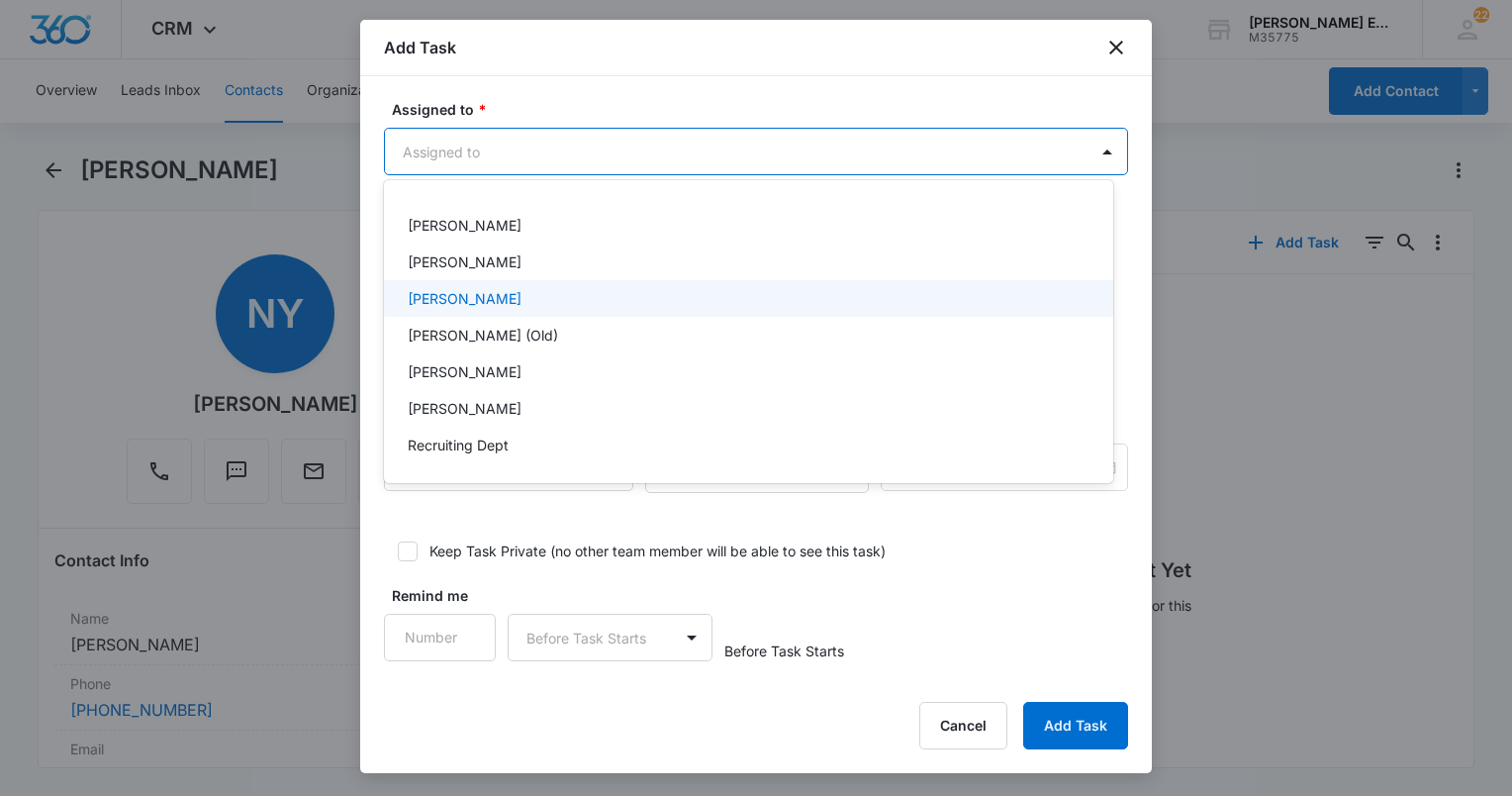 scroll, scrollTop: 594, scrollLeft: 0, axis: vertical 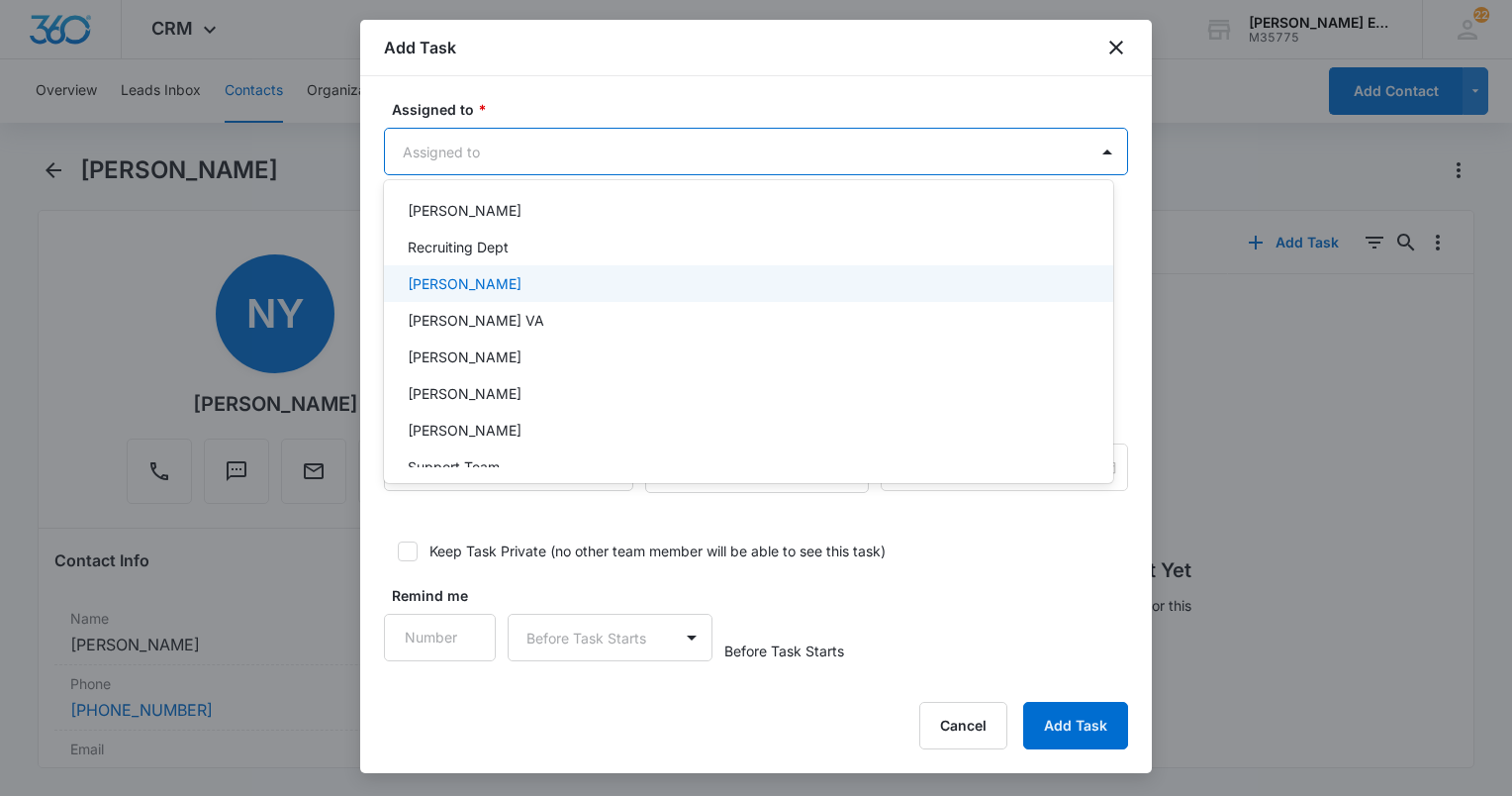 click on "[PERSON_NAME]" at bounding box center (464, 283) 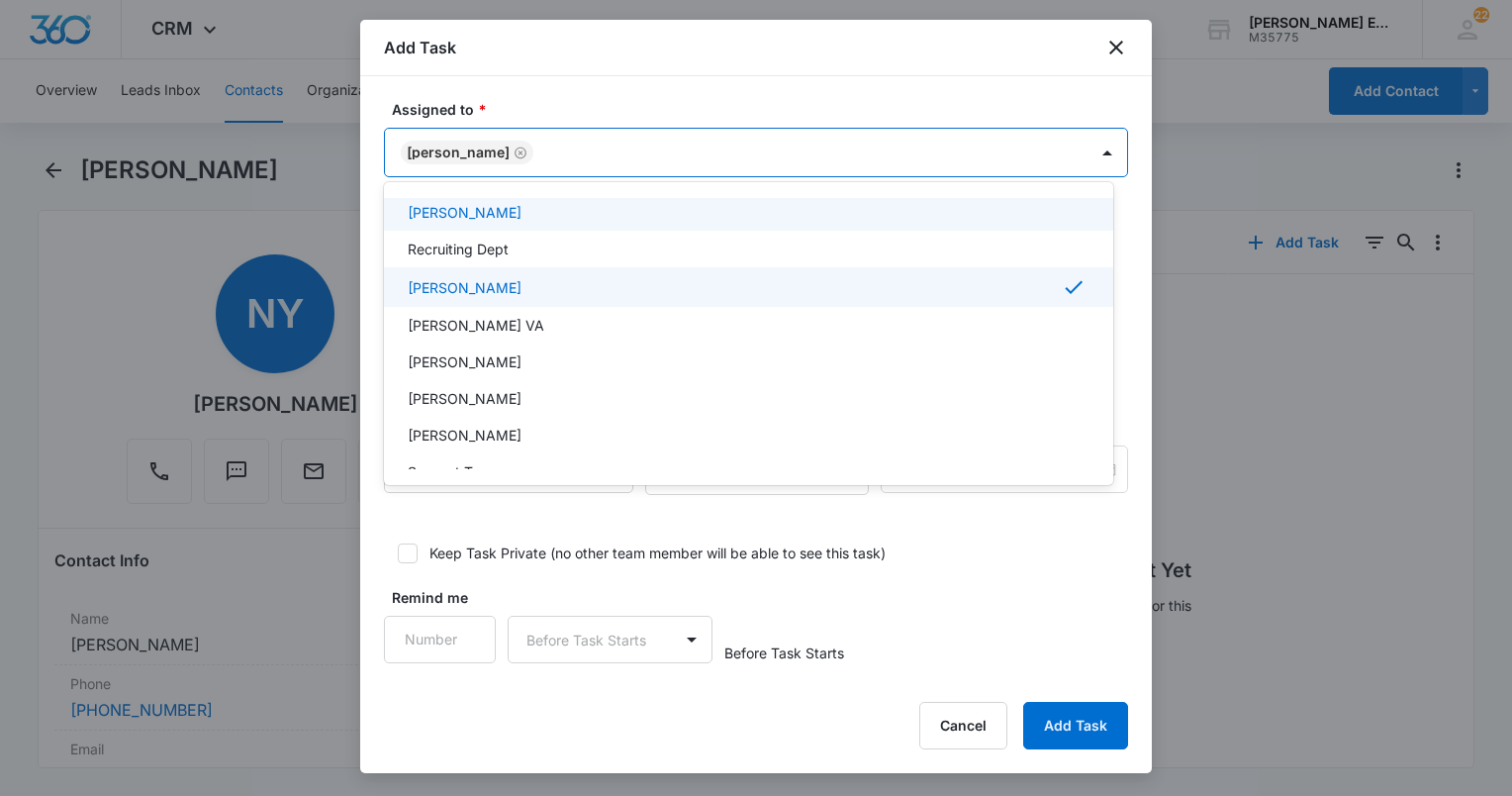click at bounding box center (756, 398) 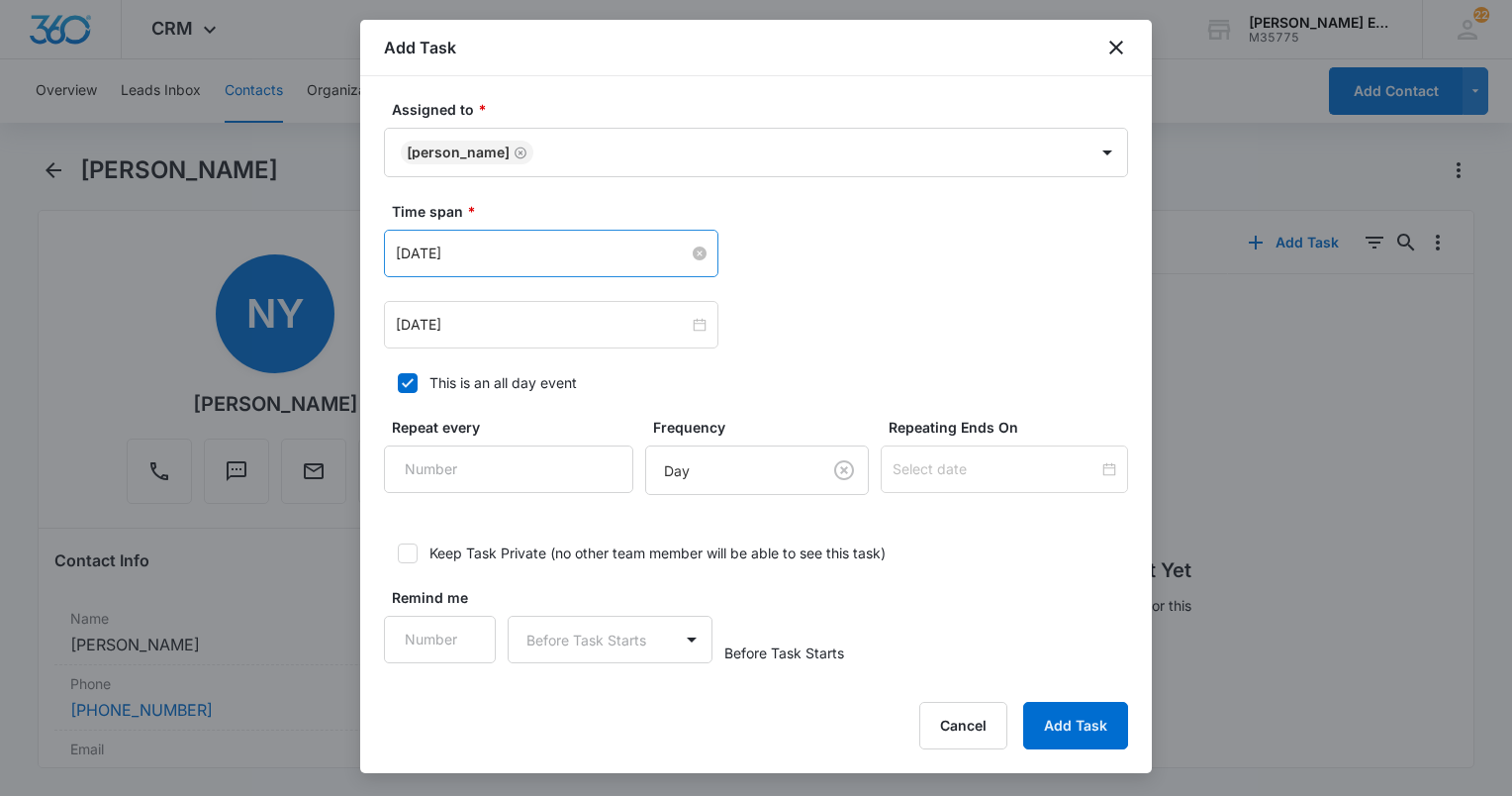 click on "[DATE]" at bounding box center [542, 253] 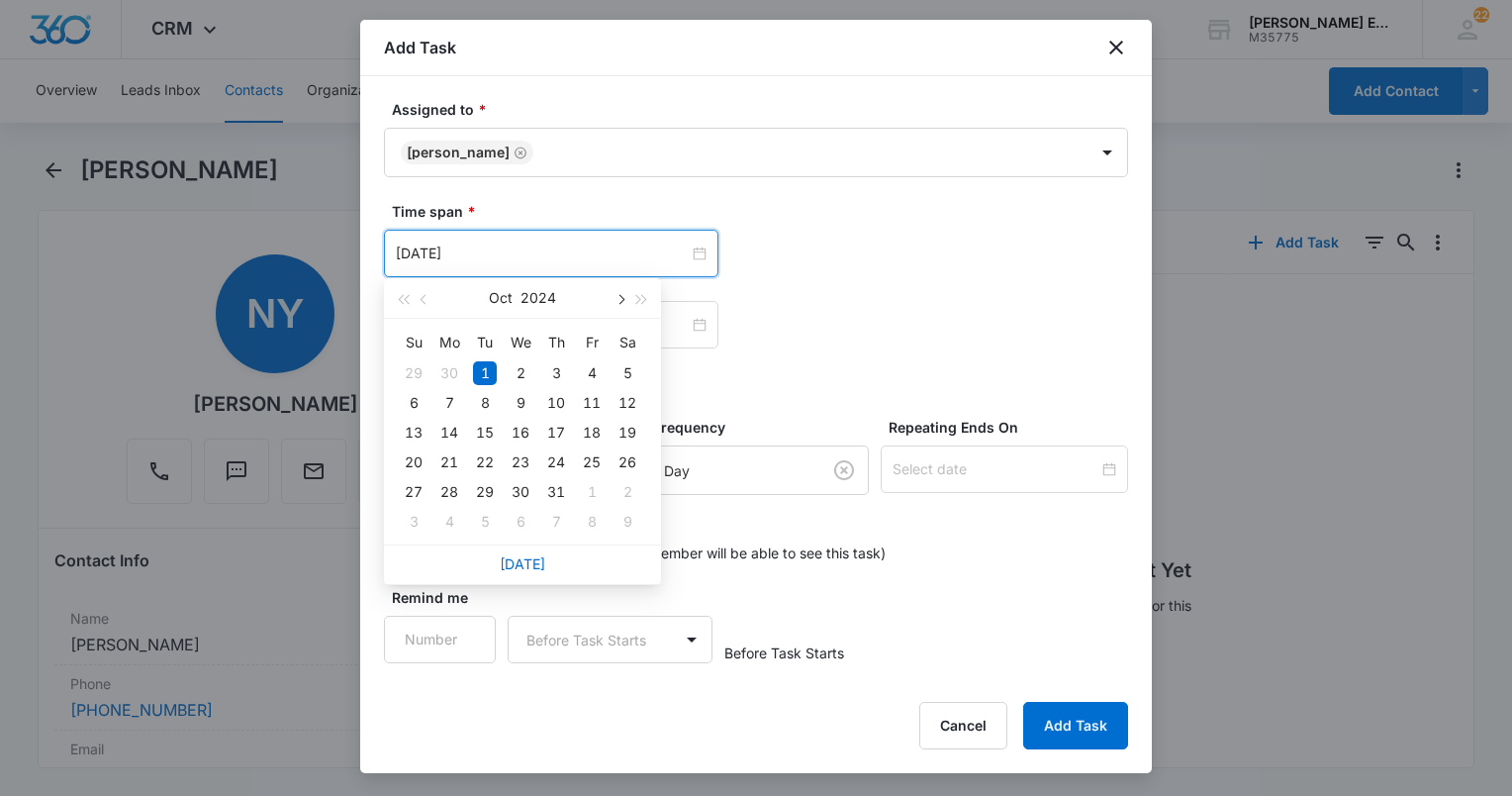 click at bounding box center [619, 300] 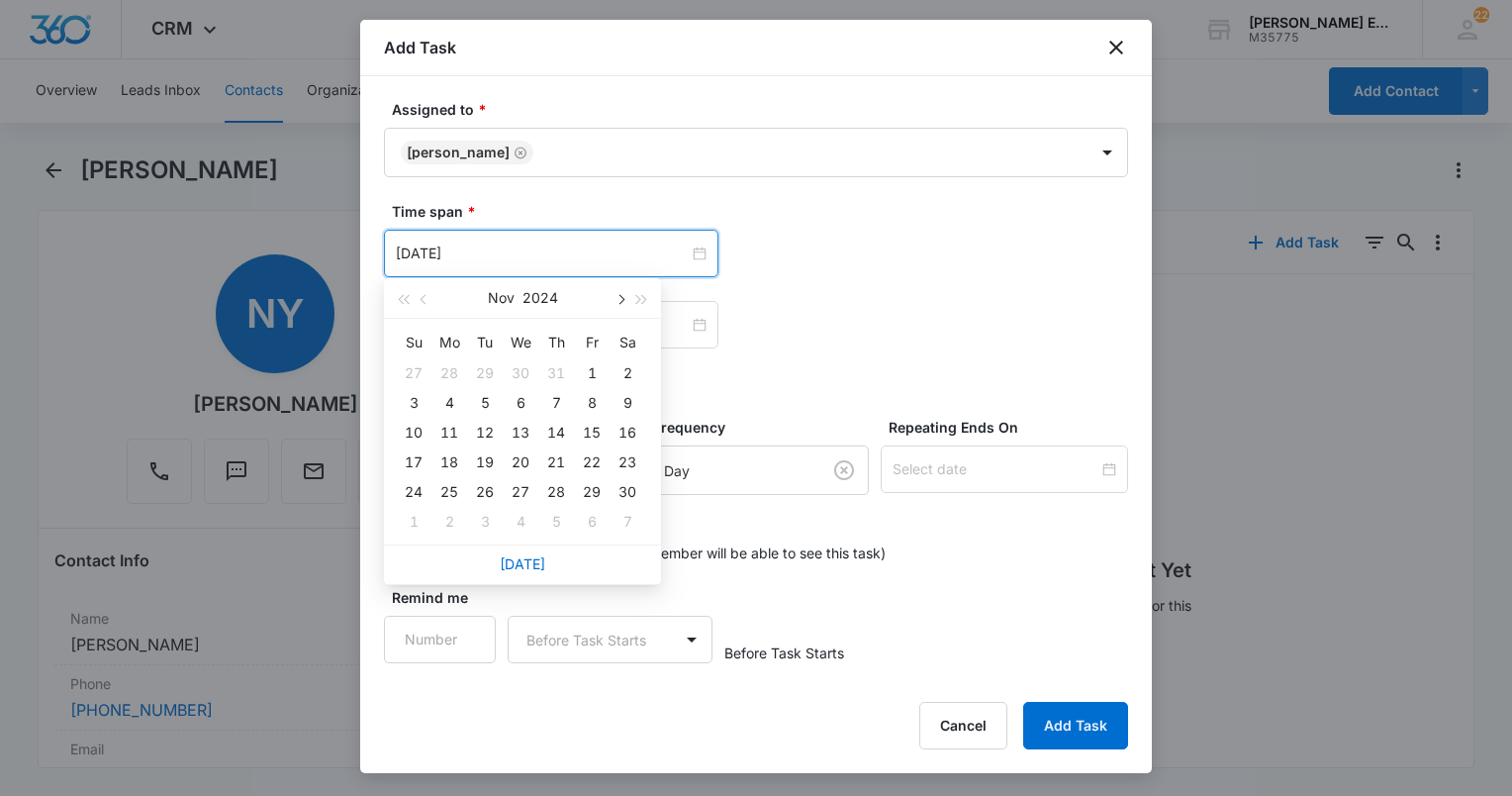 click at bounding box center [619, 300] 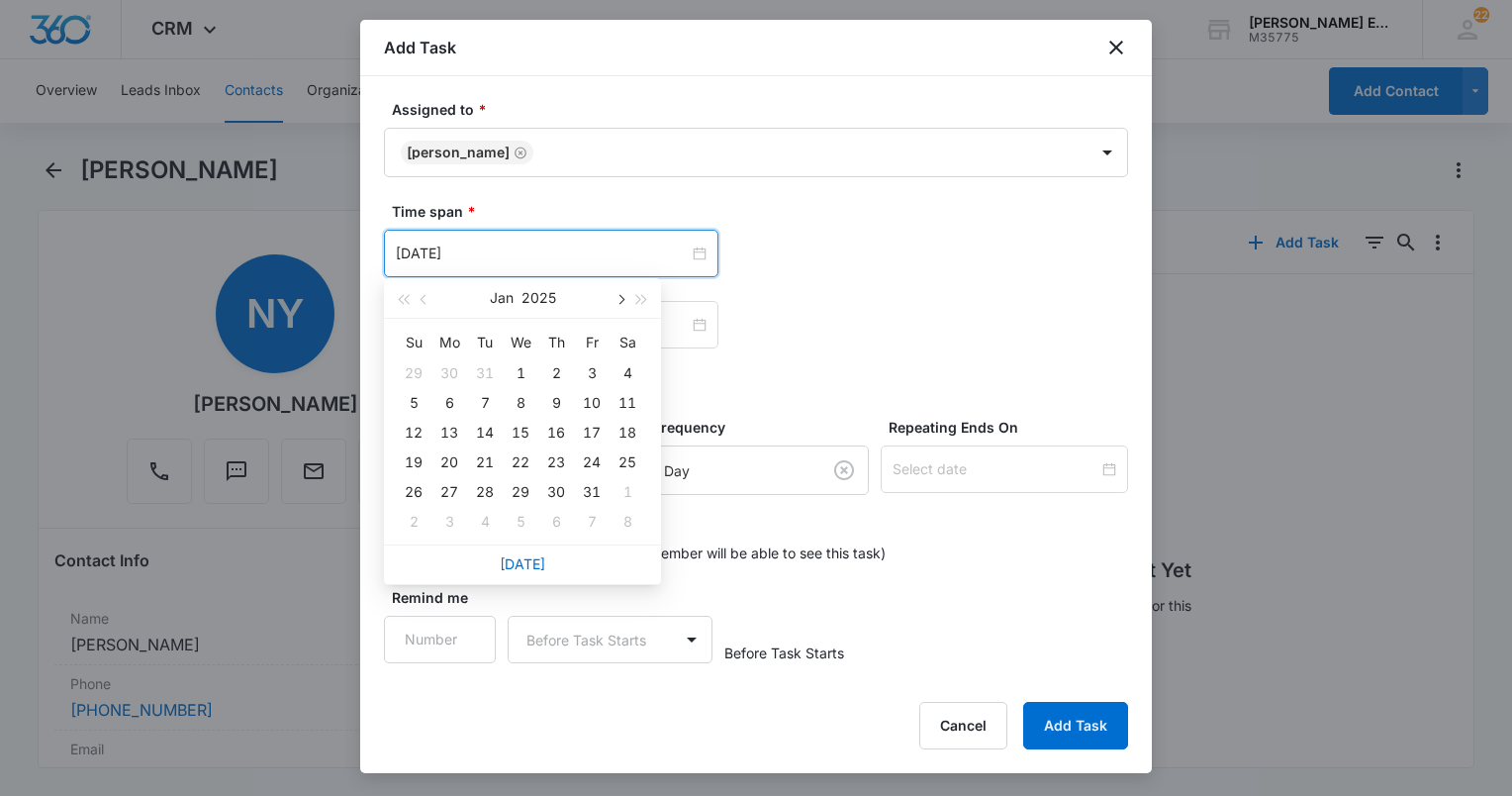 click at bounding box center (619, 300) 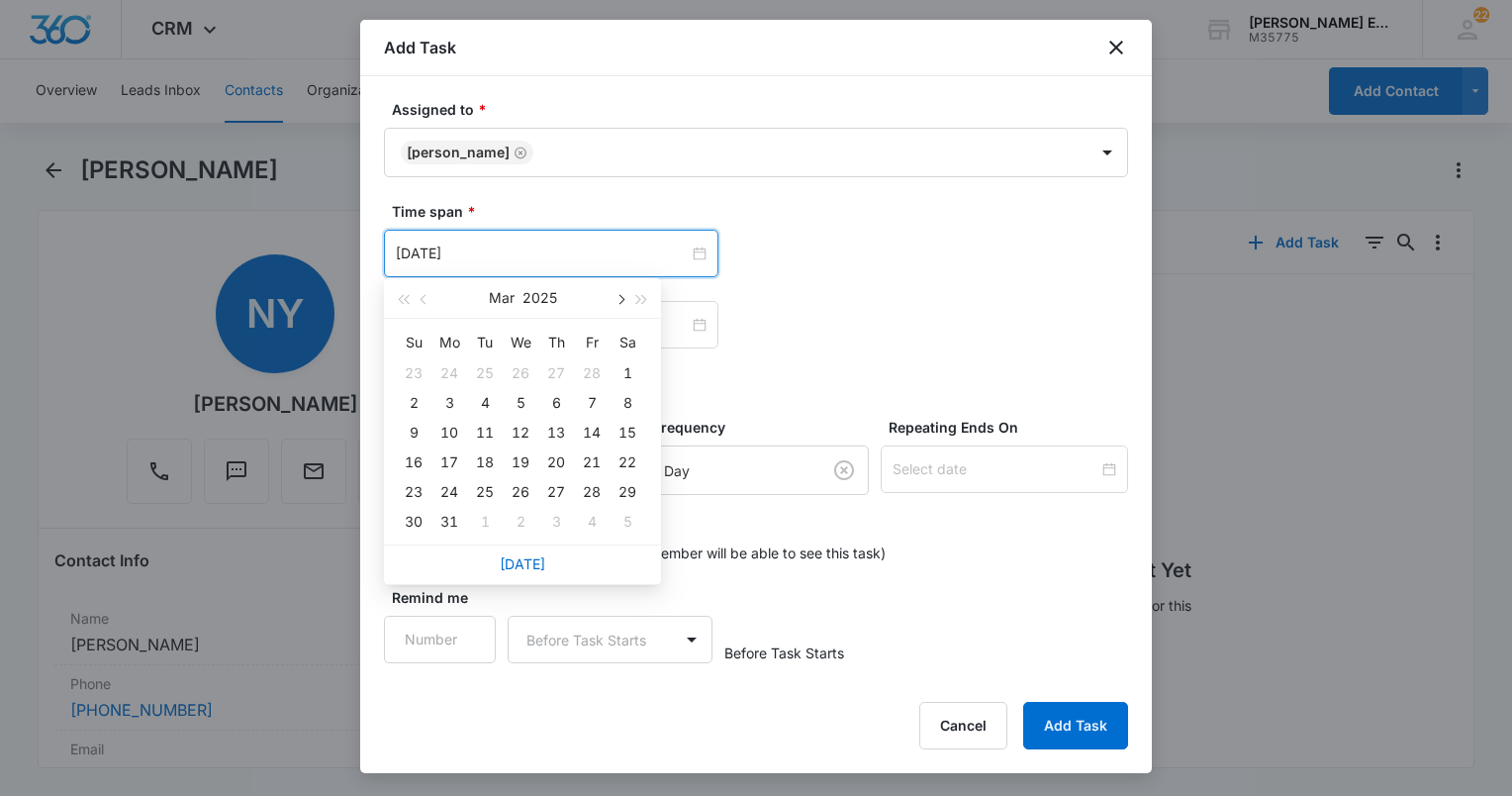 click at bounding box center (619, 300) 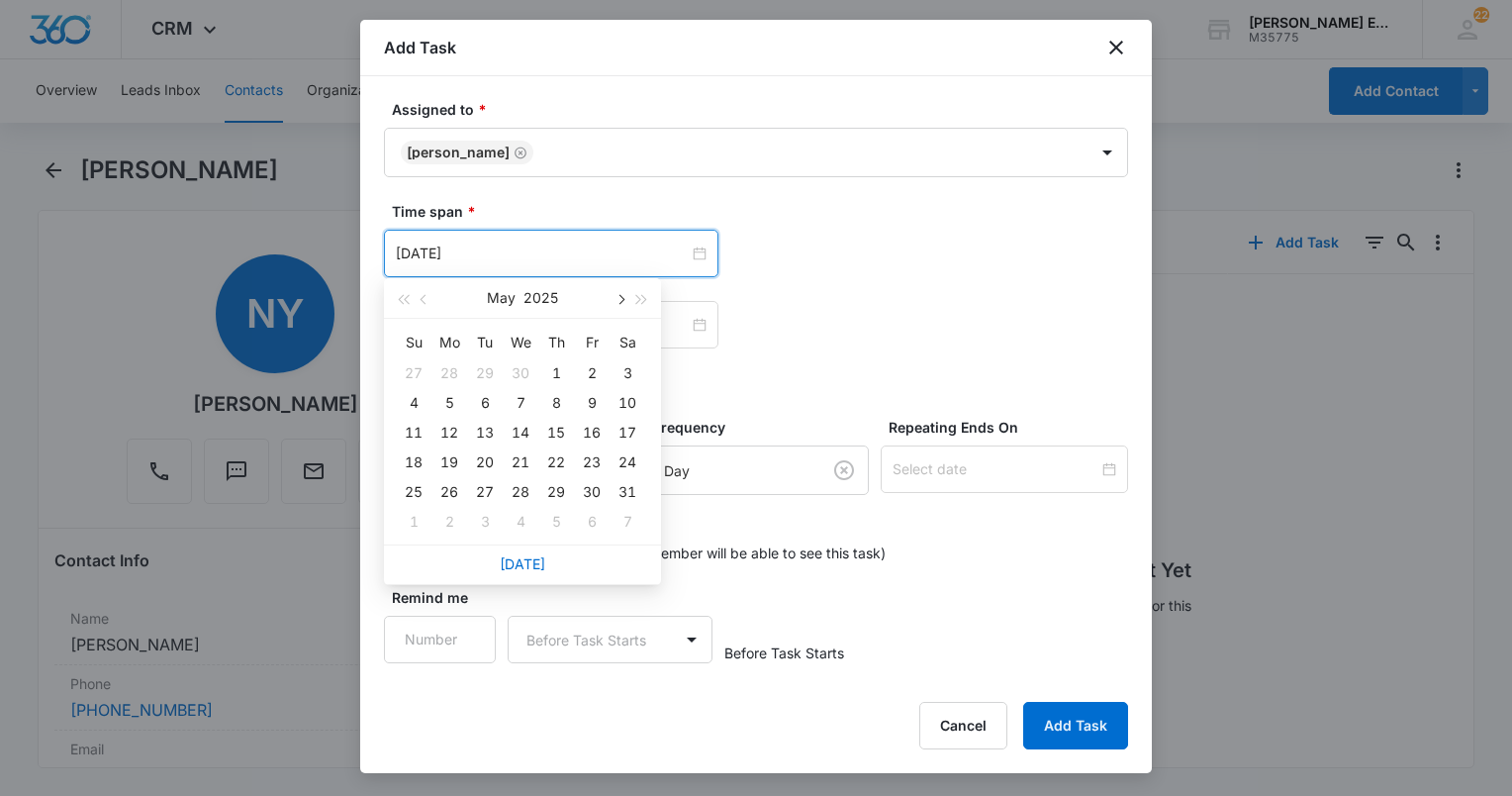 click at bounding box center (619, 300) 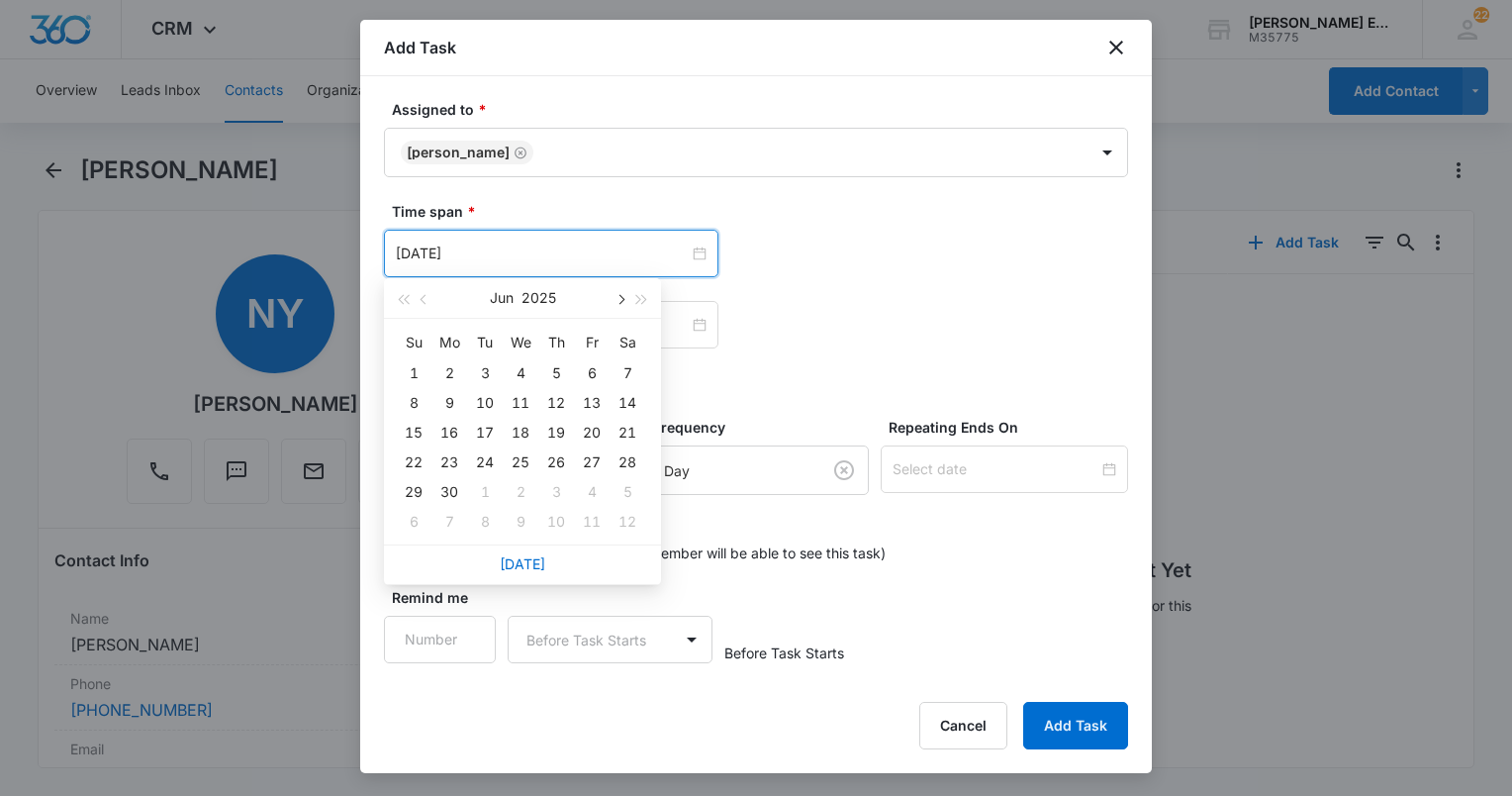 click at bounding box center [619, 300] 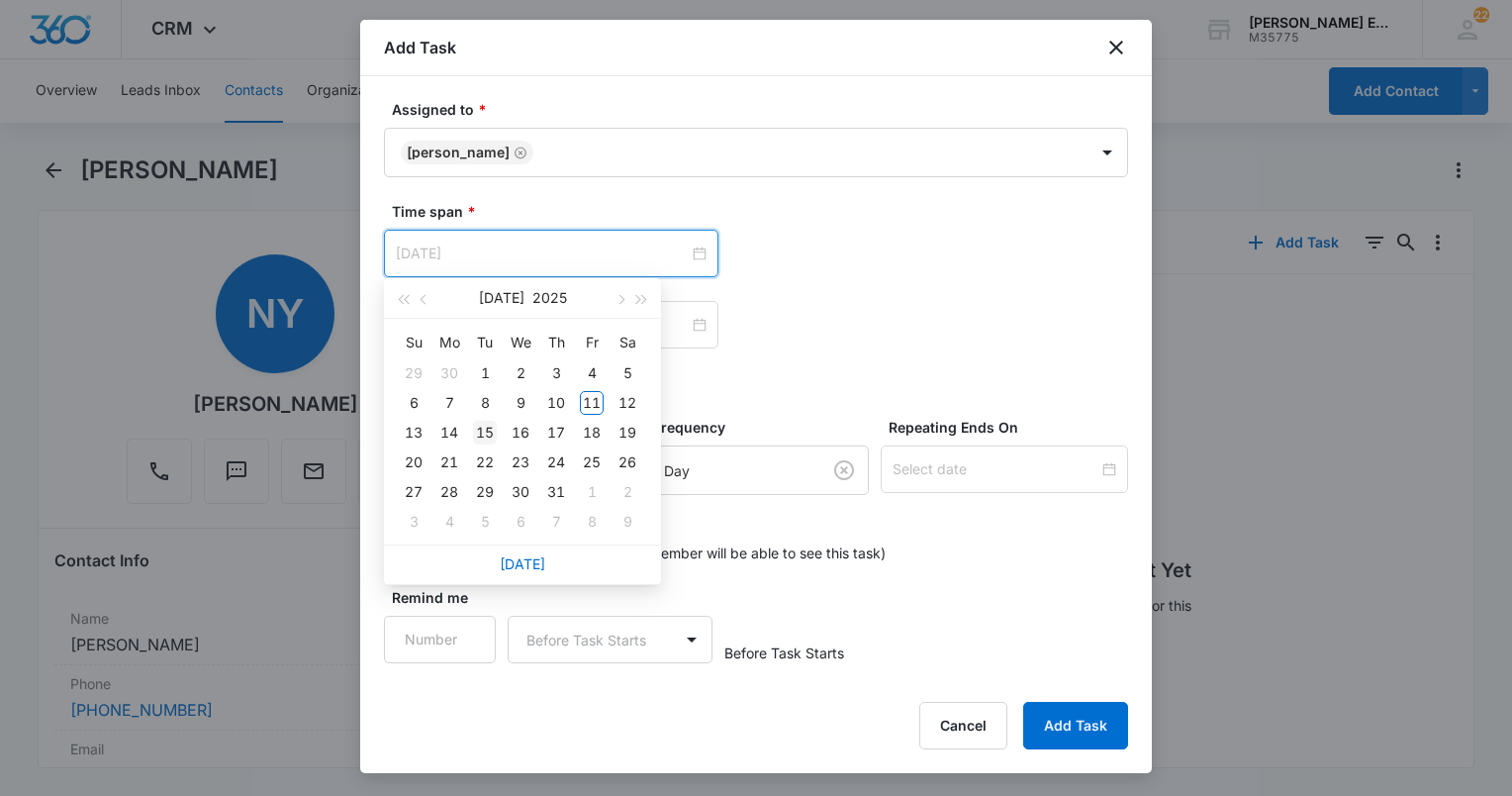 type on "[DATE]" 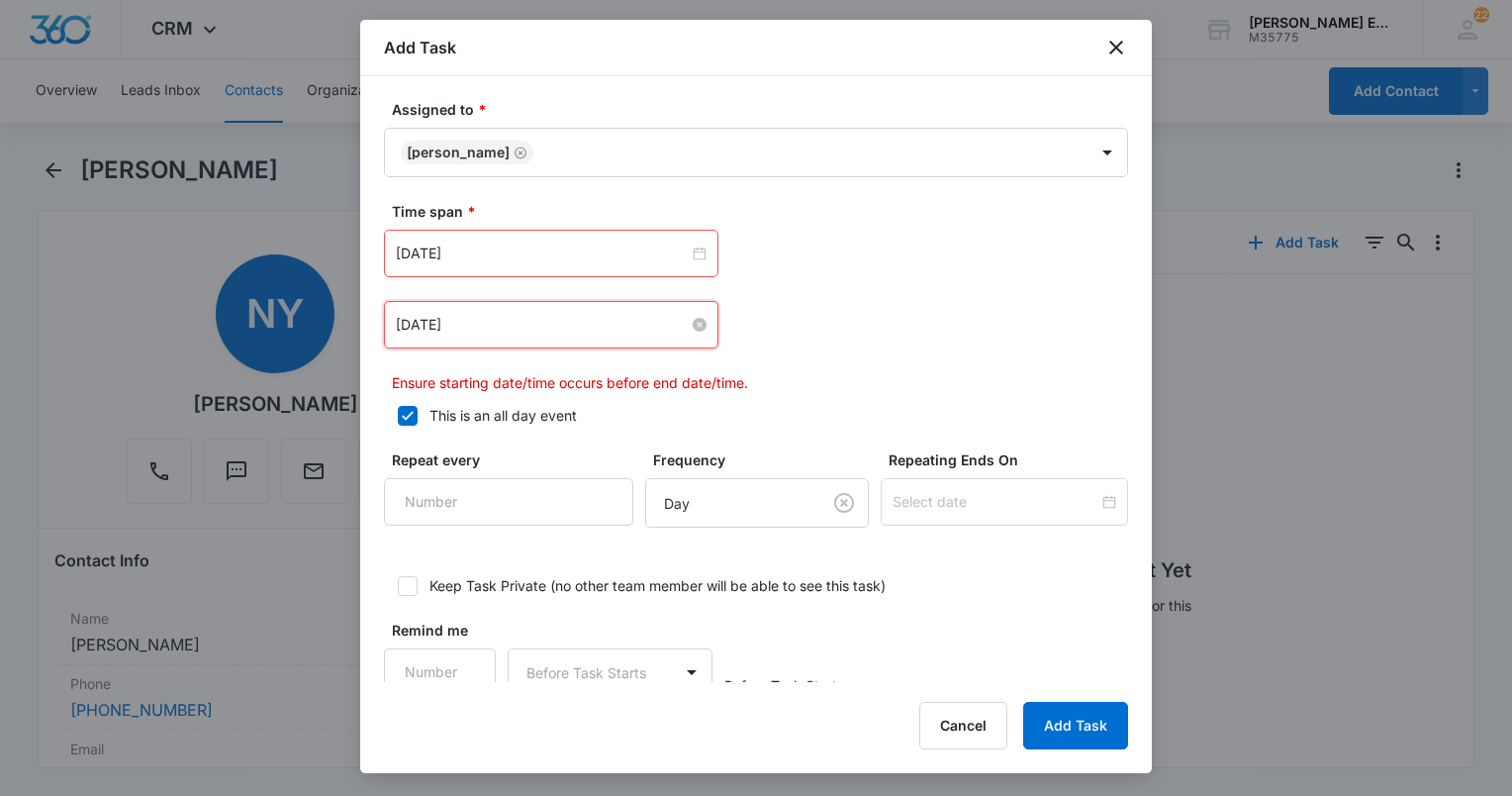 click on "[DATE]" at bounding box center [542, 325] 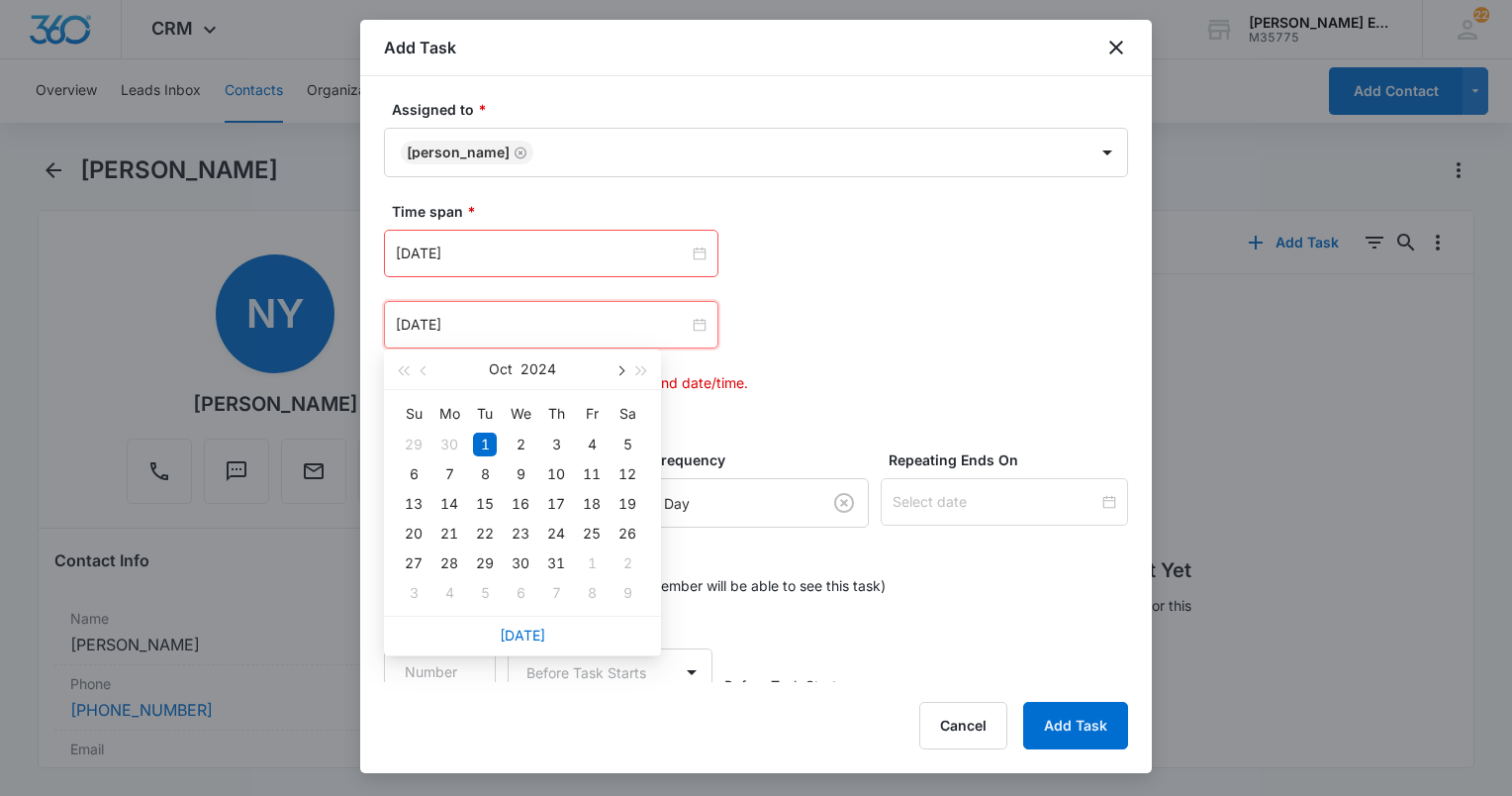 click at bounding box center (619, 369) 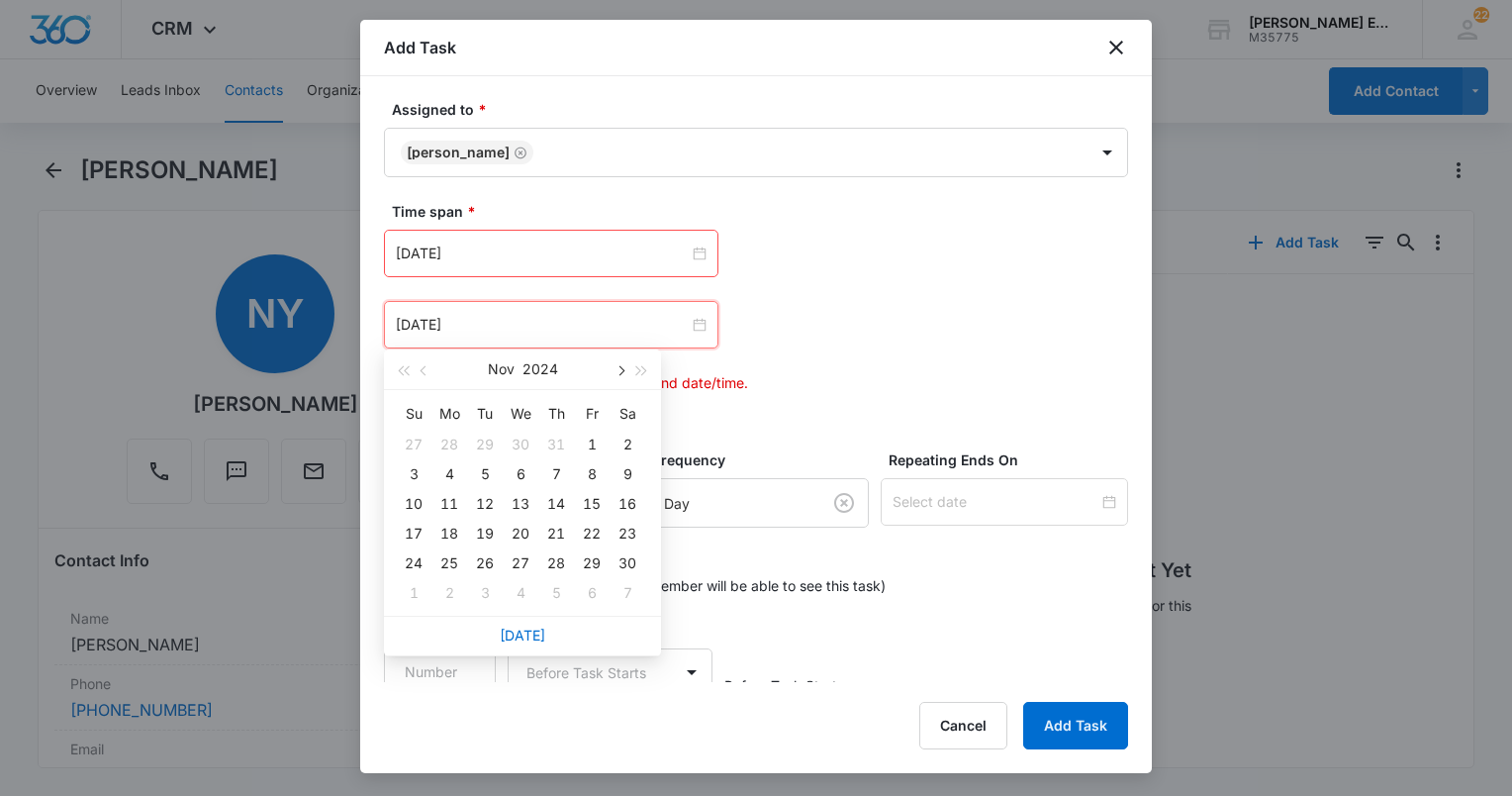 click at bounding box center [619, 369] 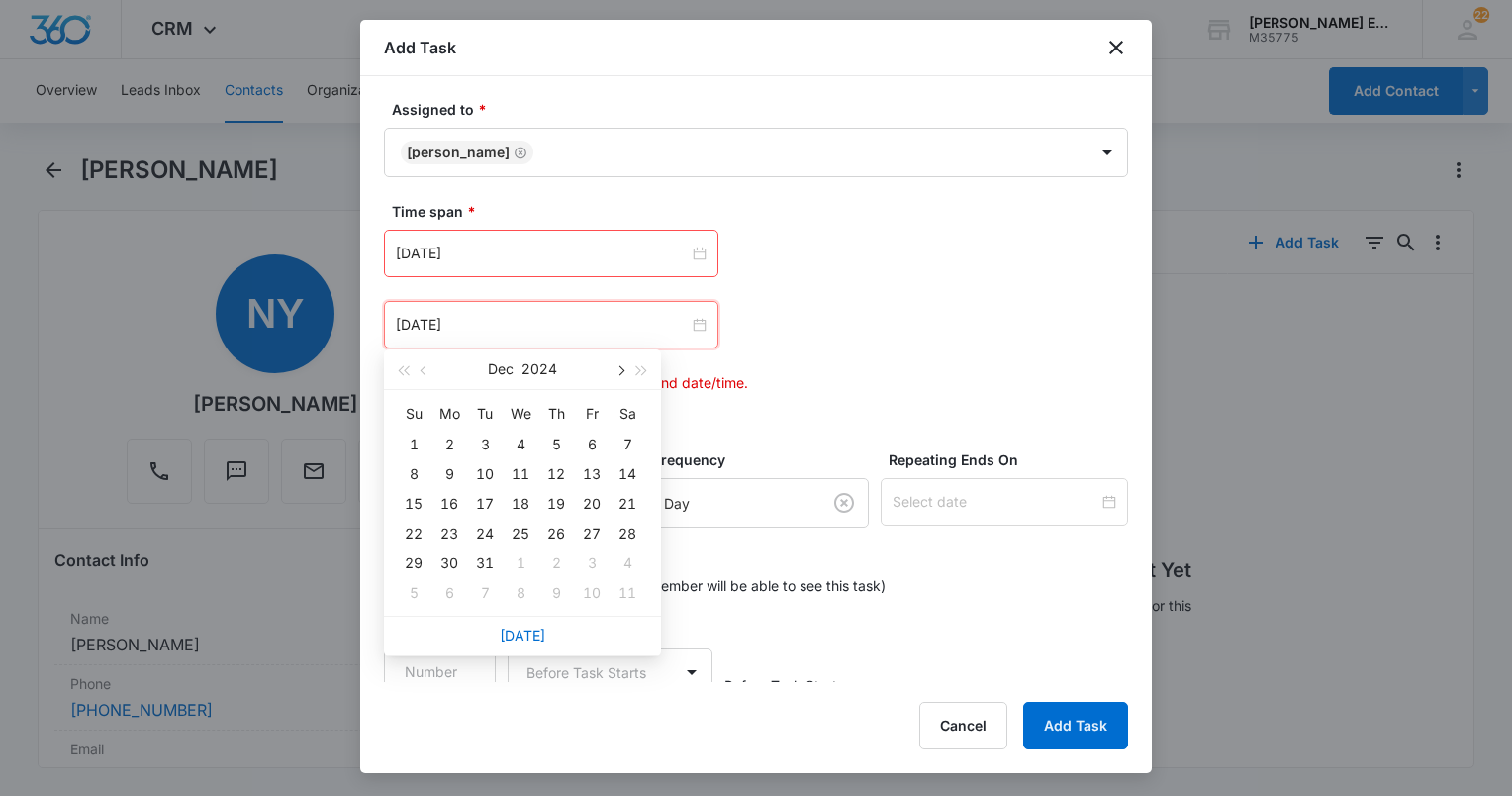 click at bounding box center (619, 369) 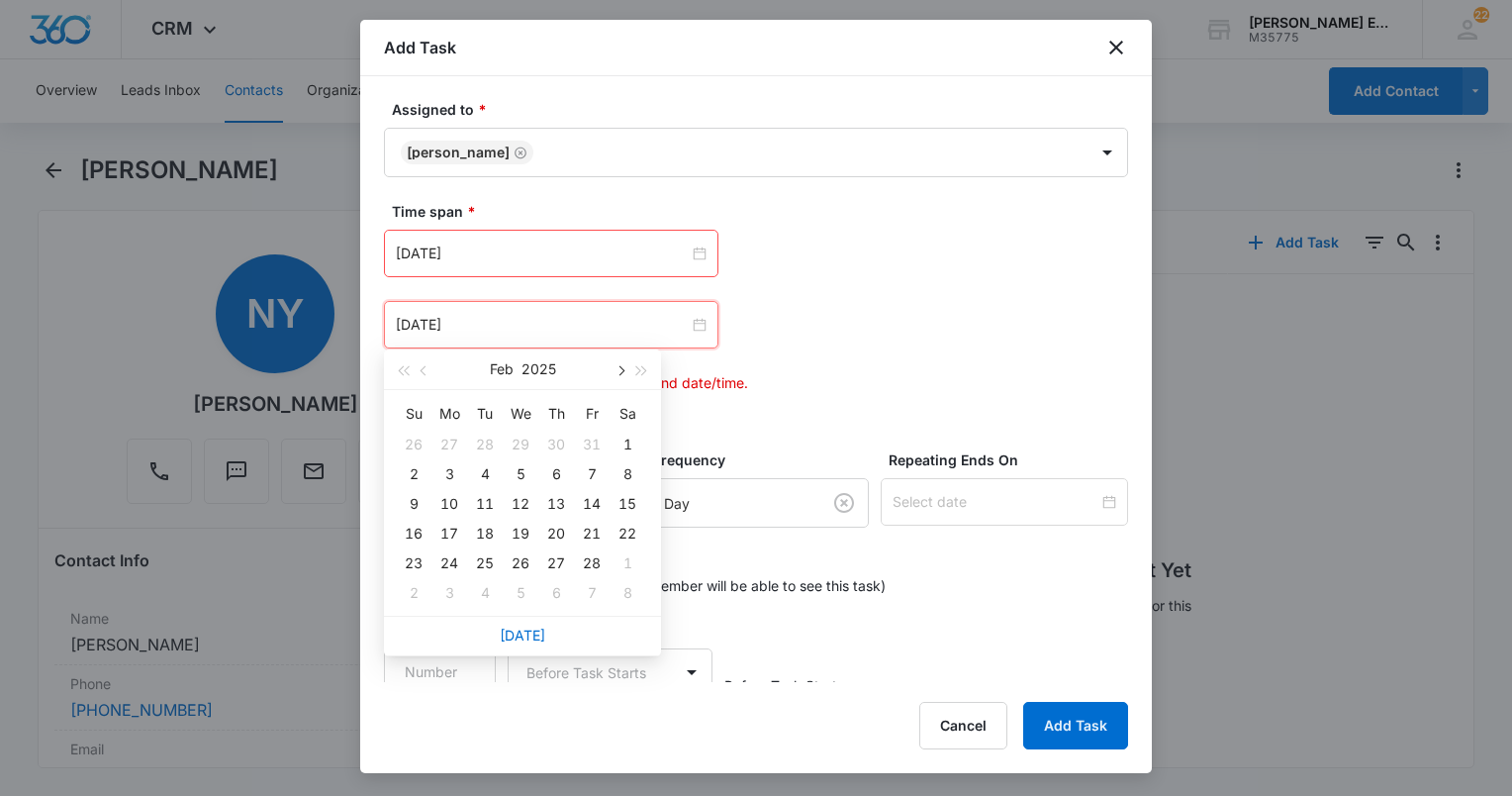 click at bounding box center [619, 369] 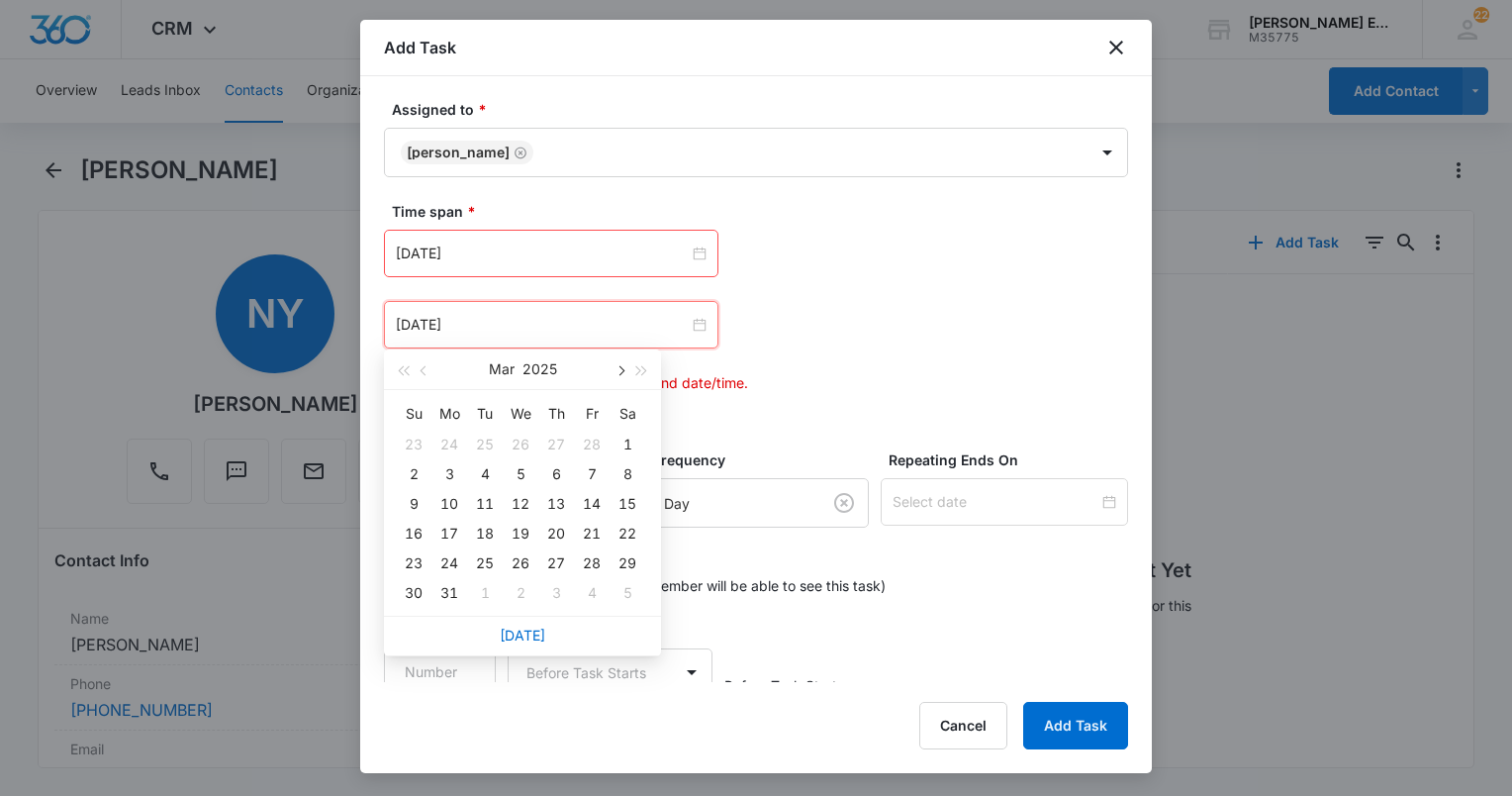 click at bounding box center [619, 369] 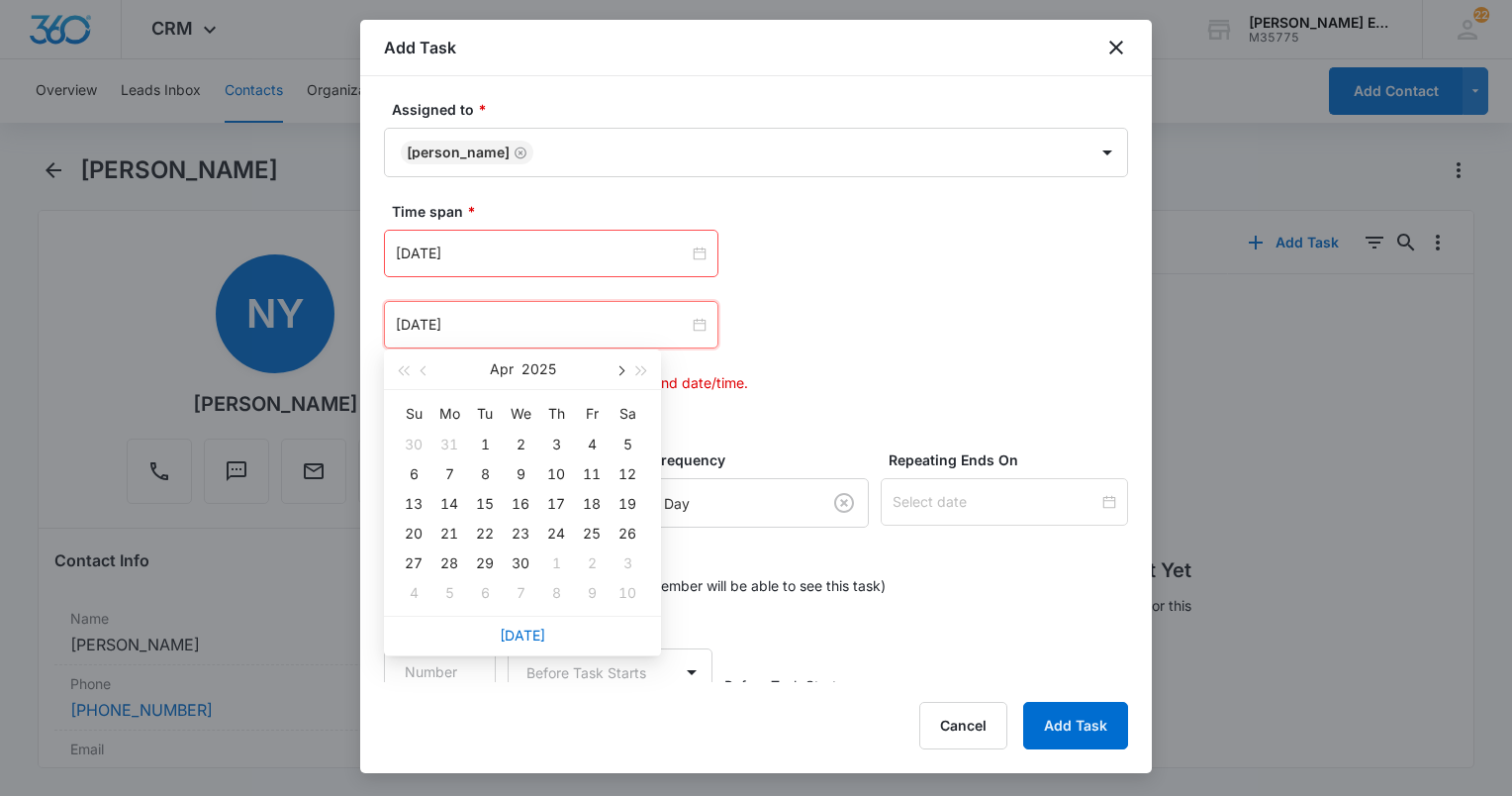click at bounding box center (619, 369) 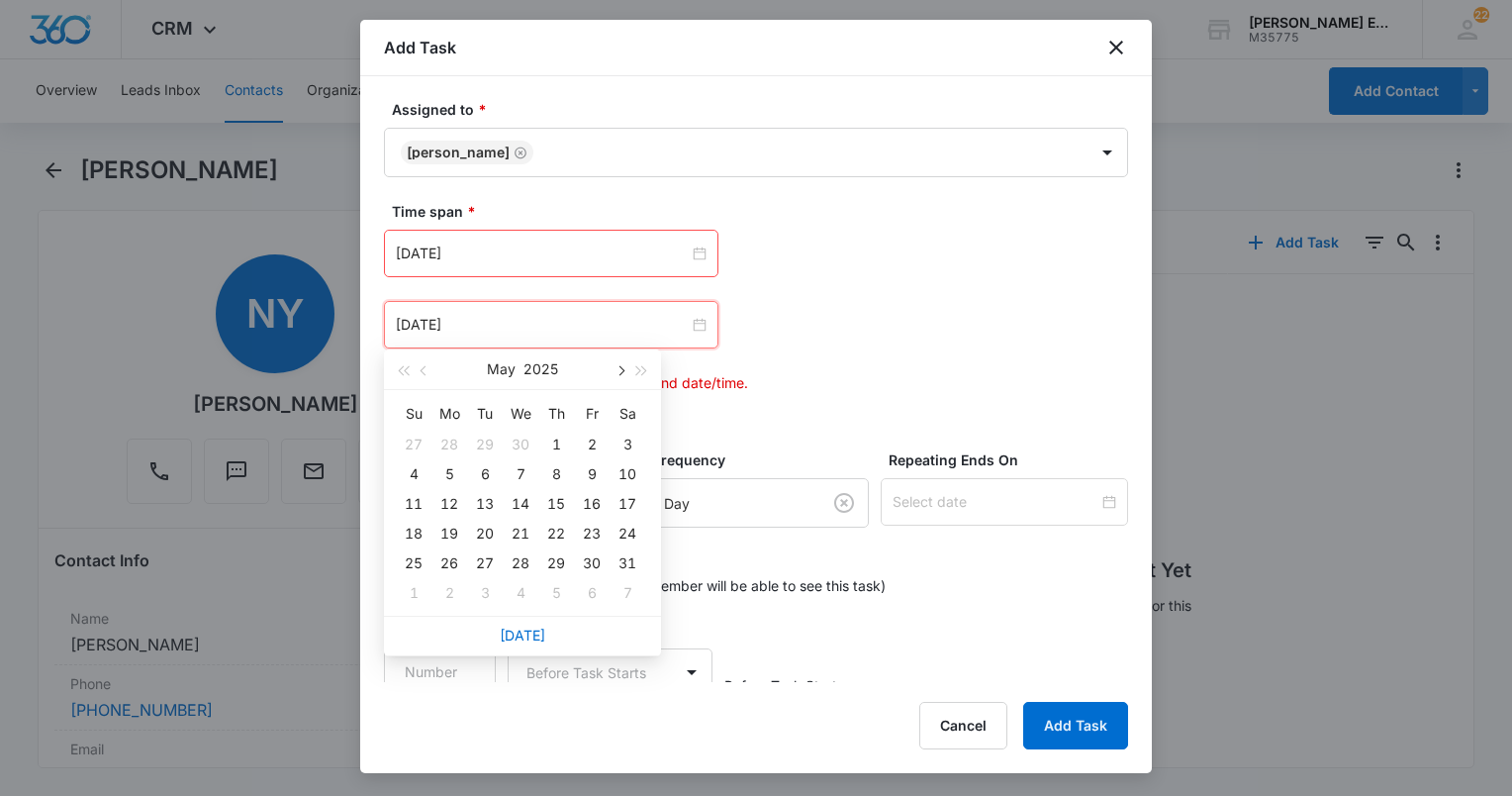 click at bounding box center [619, 369] 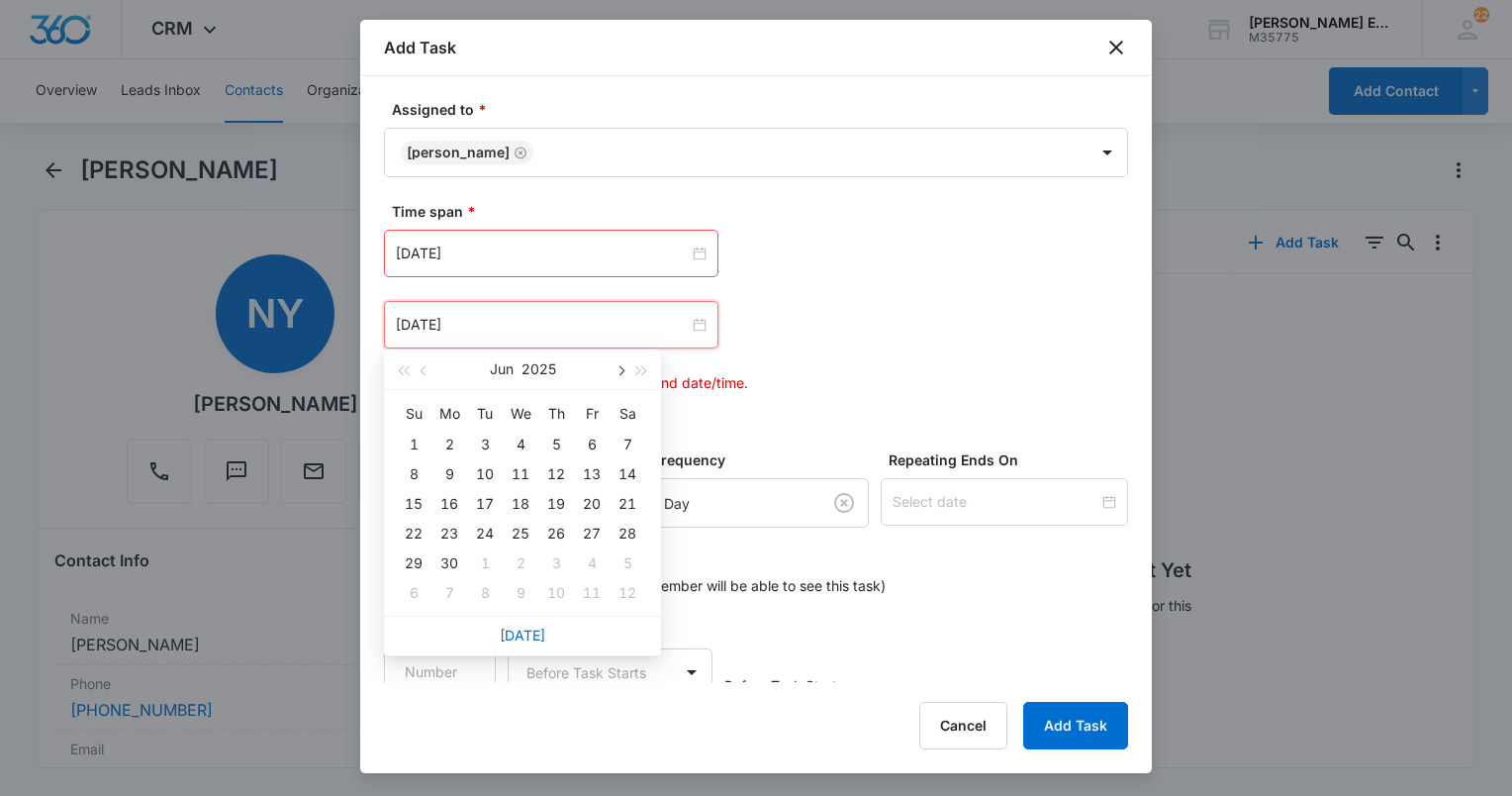 click at bounding box center [619, 369] 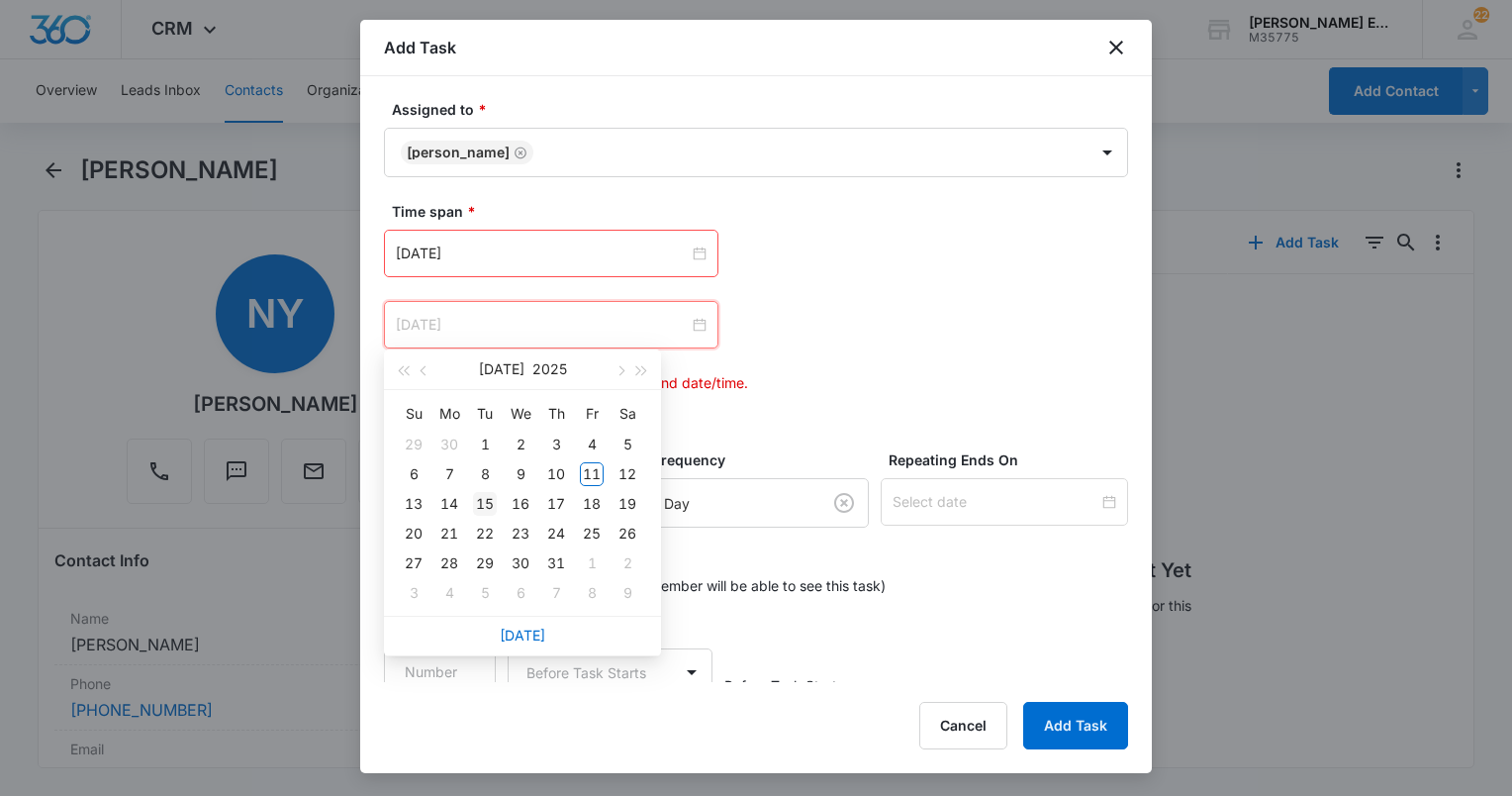 type on "[DATE]" 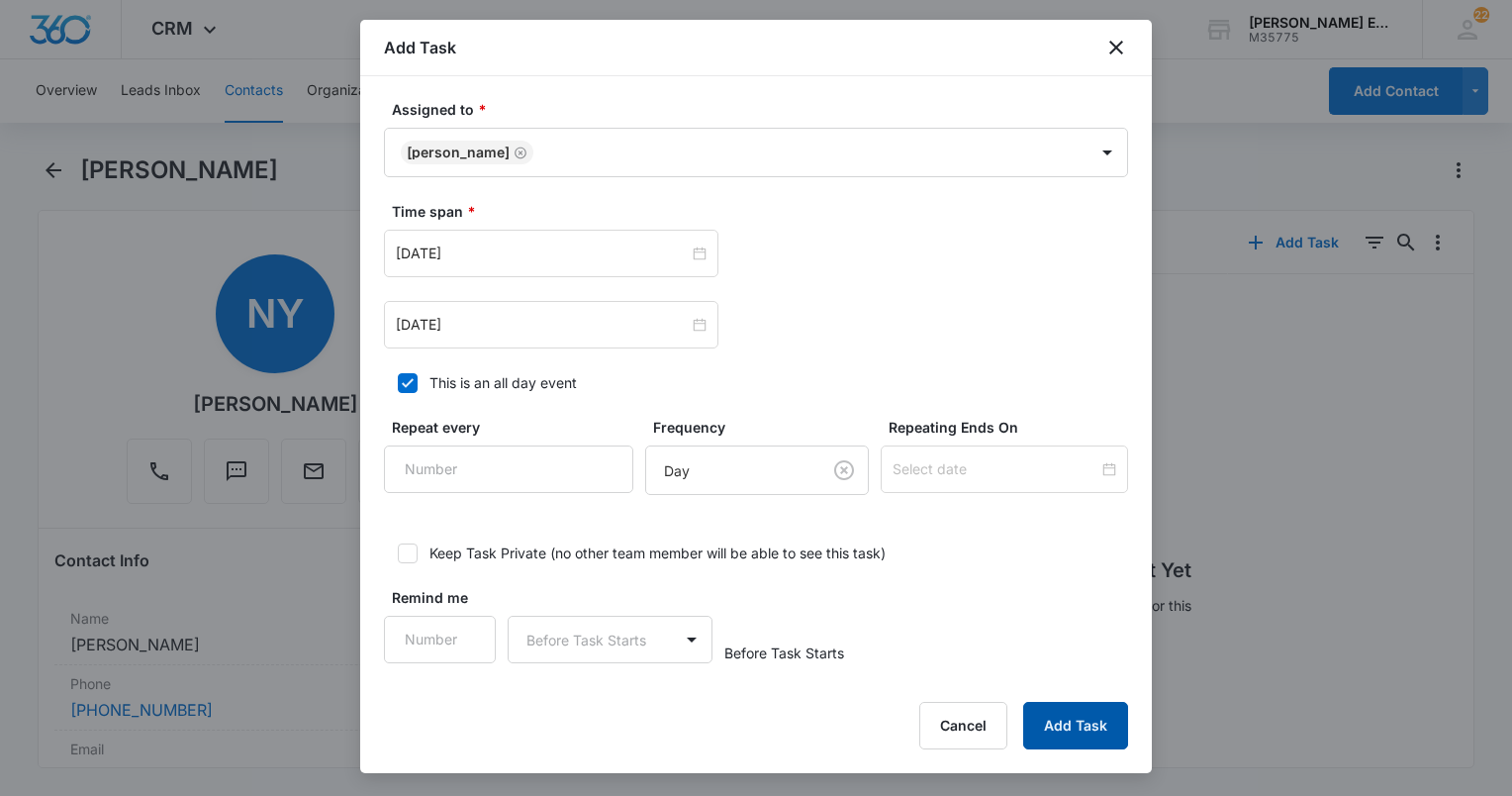 click on "Add Task" at bounding box center (1076, 726) 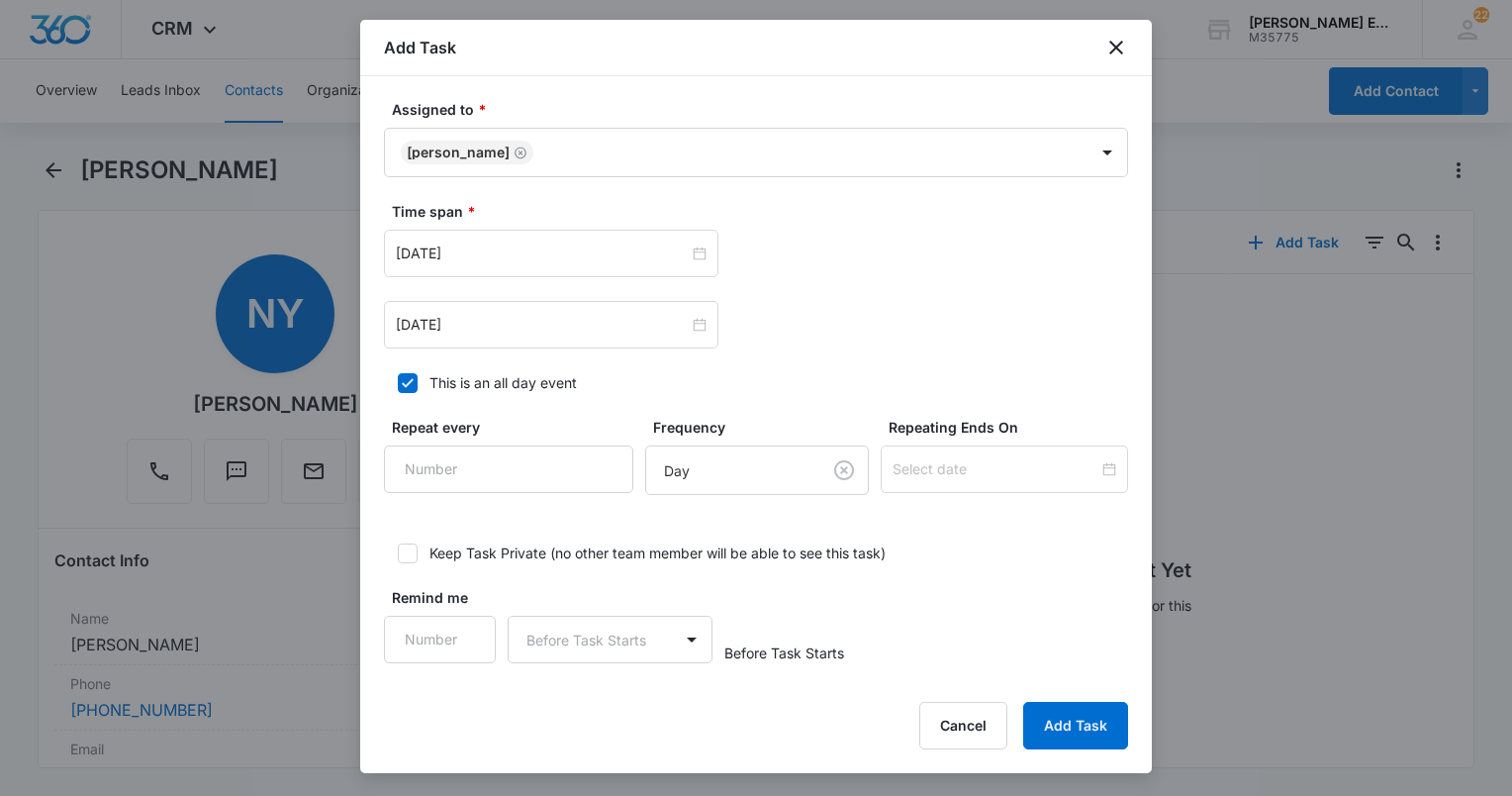scroll, scrollTop: 64, scrollLeft: 0, axis: vertical 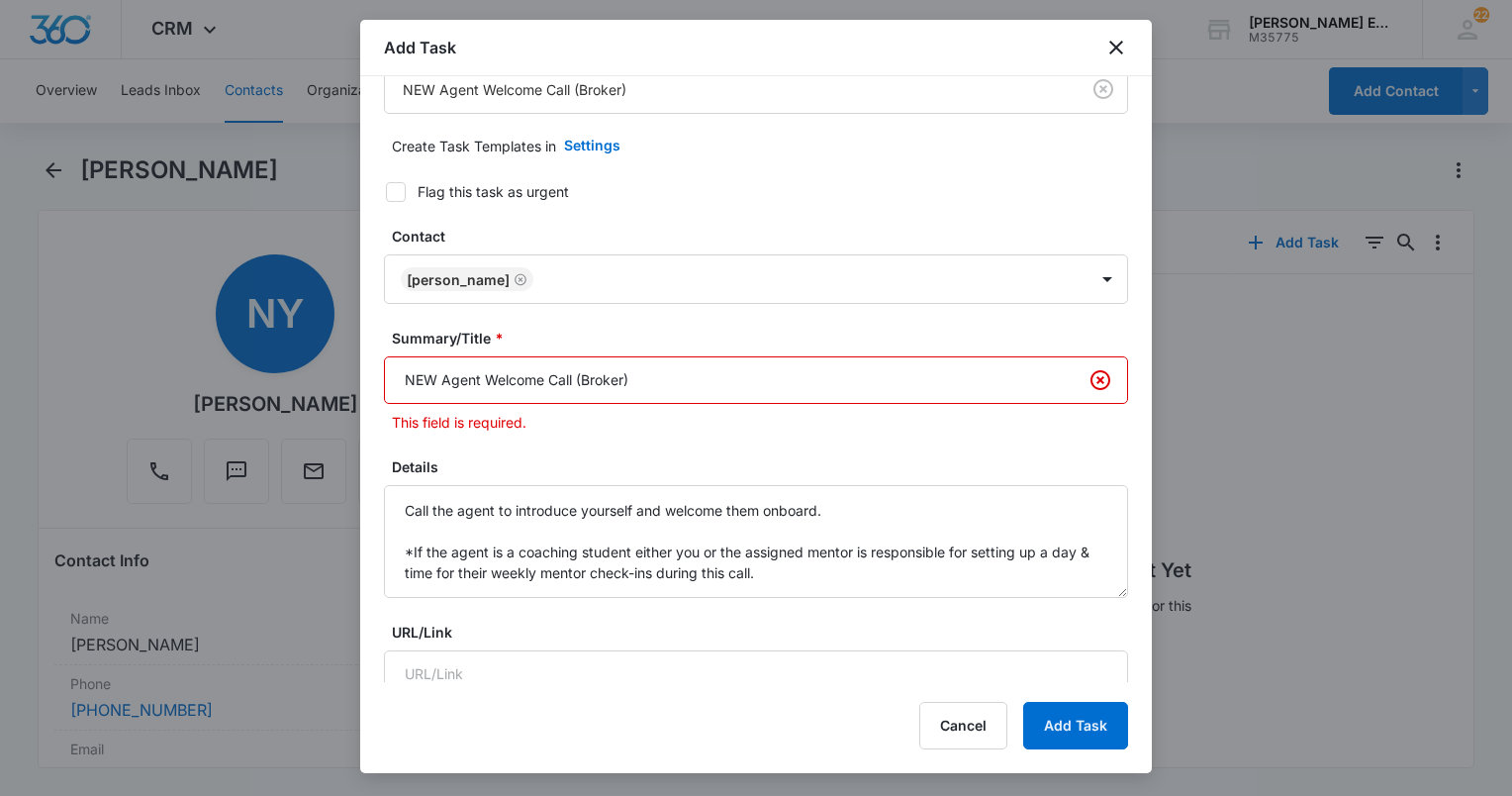 click on "NEW Agent Welcome Call (Broker)" at bounding box center [756, 380] 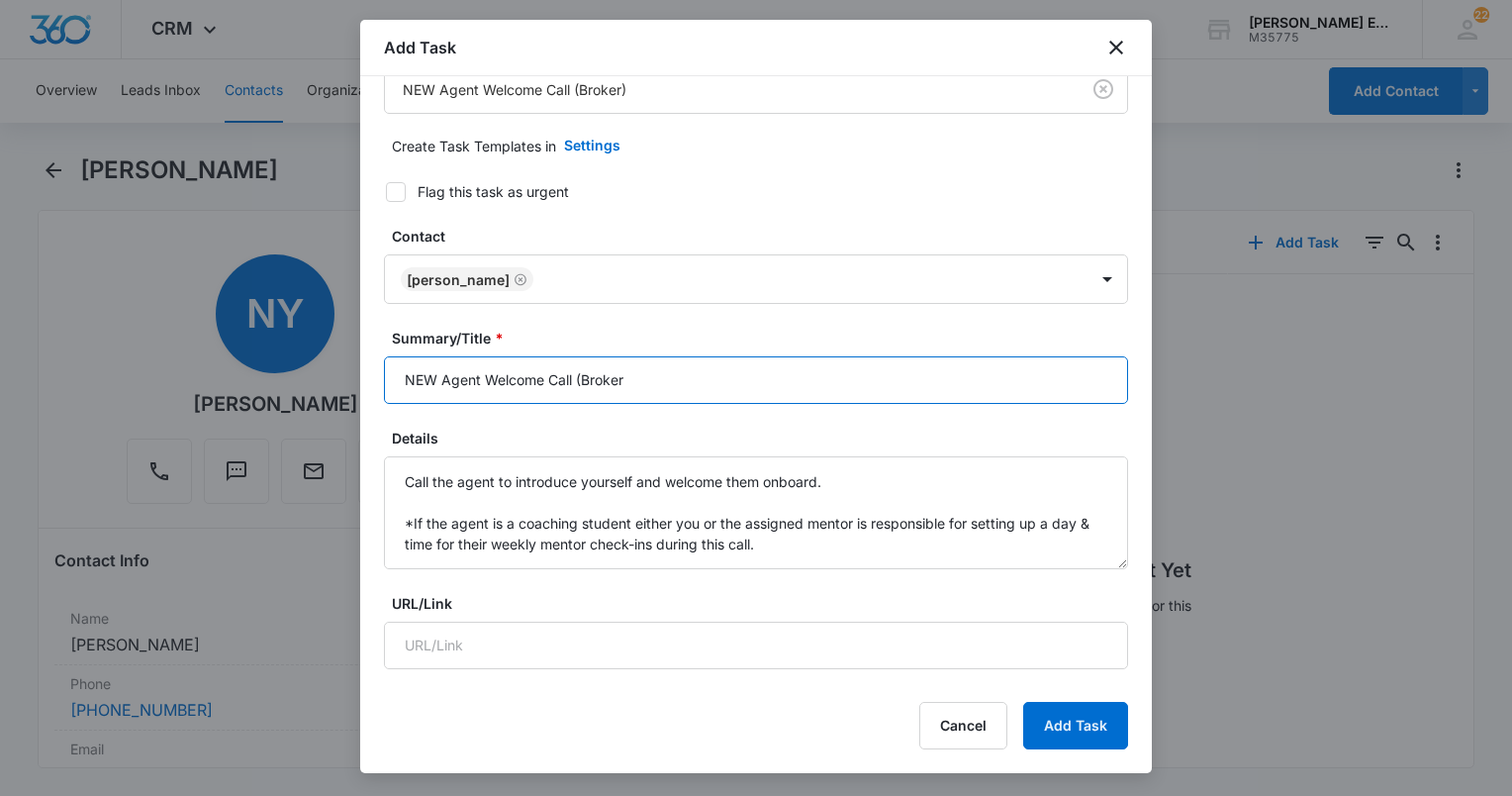 type on "NEW Agent Welcome Call (Broker)" 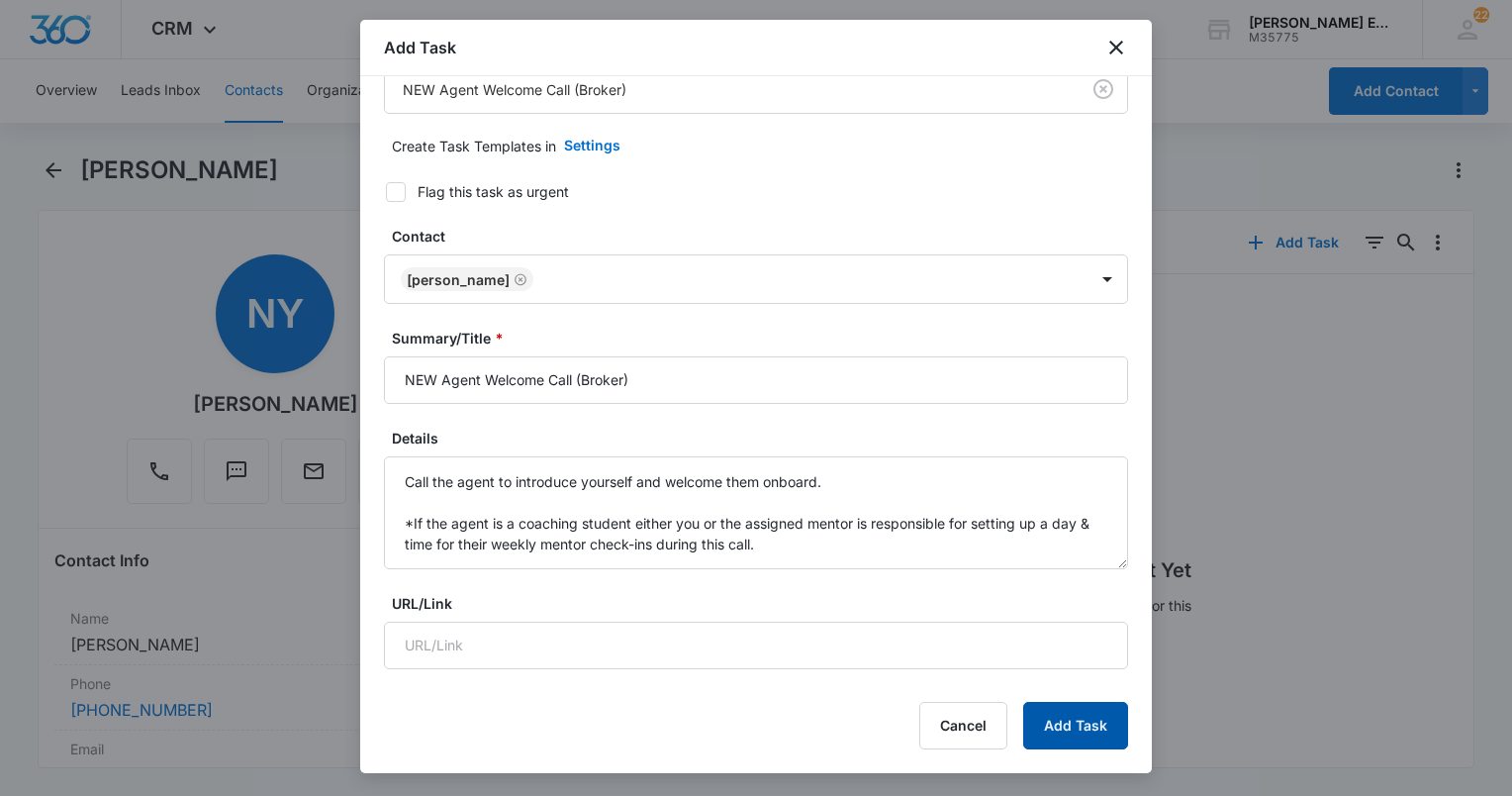 click on "Add Task" at bounding box center (1076, 726) 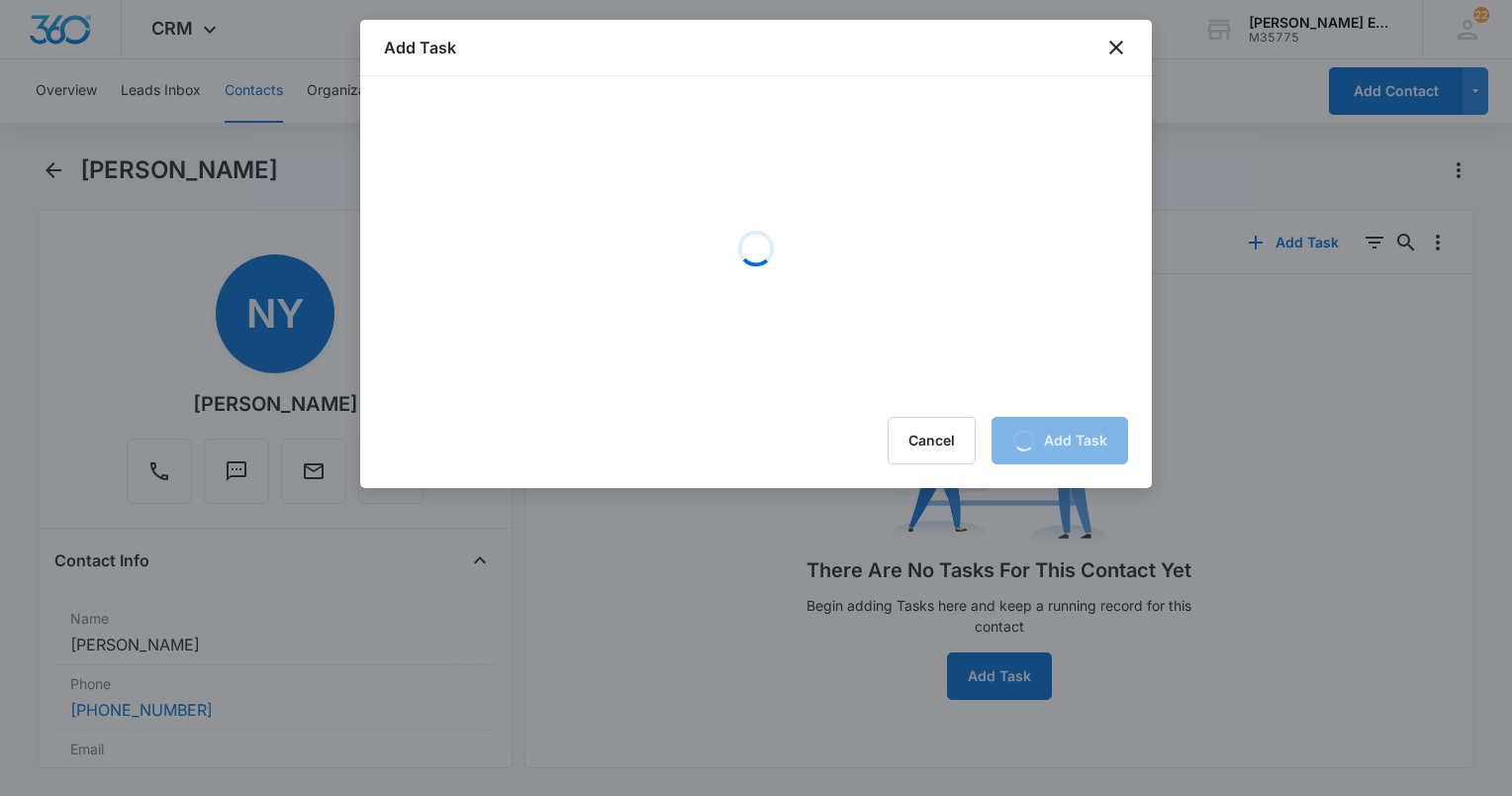 scroll, scrollTop: 0, scrollLeft: 0, axis: both 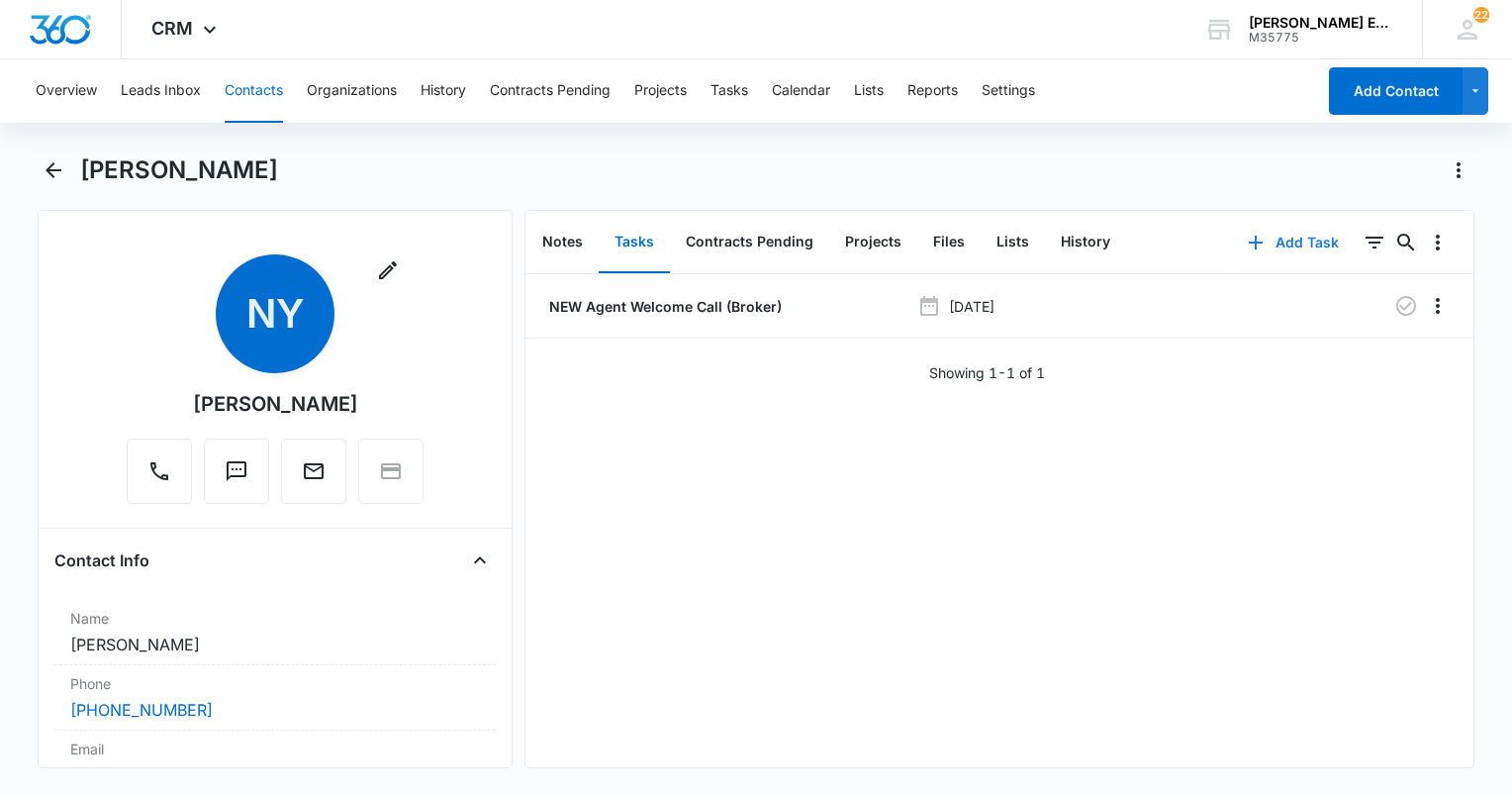 click on "Add Task" at bounding box center (1293, 243) 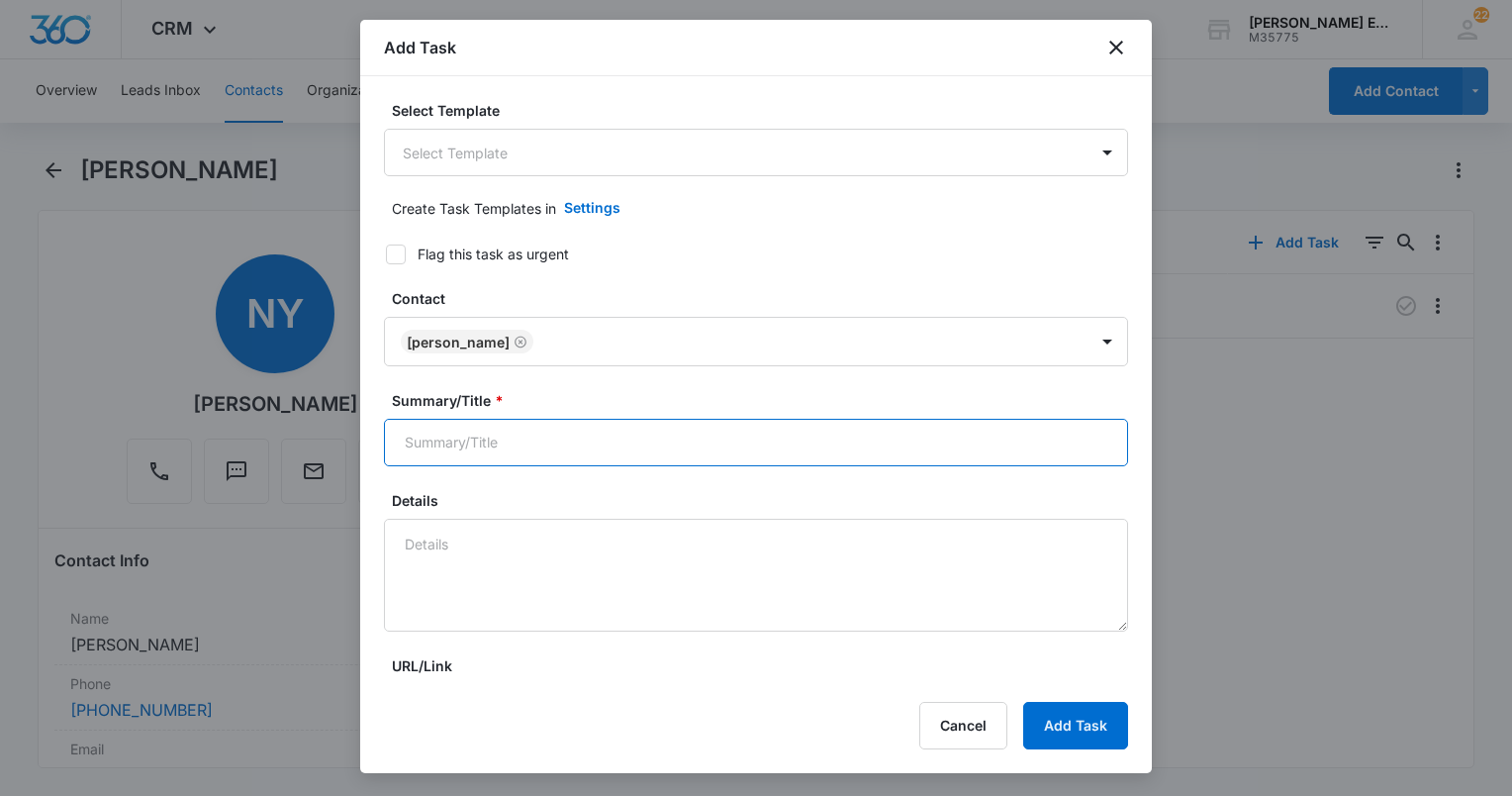 click on "Summary/Title *" at bounding box center [756, 443] 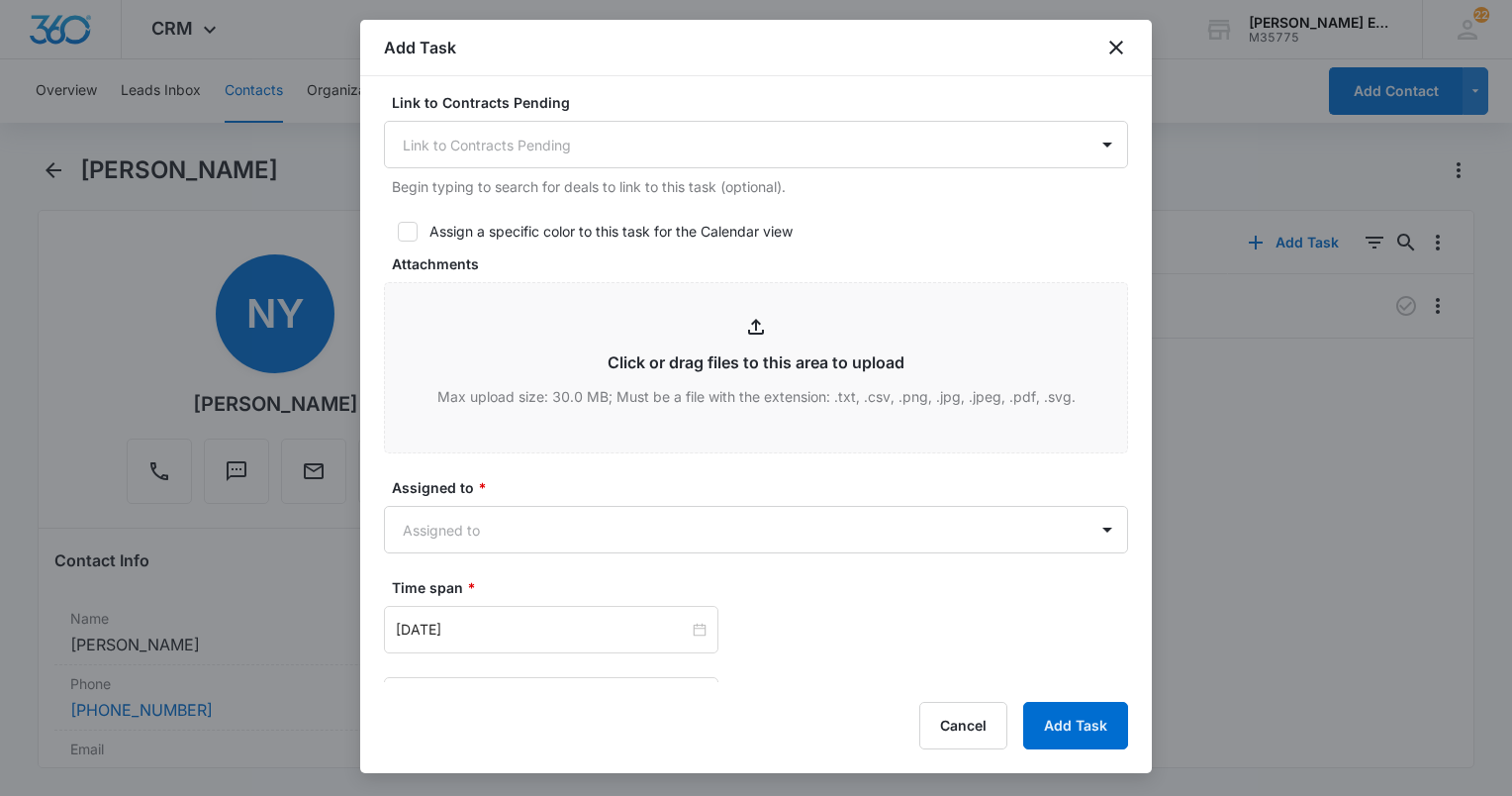 scroll, scrollTop: 891, scrollLeft: 0, axis: vertical 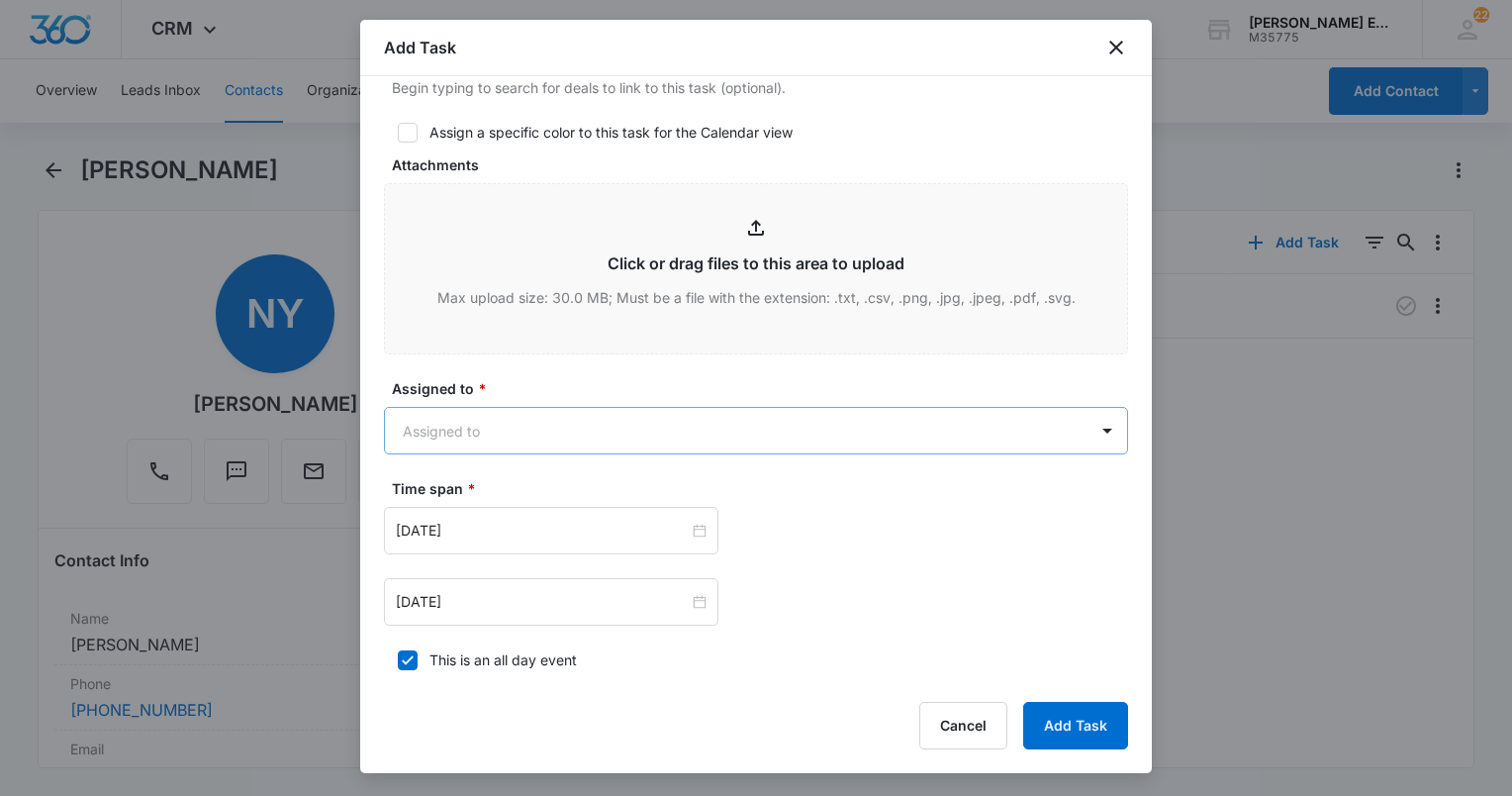 click on "CRM Apps Reputation Websites Forms CRM Email Social Shop Payments POS Content Ads Intelligence Files Brand Settings [PERSON_NAME] Estates and Homes  M35775 Your Accounts View All 22 CC [PERSON_NAME] [EMAIL_ADDRESS][DOMAIN_NAME] My Profile 22 Notifications Support Logout Terms & Conditions   •   Privacy Policy Overview Leads Inbox Contacts Organizations History Contracts Pending Projects Tasks Calendar Lists Reports Settings Add Contact [PERSON_NAME] Remove NY [PERSON_NAME] Contact Info Name Cancel Save Changes [PERSON_NAME] Phone Cancel Save Changes [PHONE_NUMBER] Email Cancel Save Changes [PERSON_NAME][EMAIL_ADDRESS][DOMAIN_NAME] Organization Cancel Save Changes --- Address Cancel Save Changes [STREET_ADDRESS][PERSON_NAME][PERSON_NAME] Details Source Cancel Save Changes Returning Former Agent Contact Type Cancel Save Changes [PERSON_NAME] Agent Contact Status Cancel Save Changes NV-01 Assigned To Cancel Save Changes [PERSON_NAME] Tags Cancel Save Changes --- Next Contact Date Cancel Save Changes --- Color Tag Current Color: Cancel Save Changes 0" at bounding box center (756, 398) 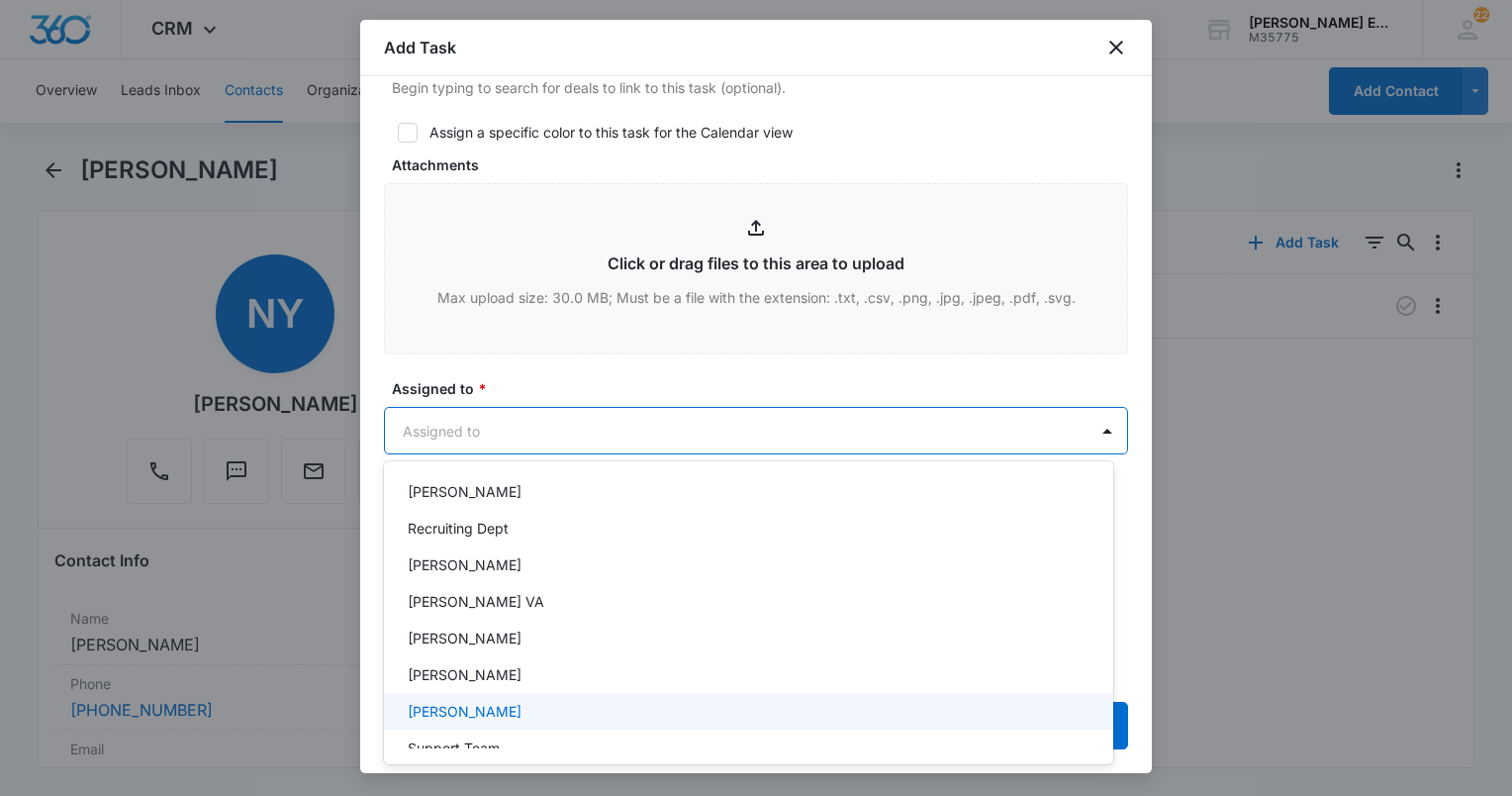 scroll, scrollTop: 689, scrollLeft: 0, axis: vertical 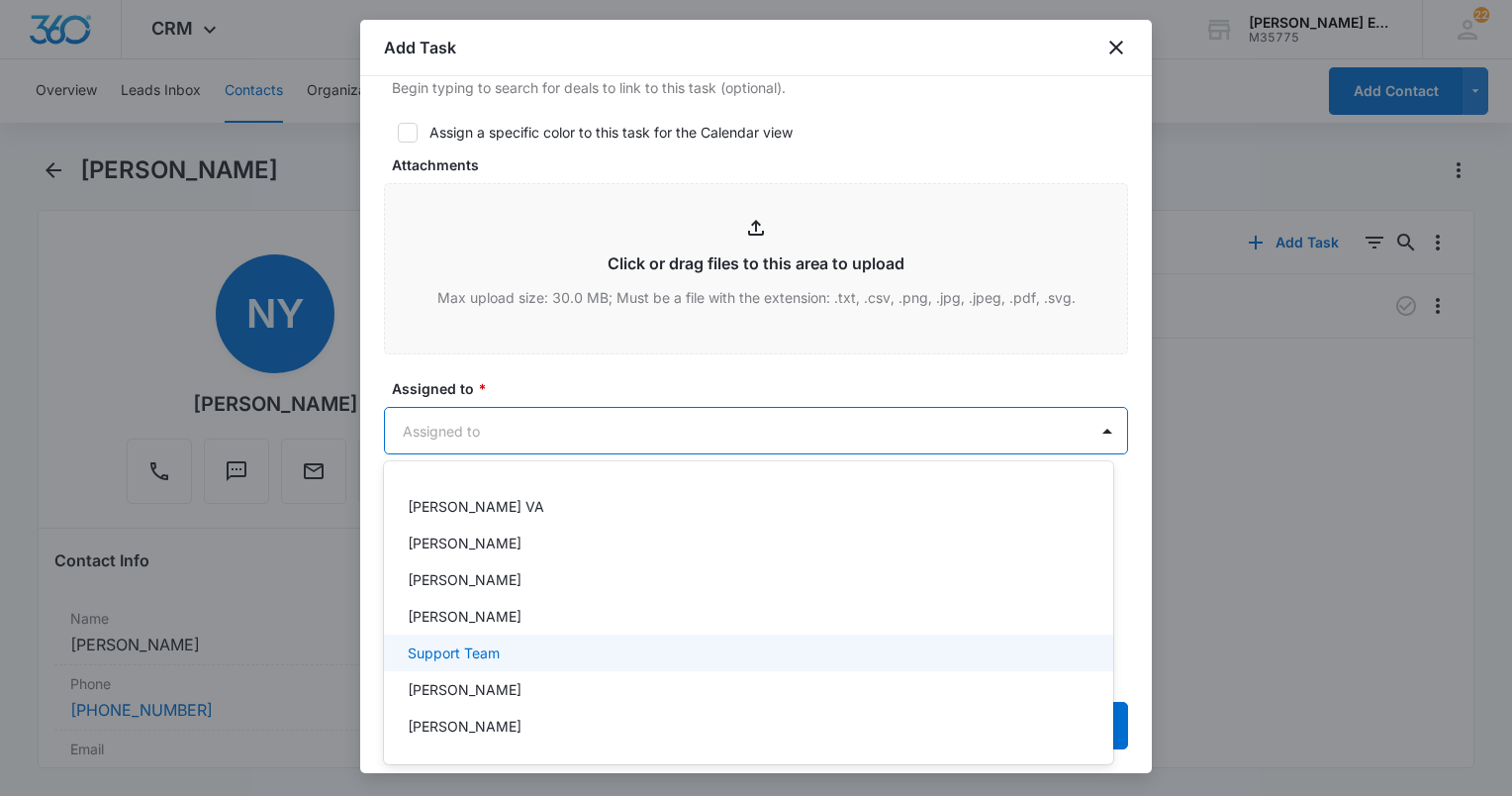 click on "Support Team" at bounding box center [453, 652] 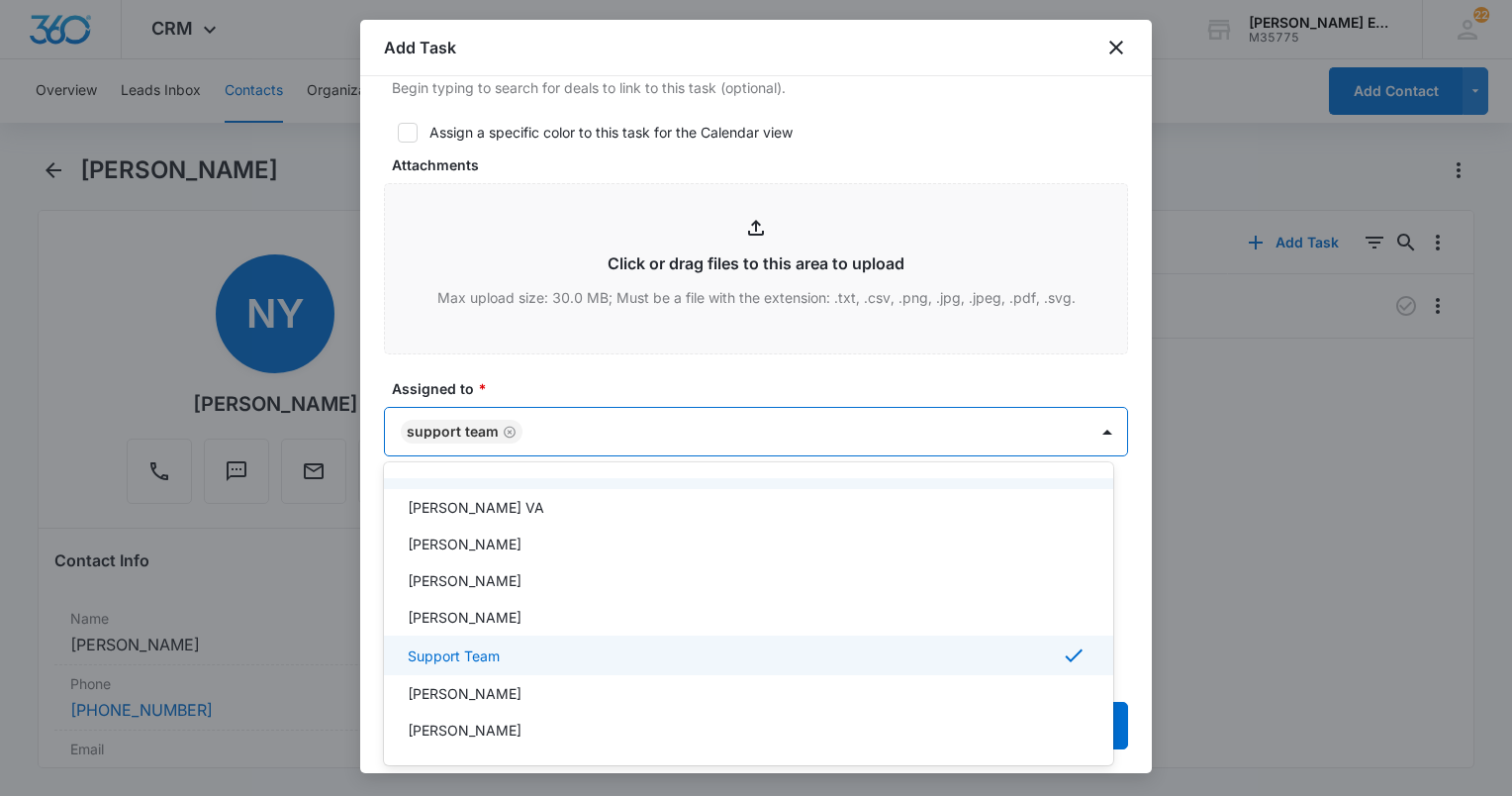 click at bounding box center [756, 398] 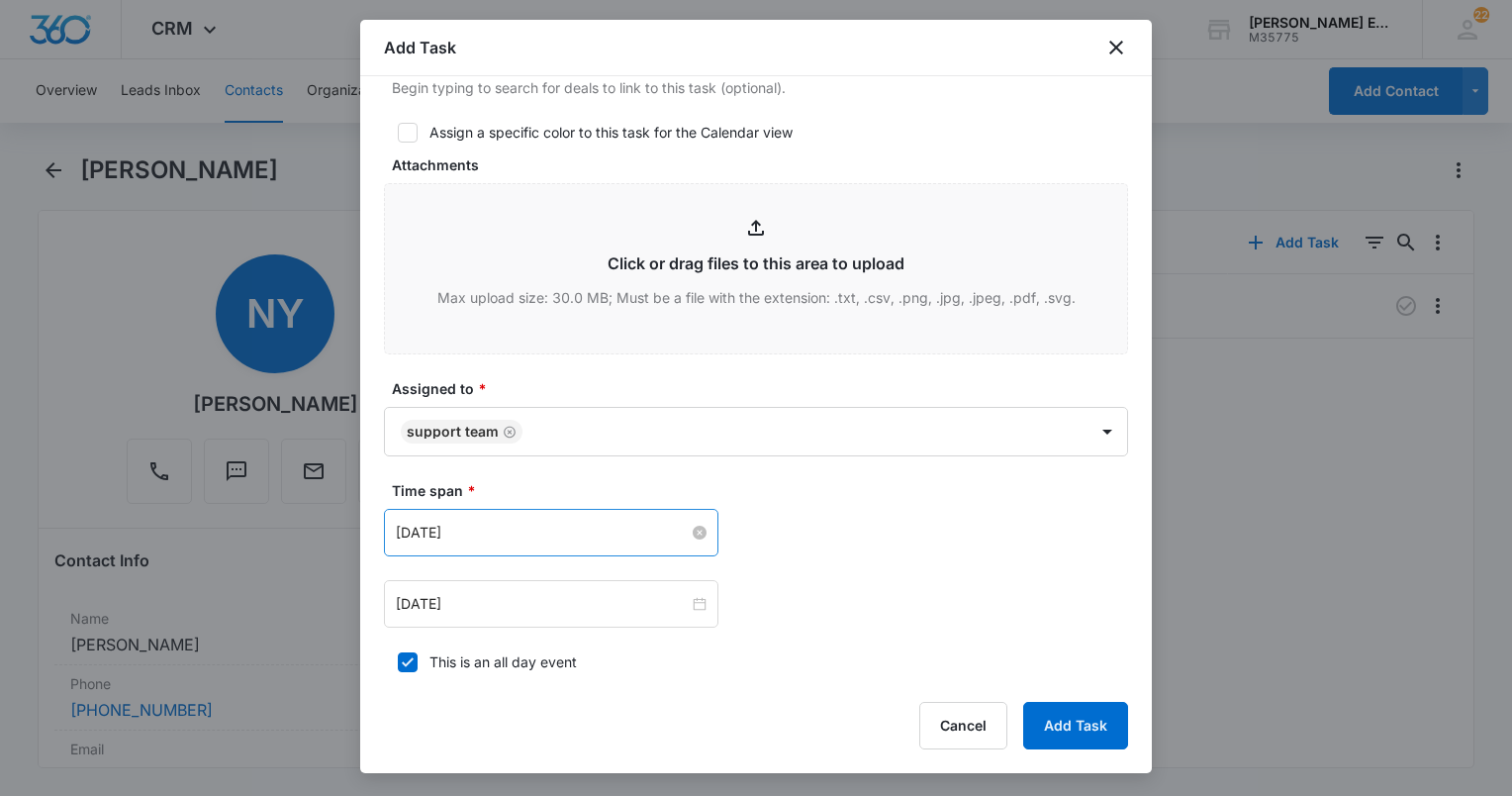 click on "[DATE]" at bounding box center (542, 533) 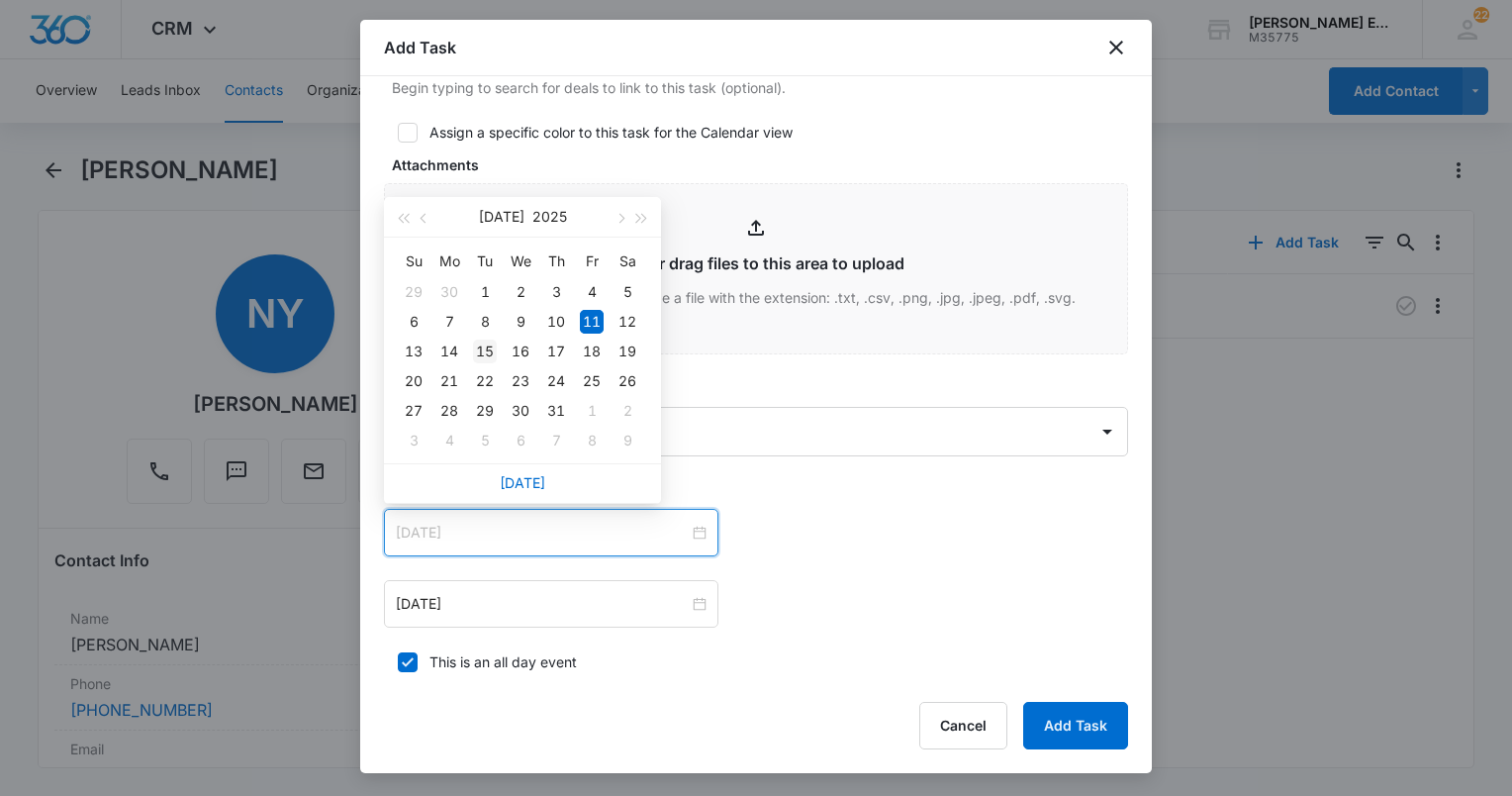 type on "[DATE]" 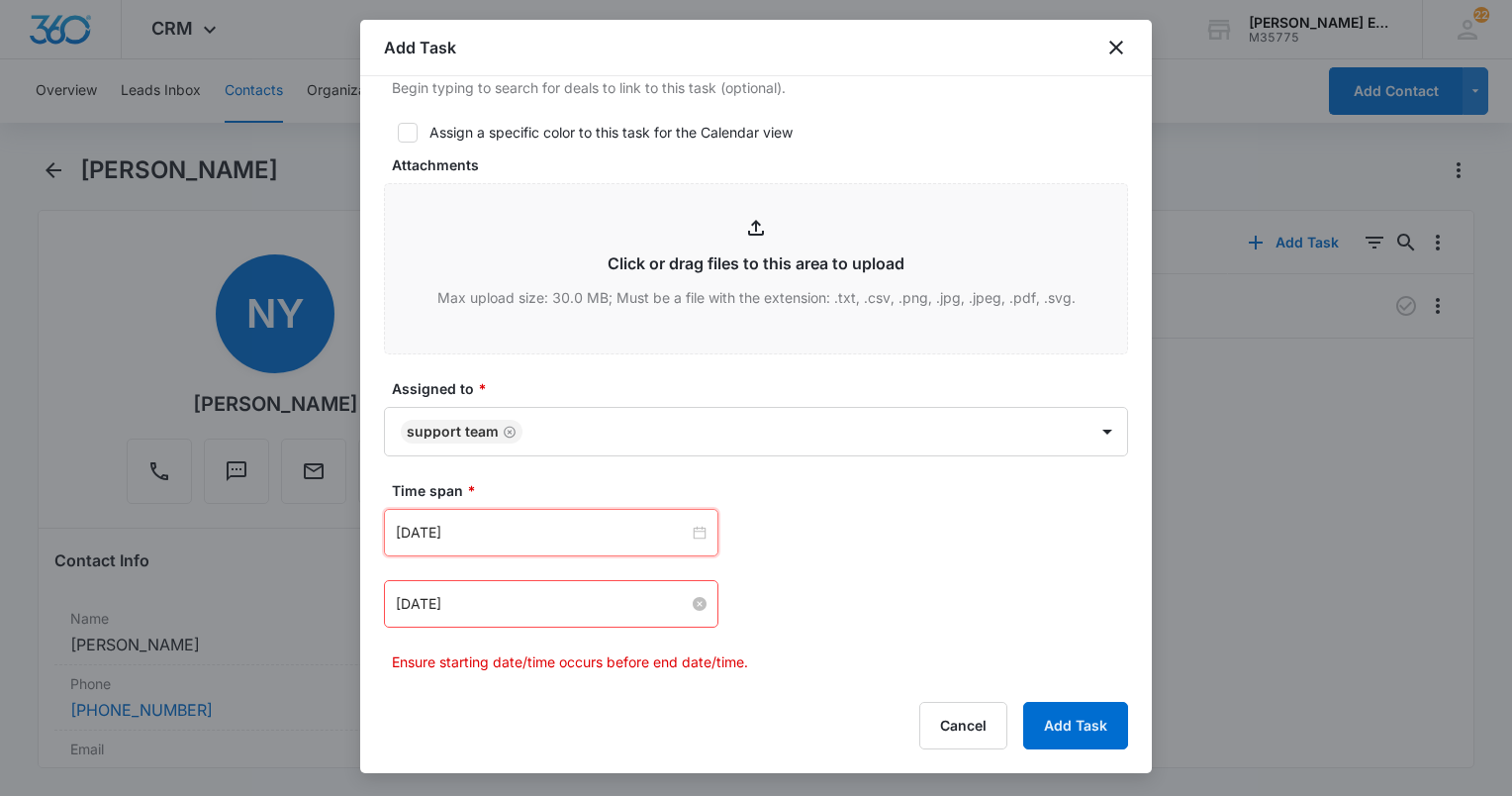 click on "[DATE]" at bounding box center [542, 604] 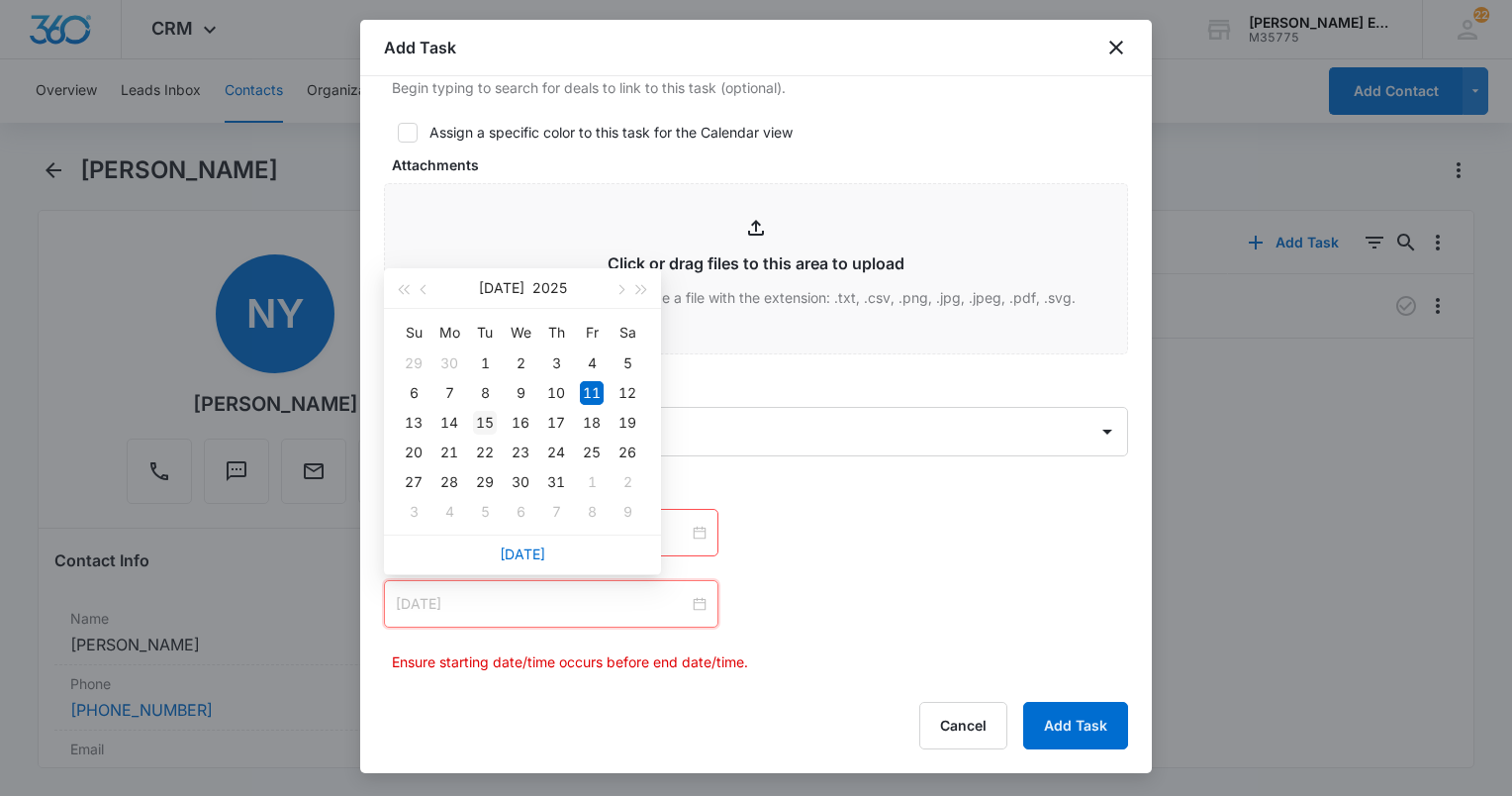 type on "[DATE]" 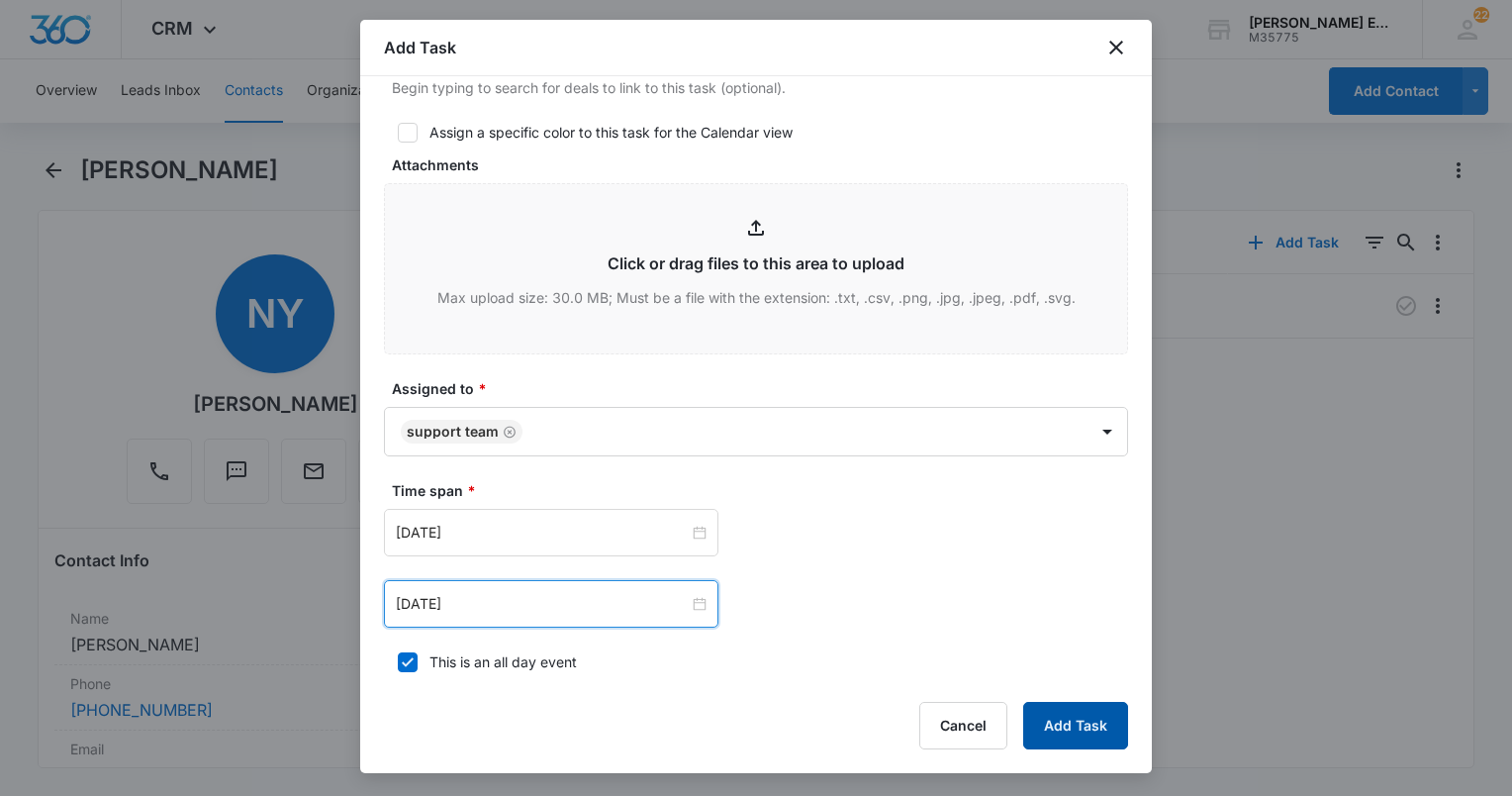 click on "Add Task" at bounding box center [1076, 726] 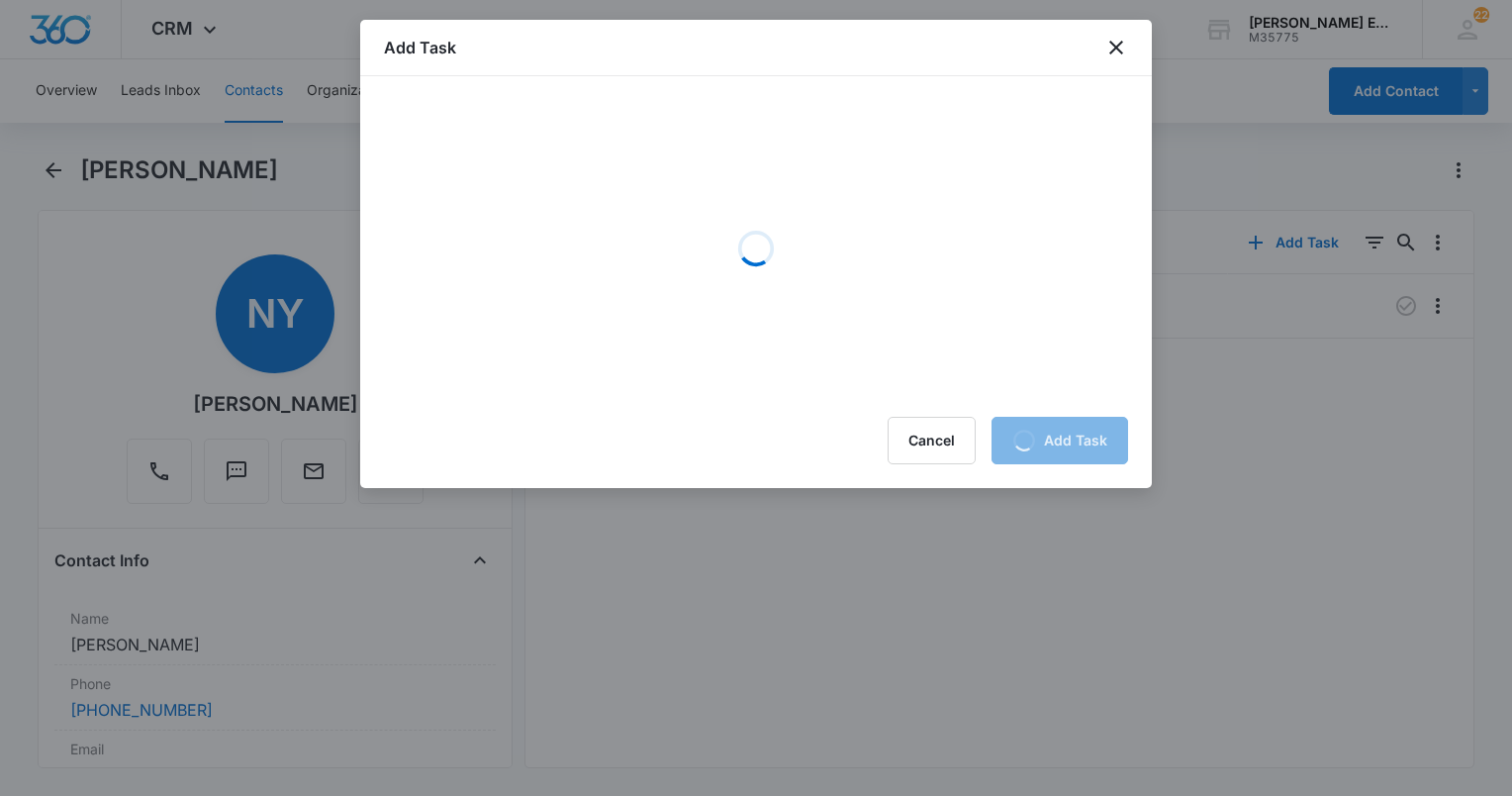 scroll, scrollTop: 0, scrollLeft: 0, axis: both 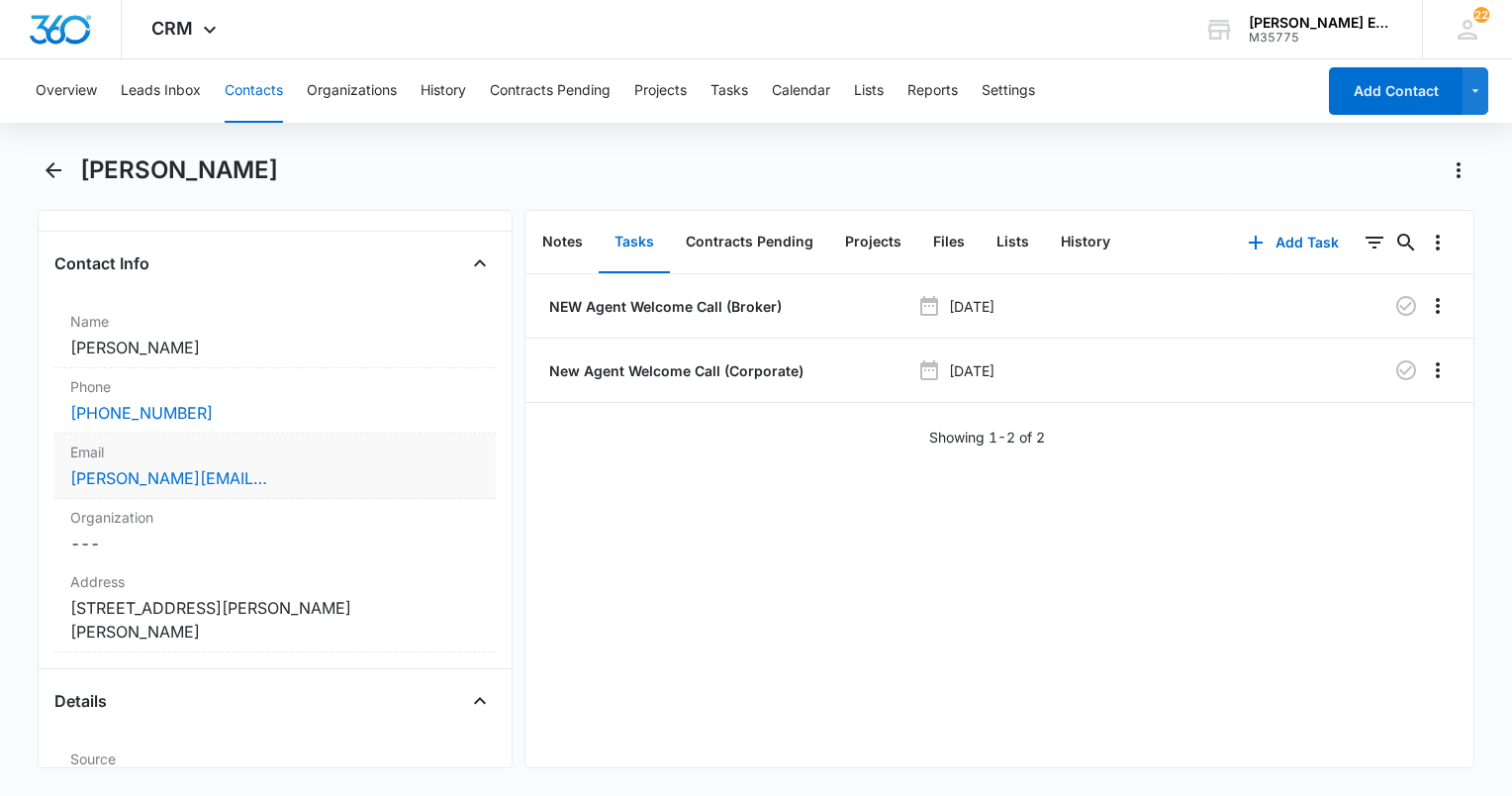click on "[PERSON_NAME][EMAIL_ADDRESS][DOMAIN_NAME]" at bounding box center [275, 478] 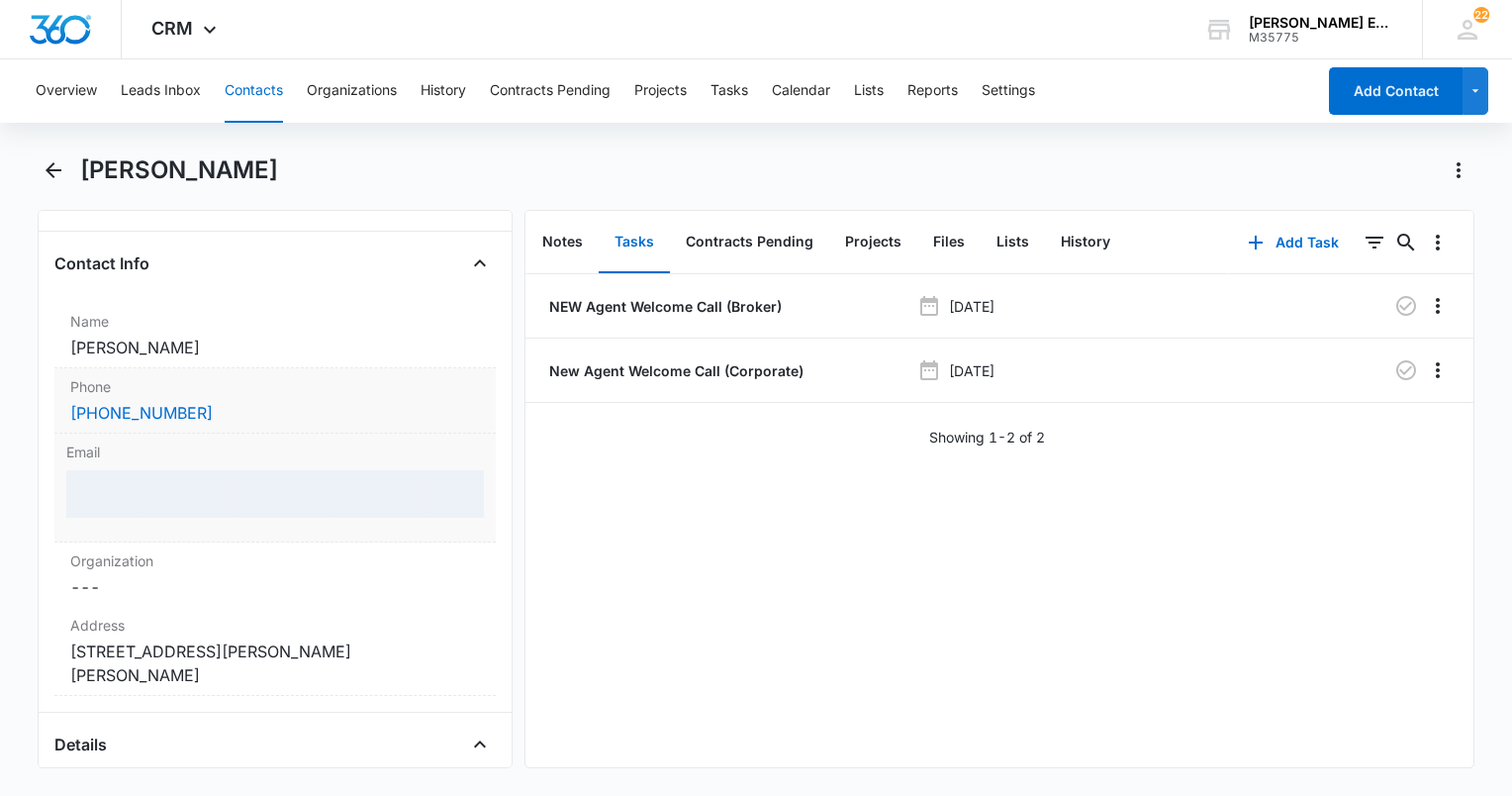 click on "[PHONE_NUMBER]" at bounding box center (275, 413) 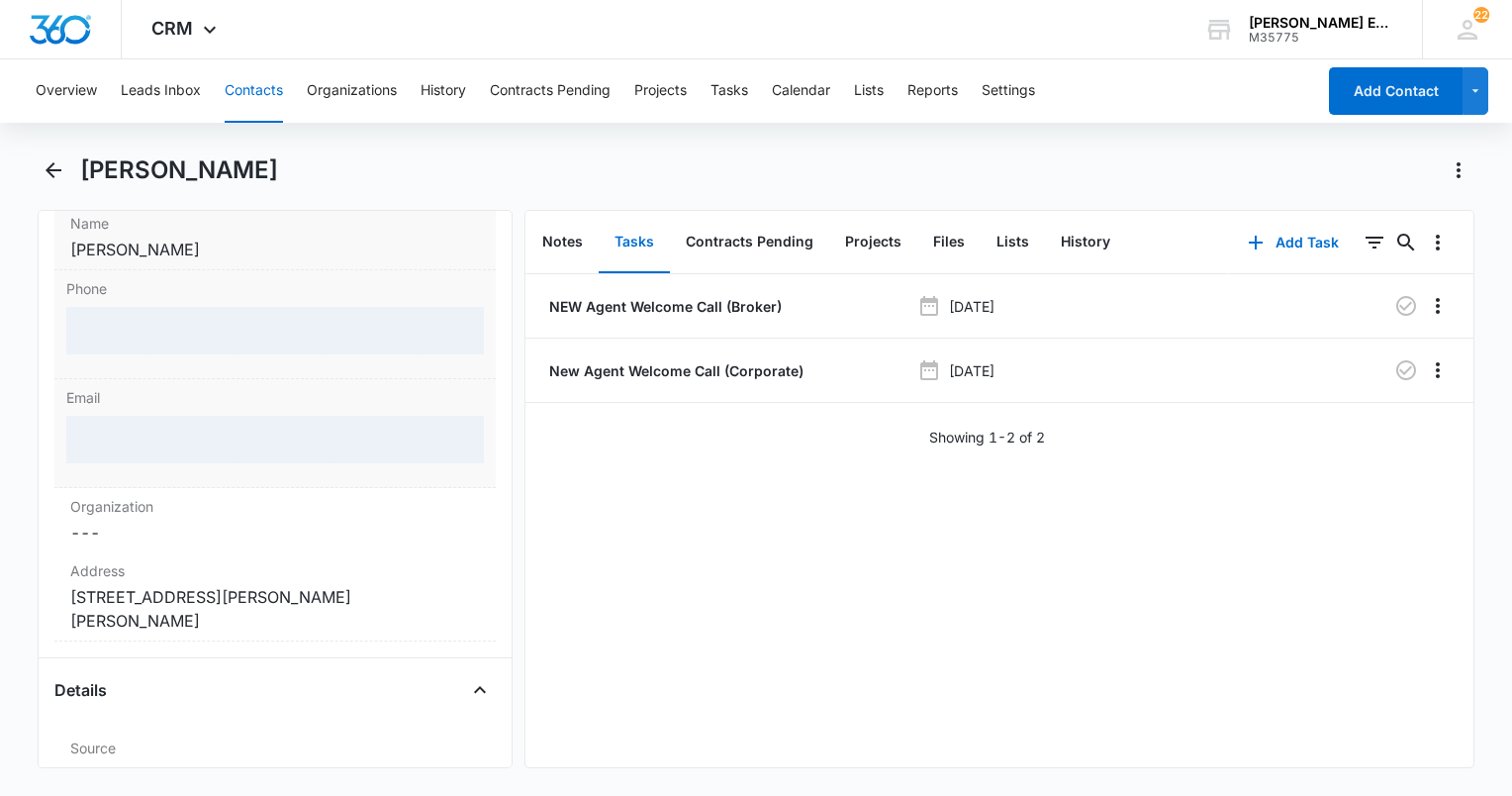 scroll, scrollTop: 396, scrollLeft: 0, axis: vertical 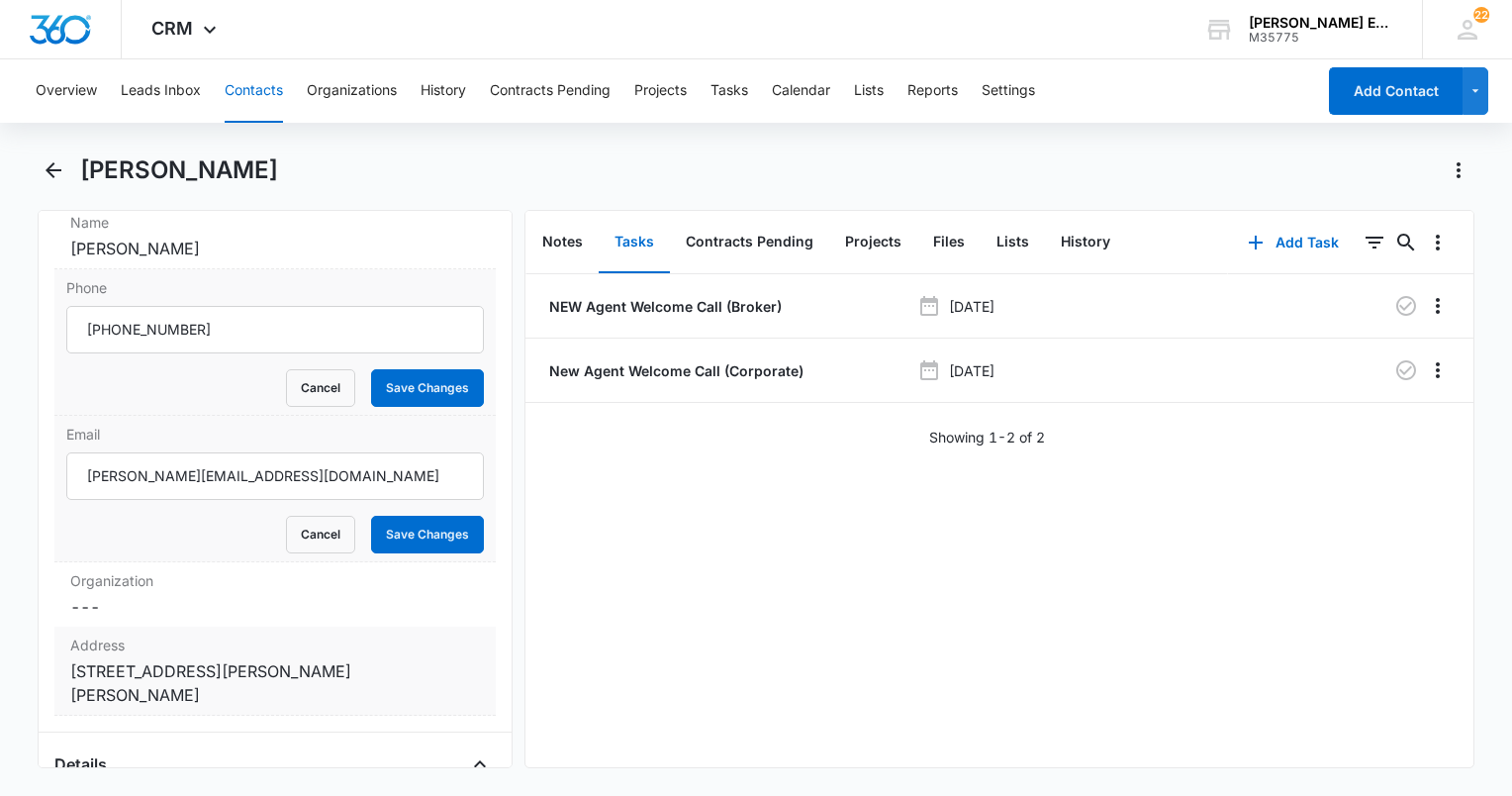 click on "Address" at bounding box center [275, 645] 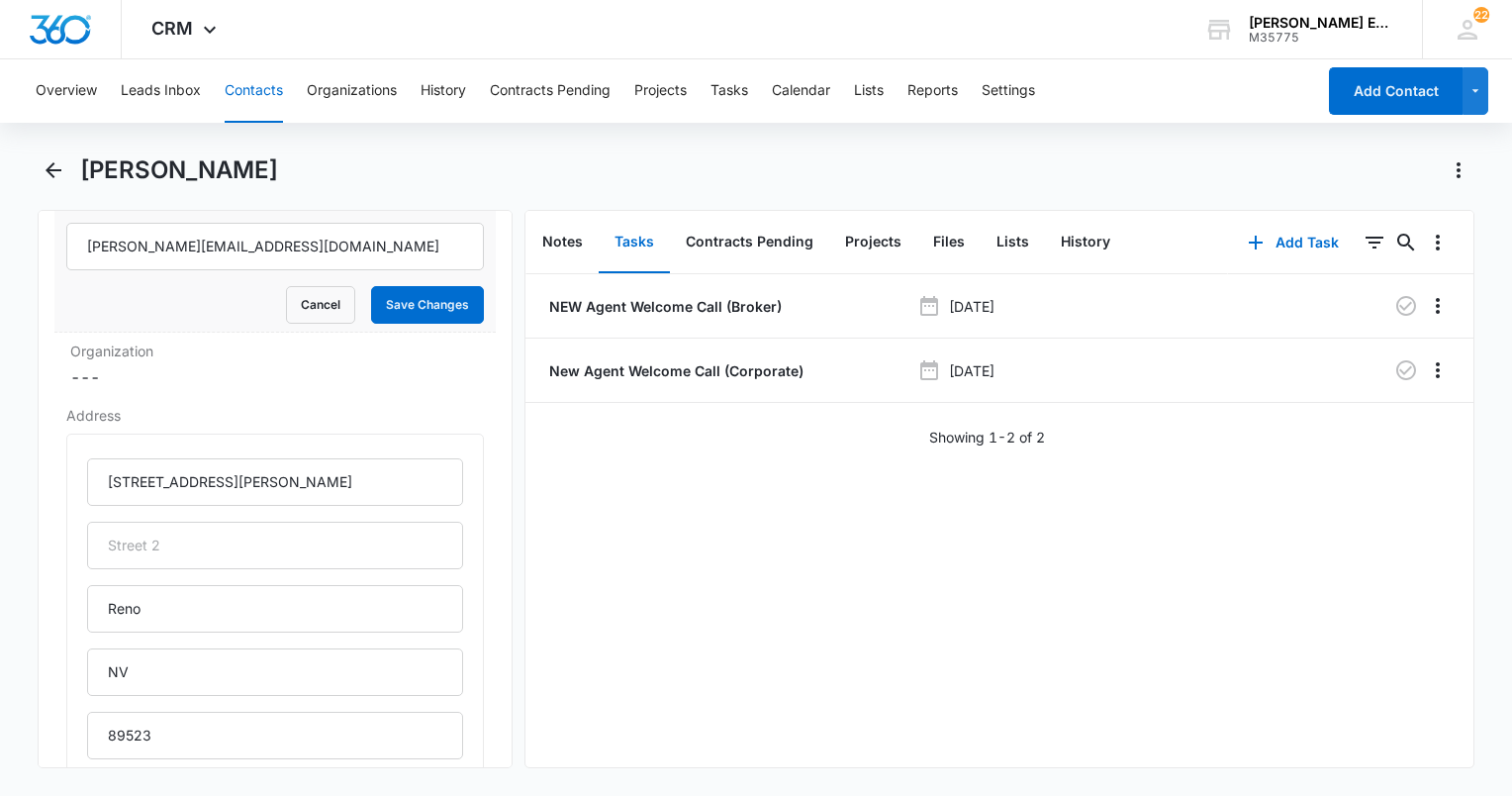 scroll, scrollTop: 693, scrollLeft: 0, axis: vertical 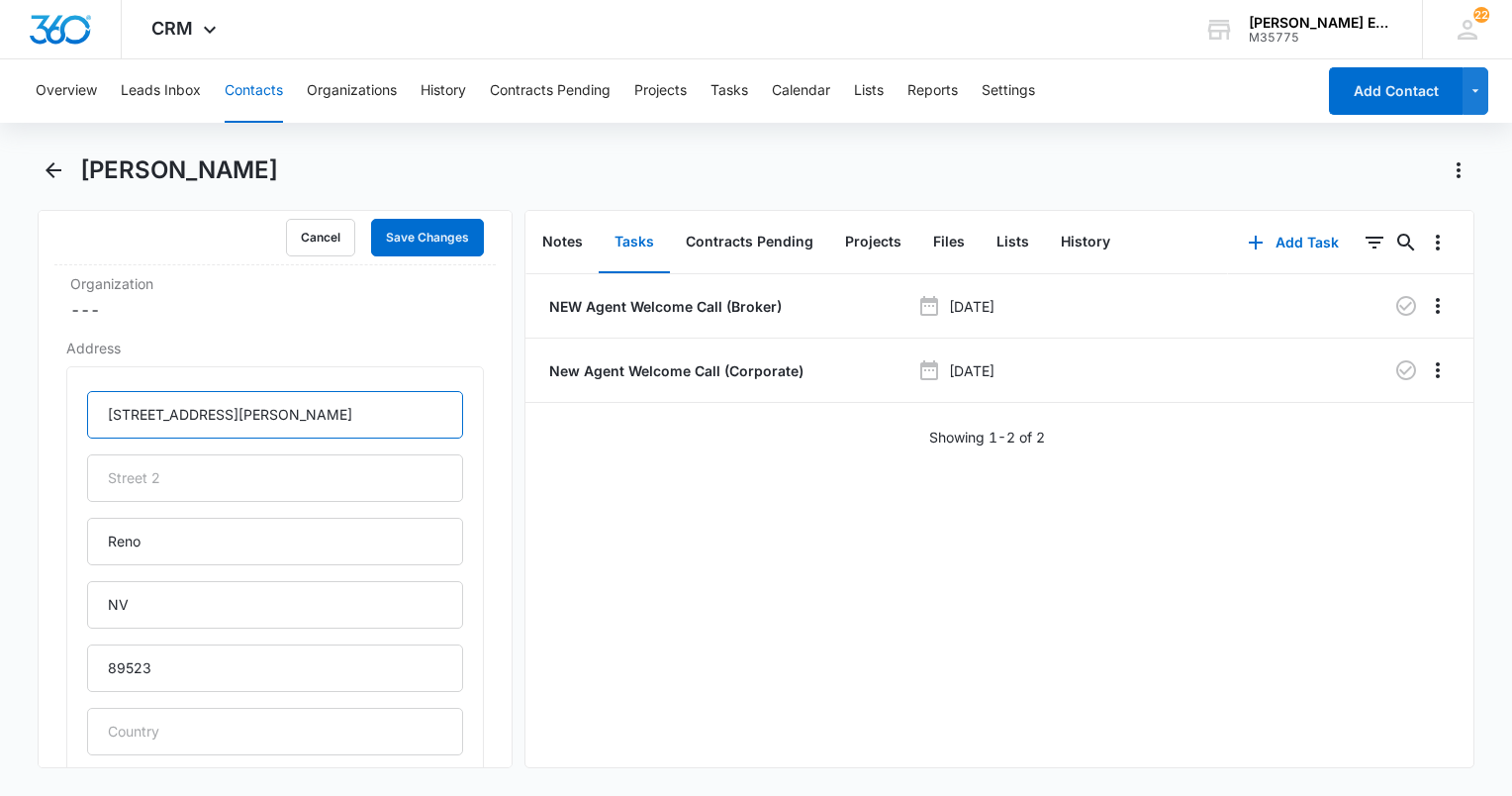 drag, startPoint x: 202, startPoint y: 419, endPoint x: 49, endPoint y: 420, distance: 153.00327 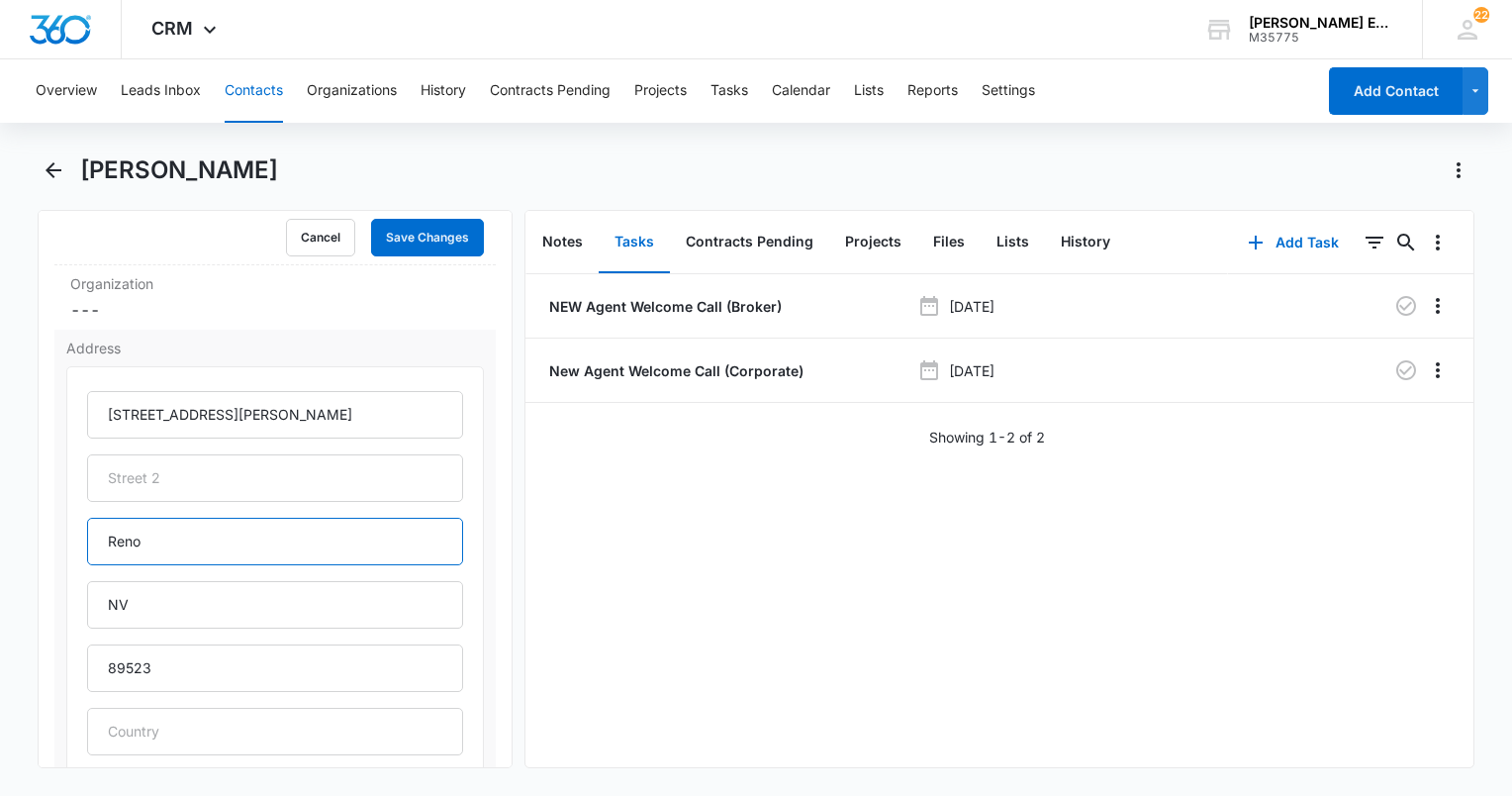 drag, startPoint x: 146, startPoint y: 546, endPoint x: 71, endPoint y: 547, distance: 75.00667 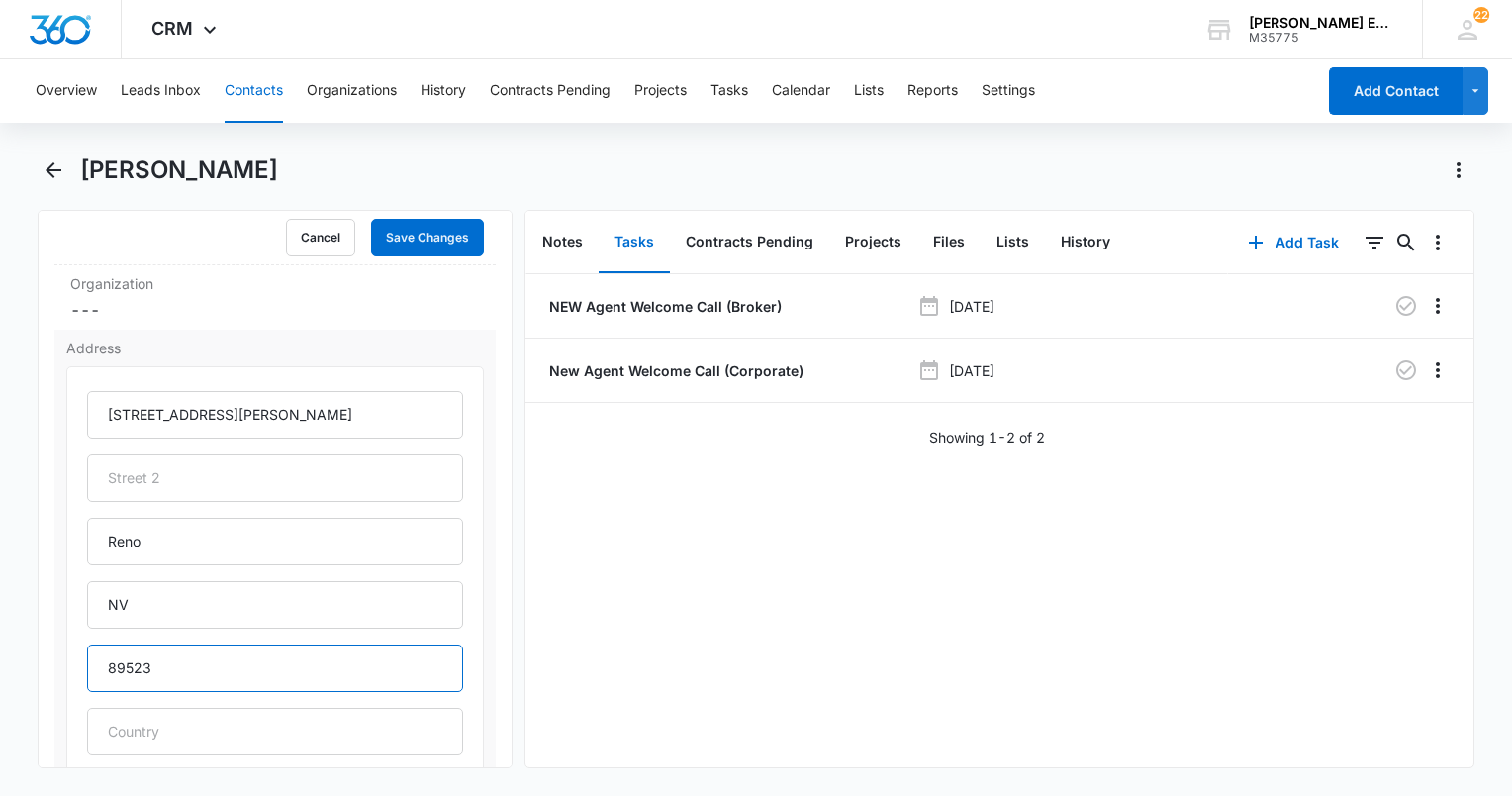 click on "89523" at bounding box center (275, 668) 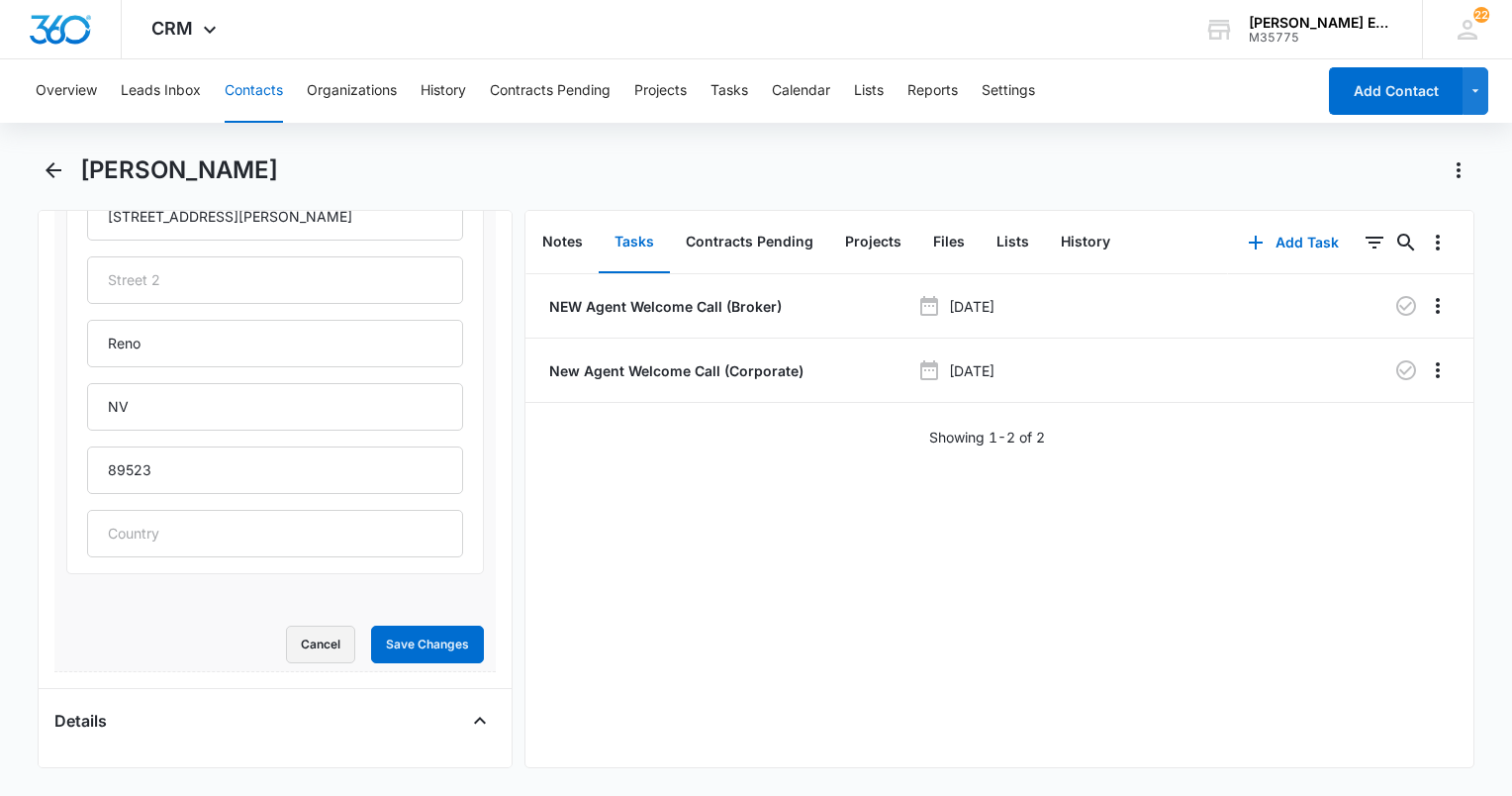 click on "Cancel" at bounding box center [321, 645] 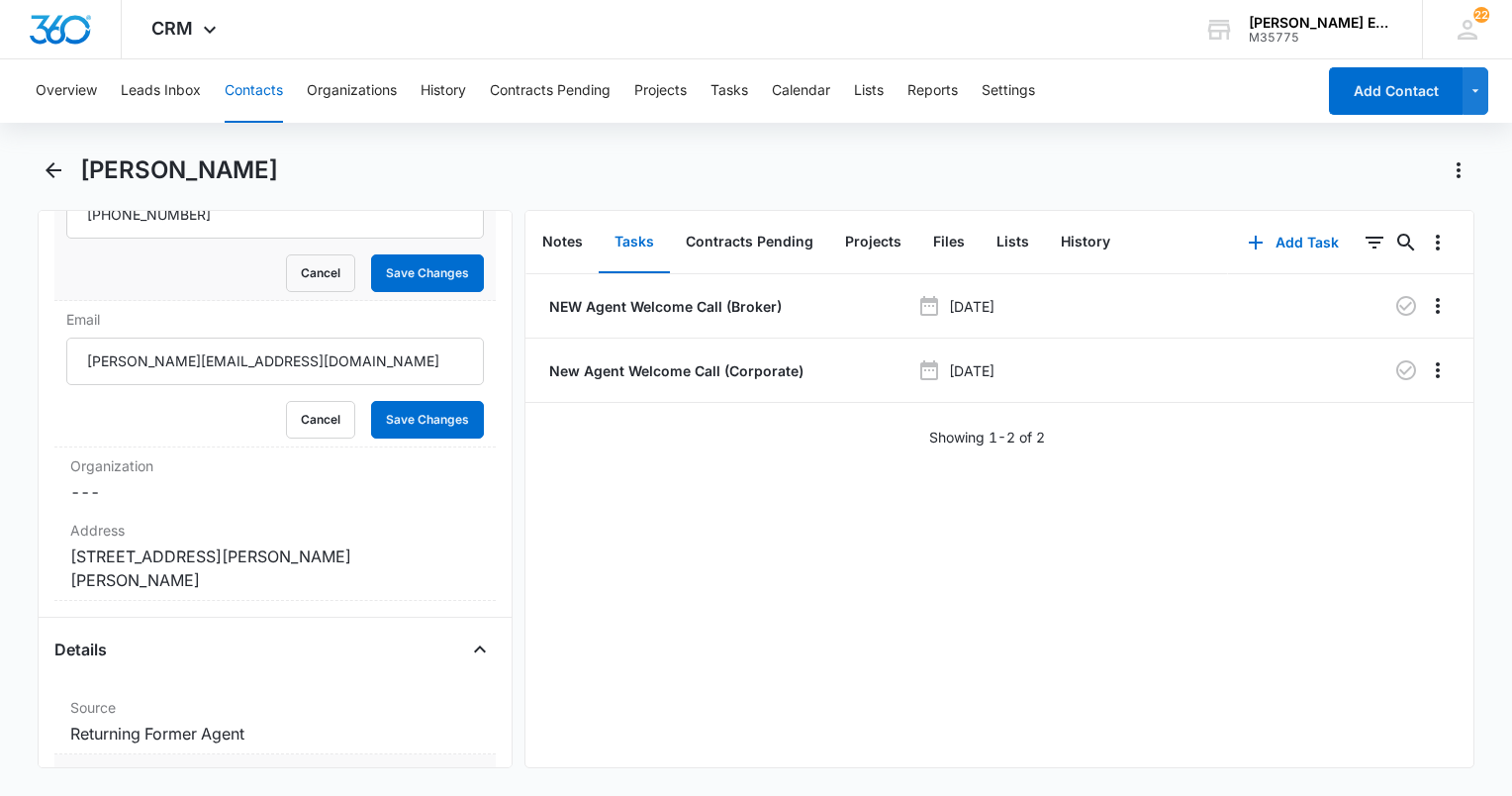 scroll, scrollTop: 457, scrollLeft: 0, axis: vertical 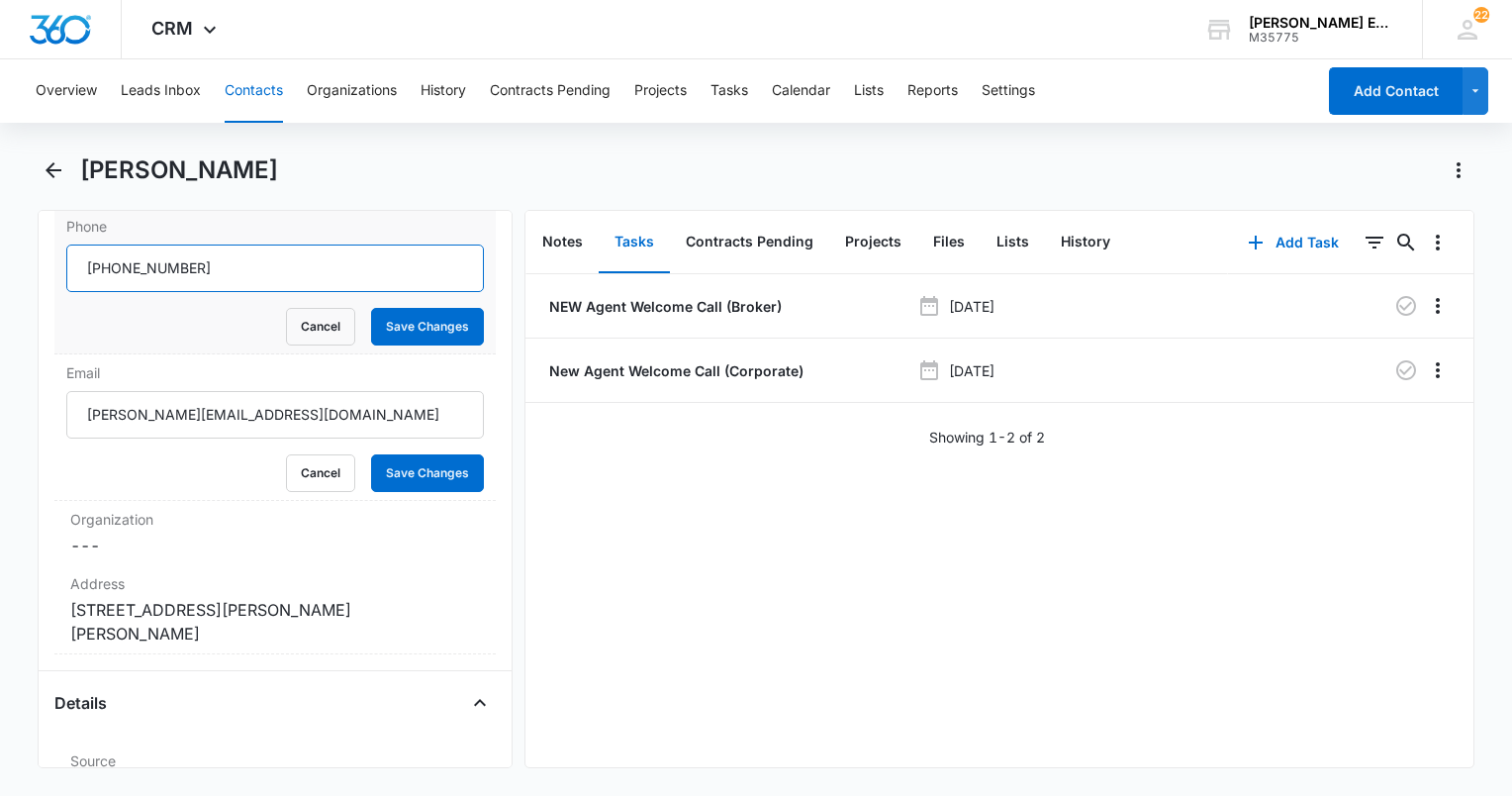 click on "Phone" at bounding box center [275, 268] 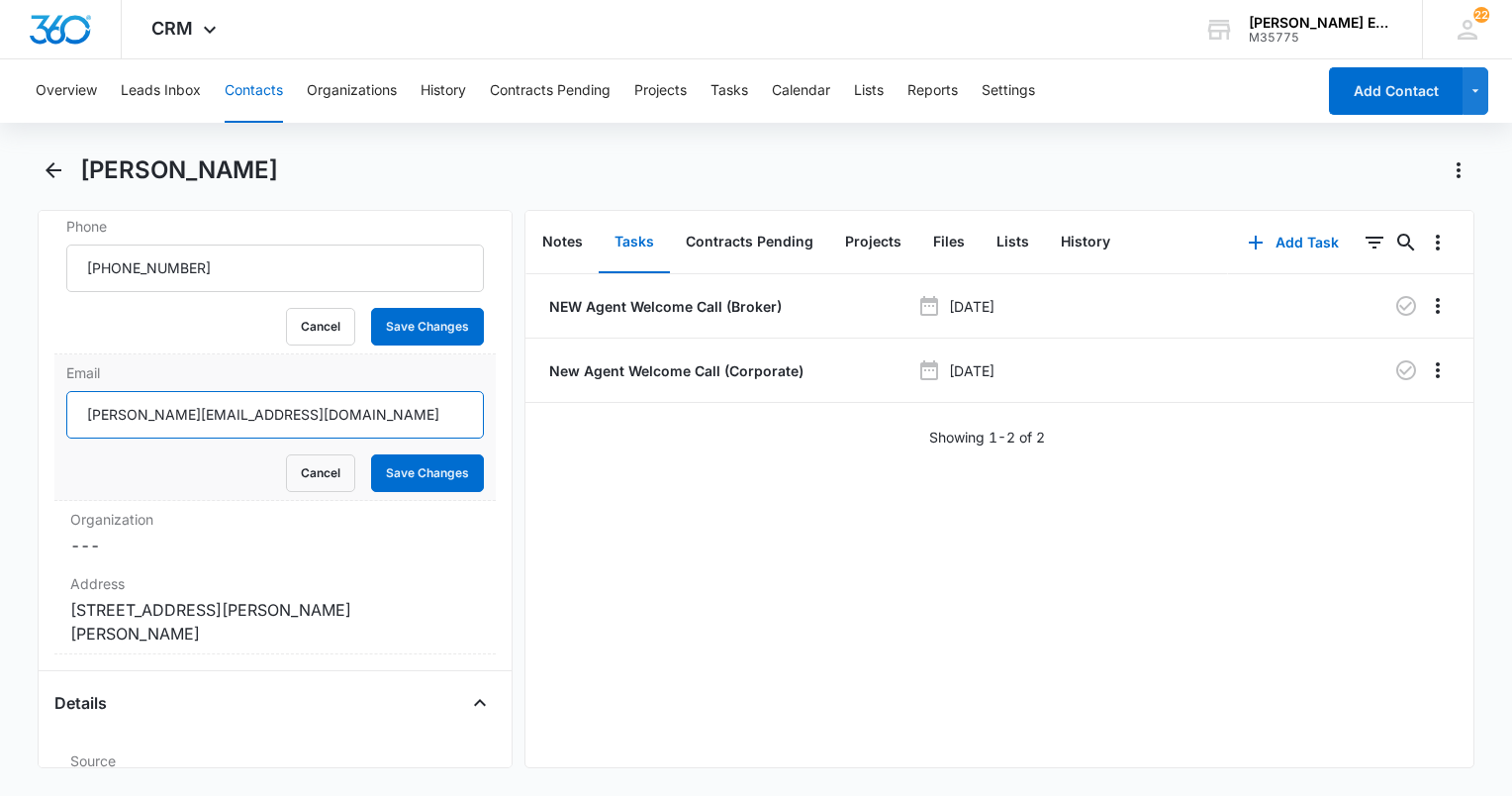 drag, startPoint x: 232, startPoint y: 416, endPoint x: 79, endPoint y: 436, distance: 154.30165 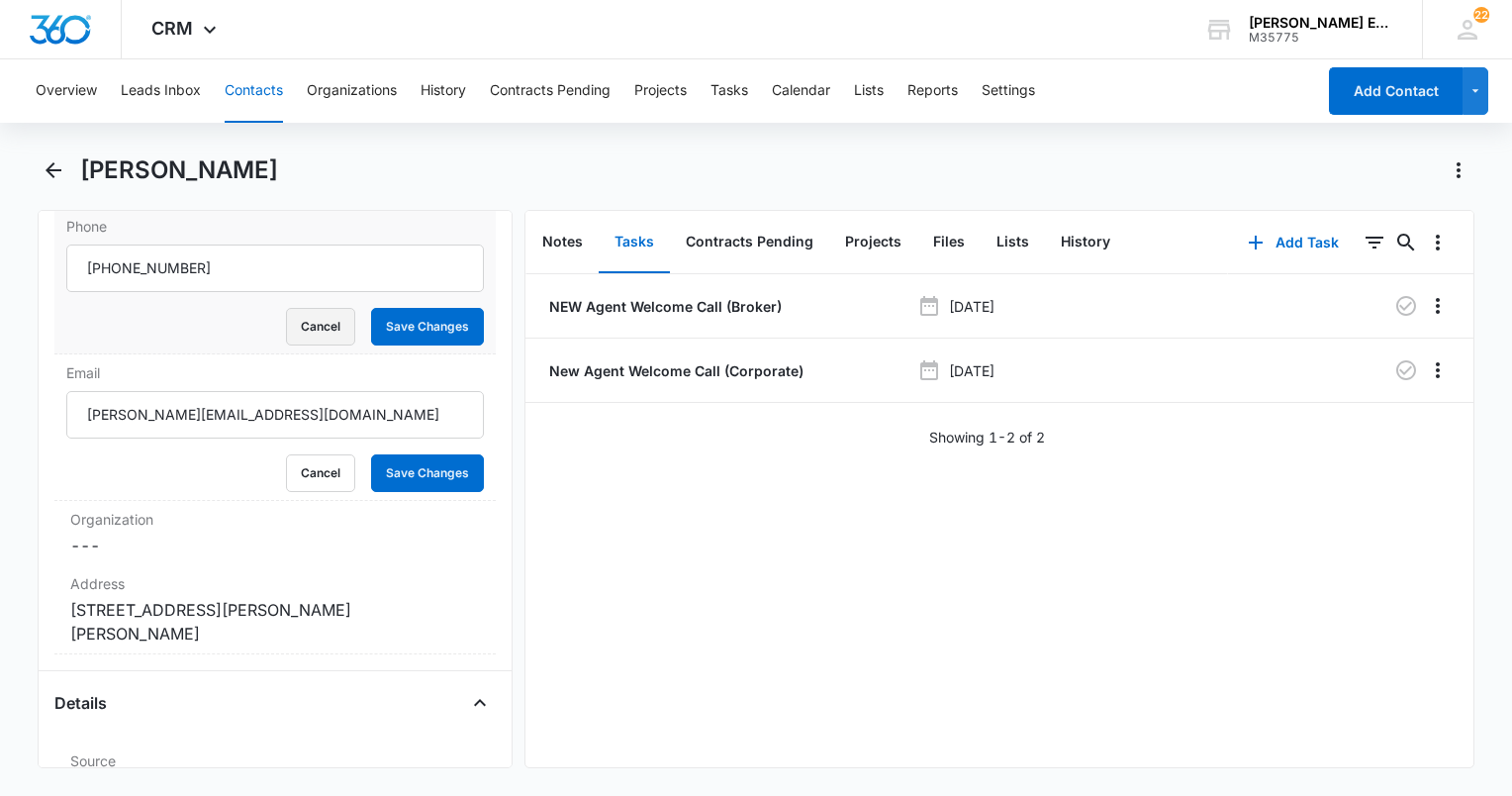 click on "Cancel" at bounding box center (321, 327) 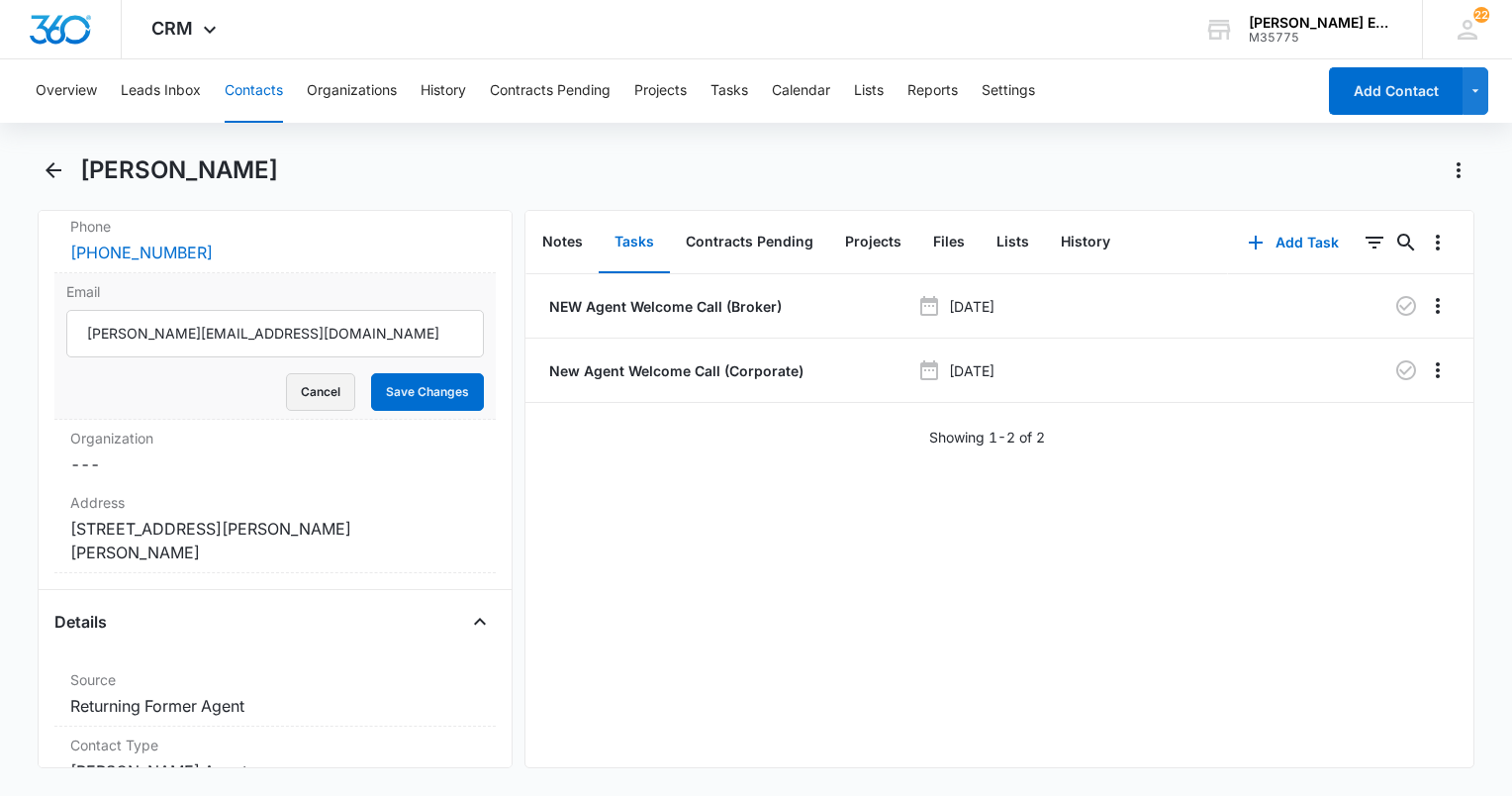 click on "Cancel" at bounding box center (321, 392) 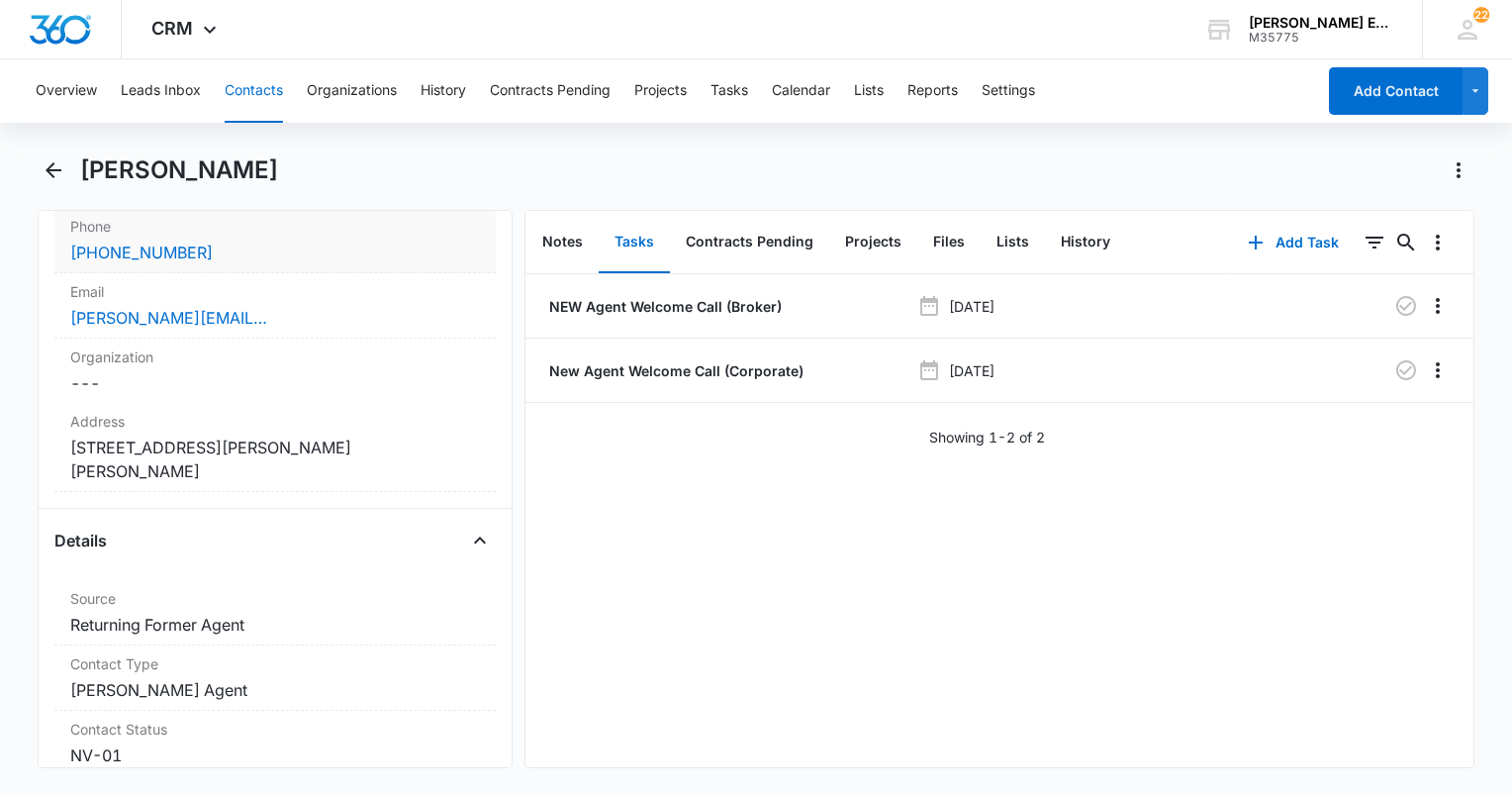 click on "[PHONE_NUMBER]" at bounding box center (275, 252) 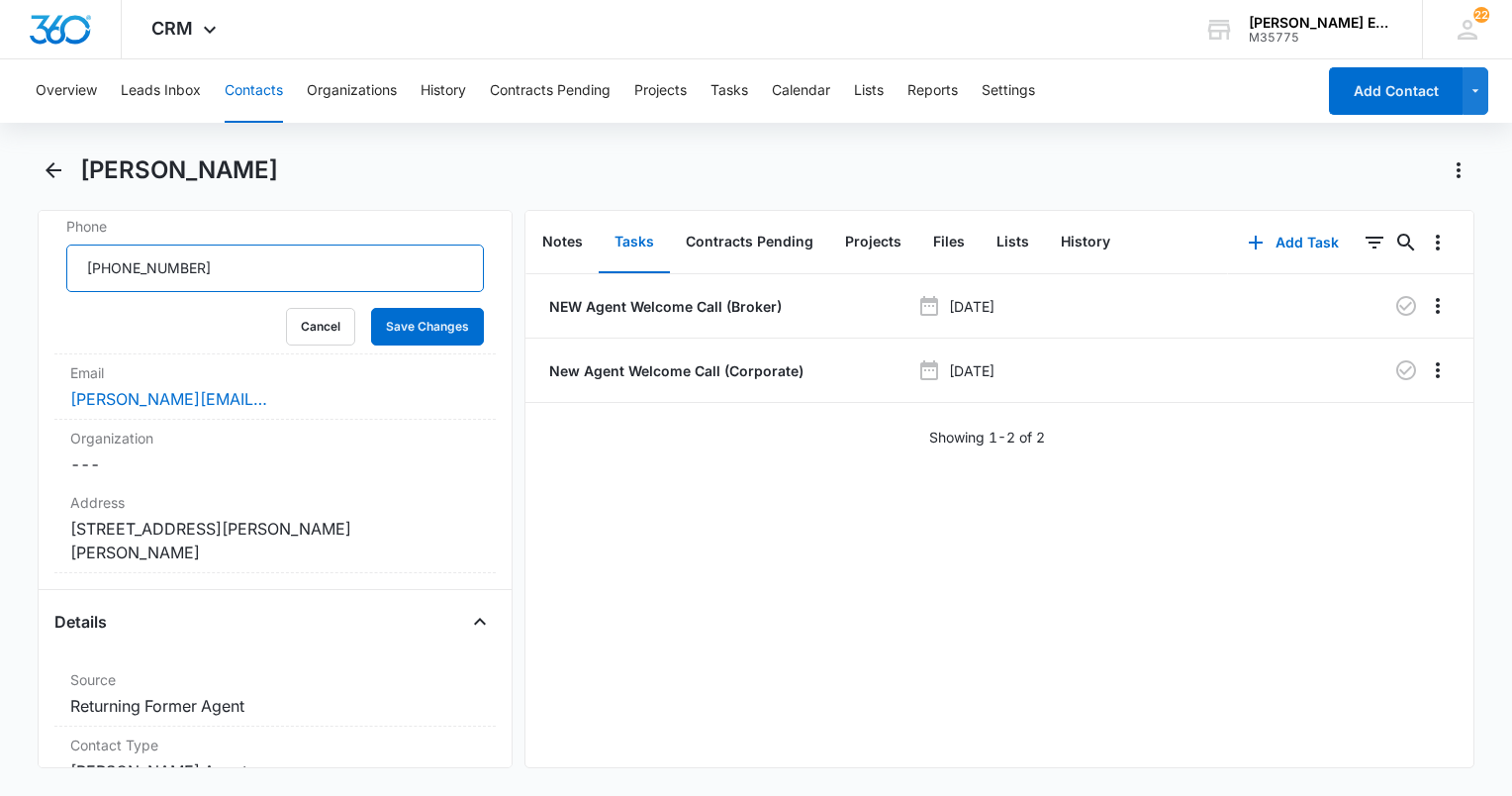 drag, startPoint x: 189, startPoint y: 262, endPoint x: 46, endPoint y: 263, distance: 143.0035 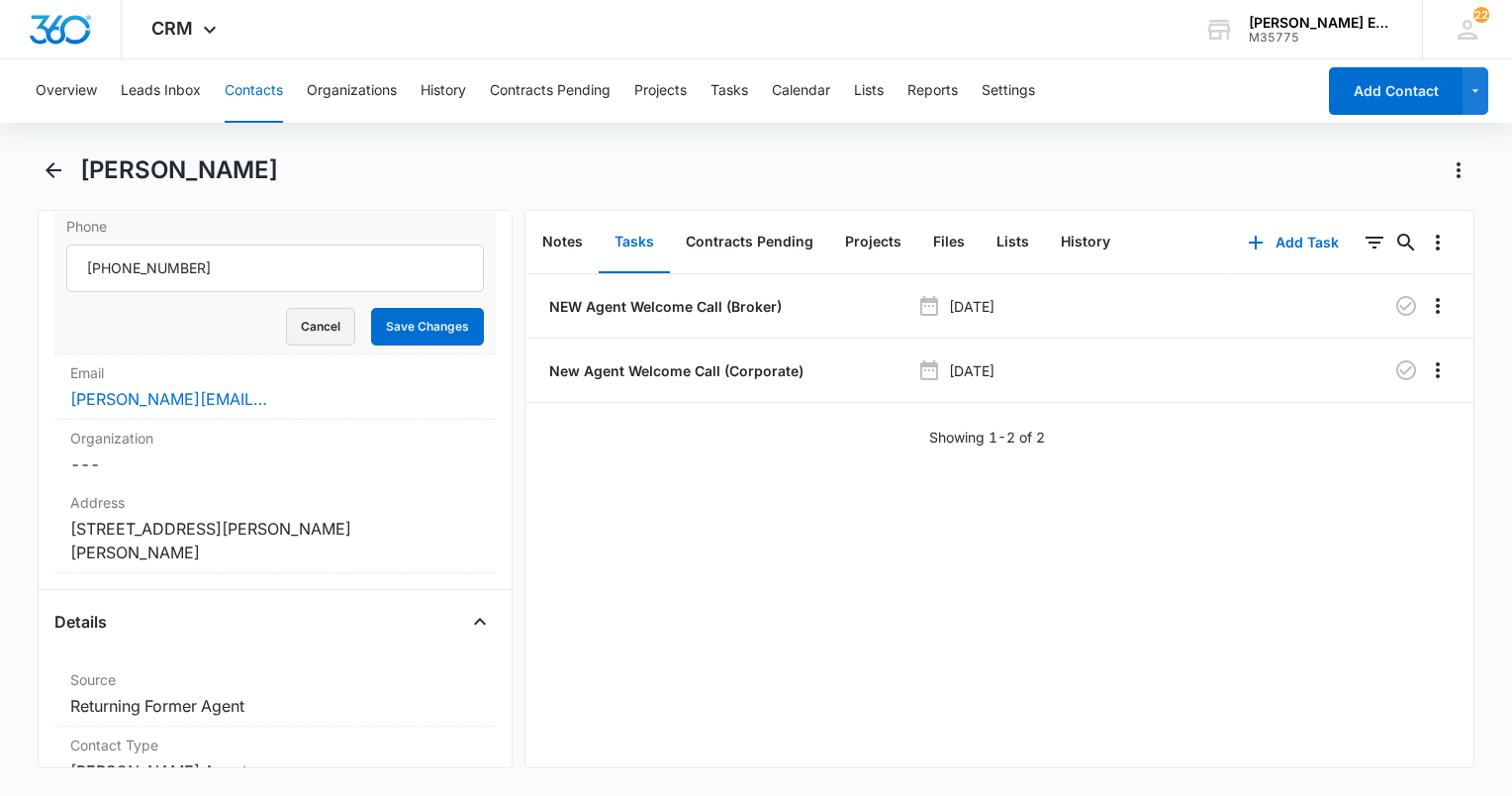 click on "Cancel" at bounding box center (321, 327) 